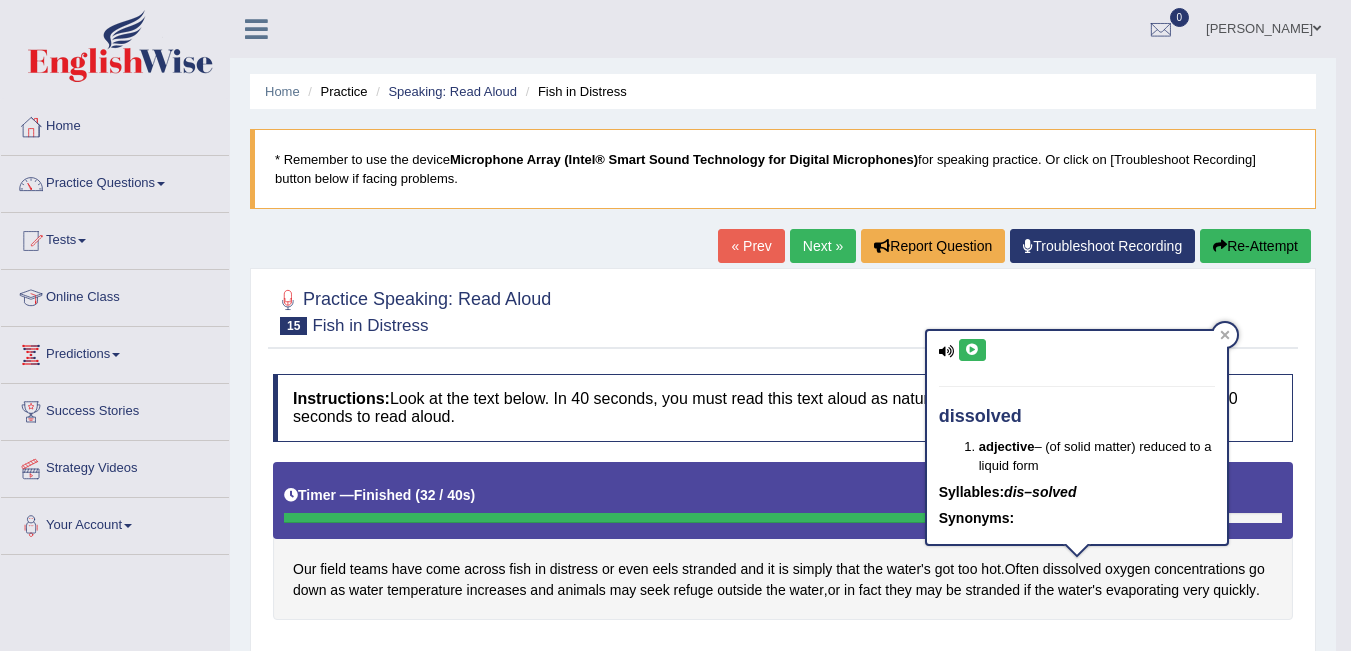 scroll, scrollTop: 296, scrollLeft: 0, axis: vertical 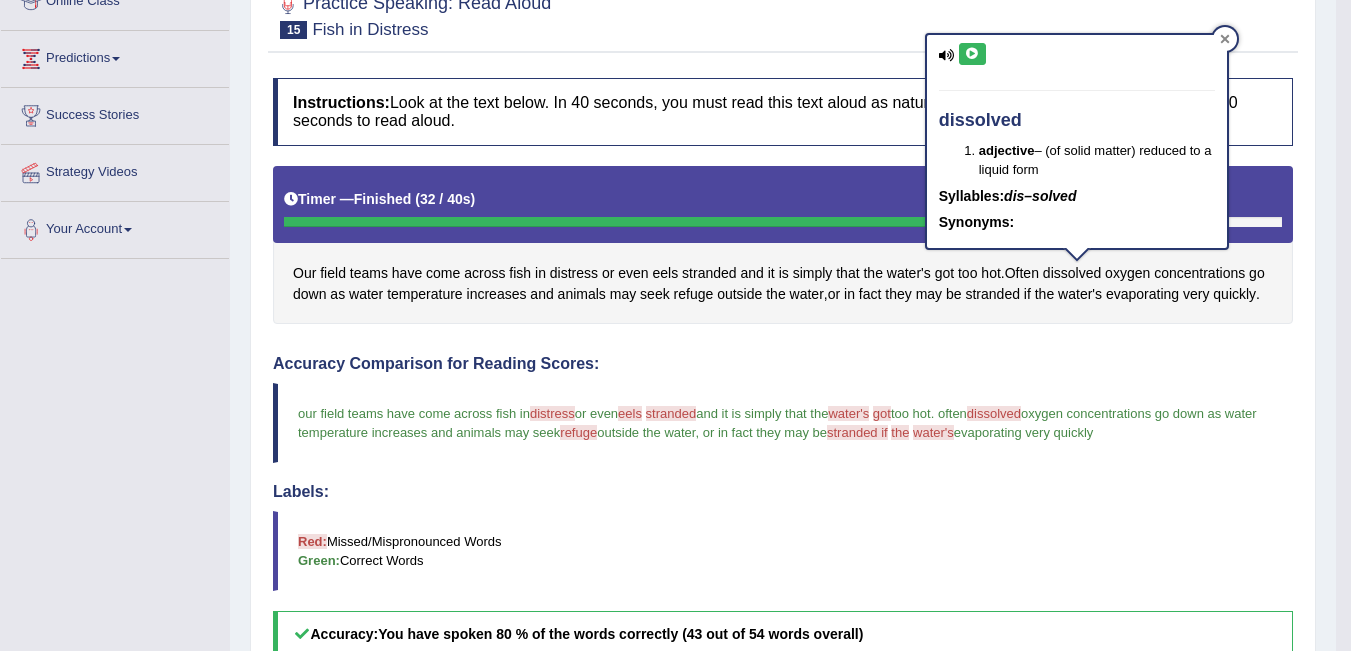 click at bounding box center [1225, 39] 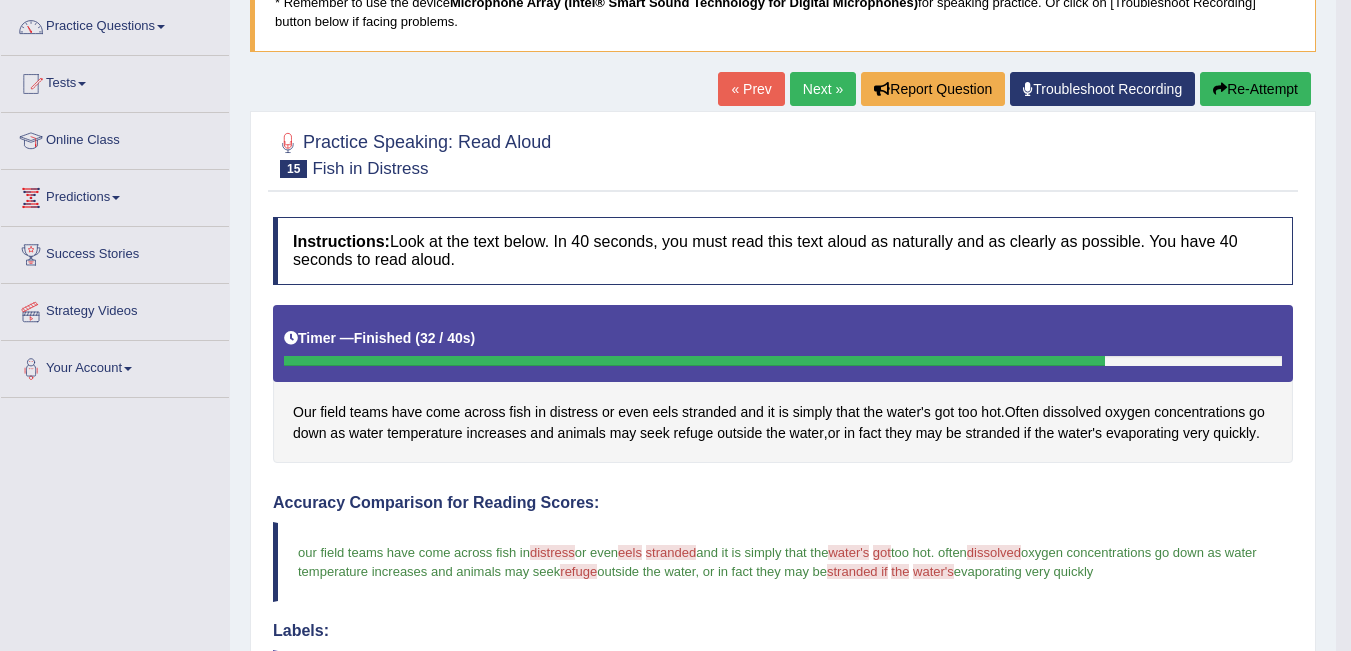 scroll, scrollTop: 136, scrollLeft: 0, axis: vertical 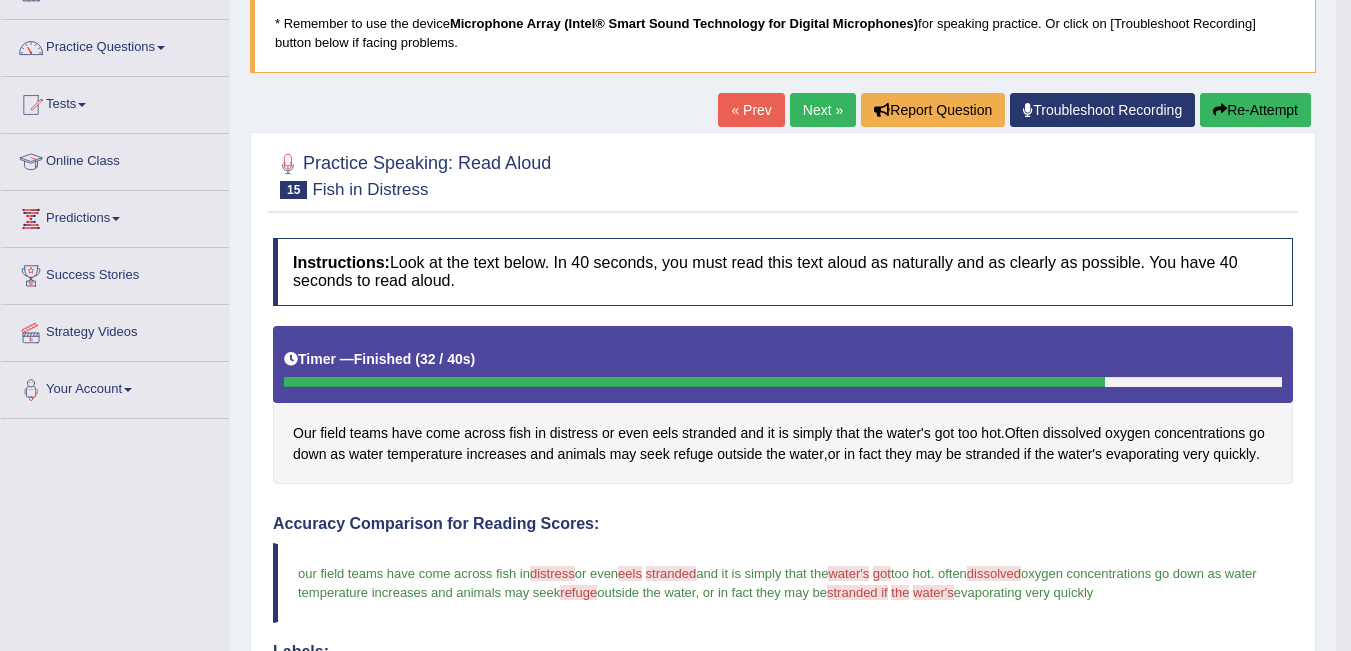 click on "Next »" at bounding box center (823, 110) 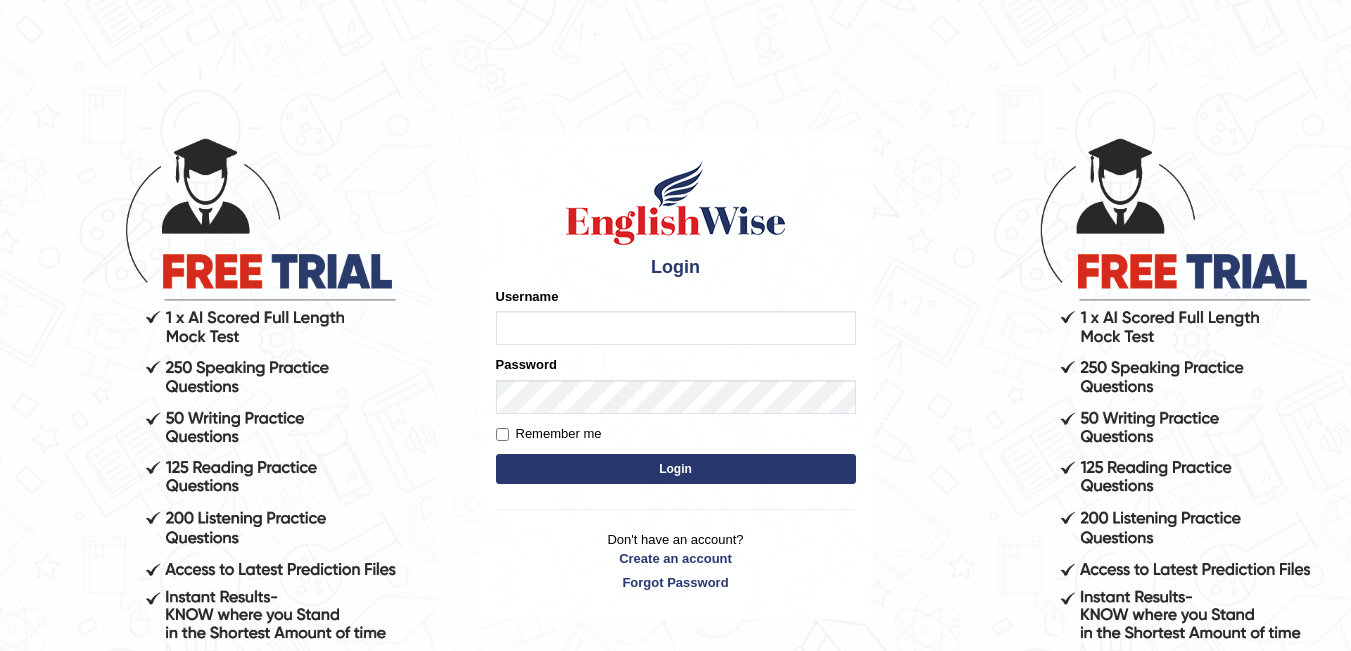 scroll, scrollTop: 0, scrollLeft: 0, axis: both 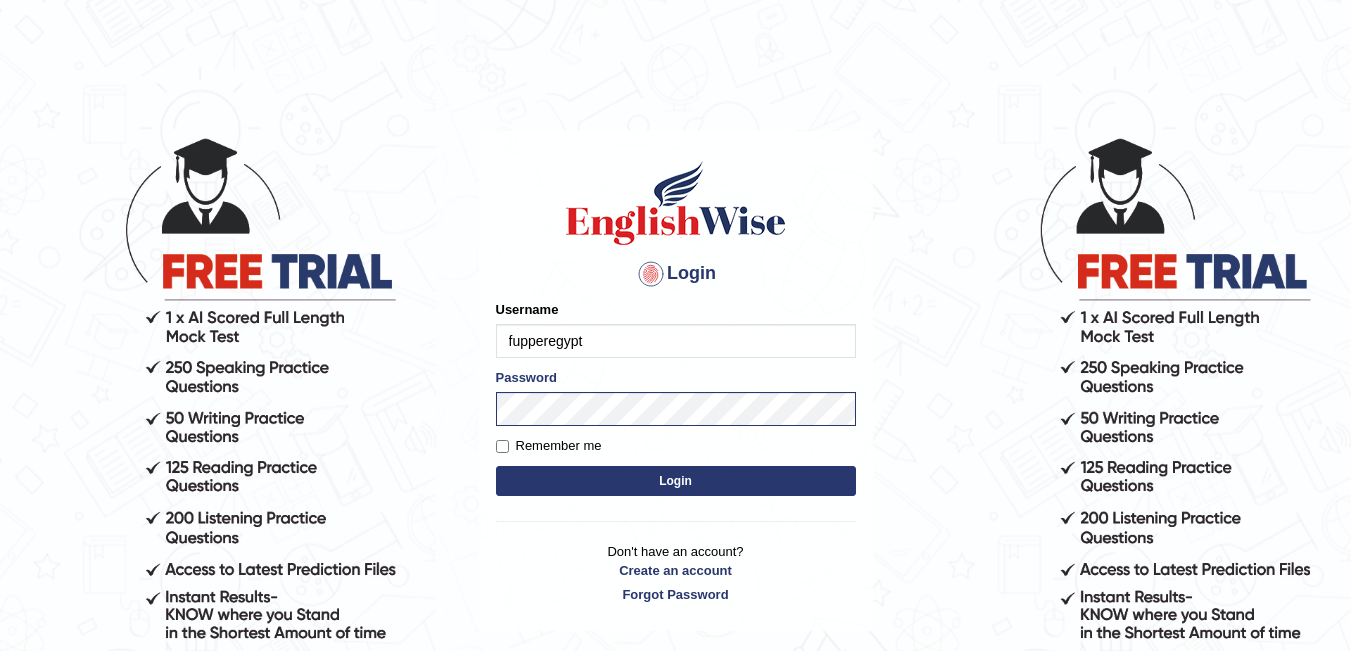 click on "Login" at bounding box center (676, 481) 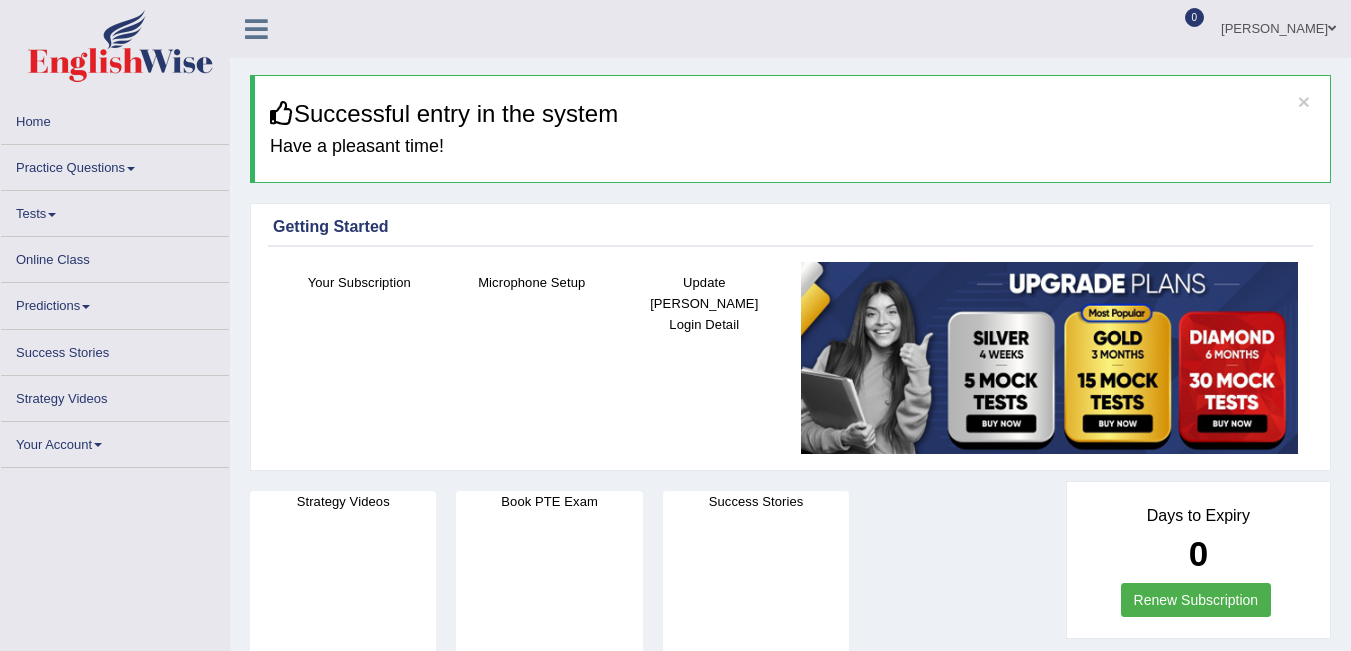 scroll, scrollTop: 0, scrollLeft: 0, axis: both 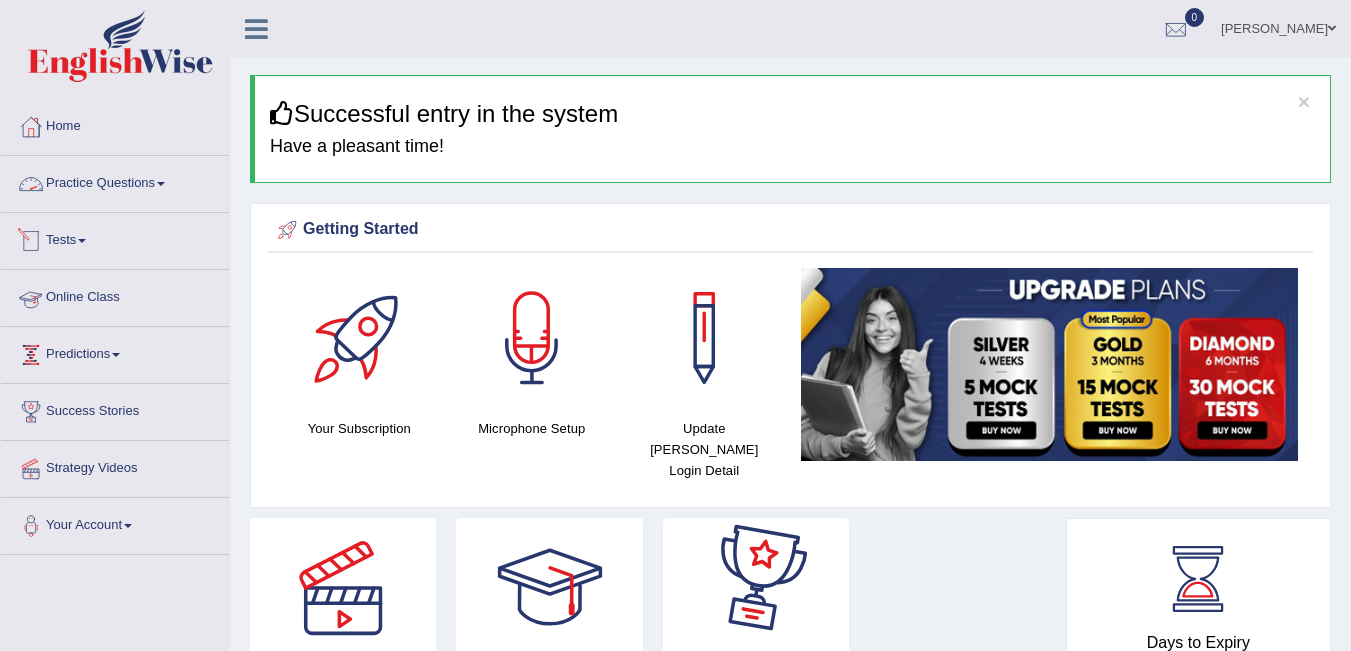click on "Tests" at bounding box center (115, 238) 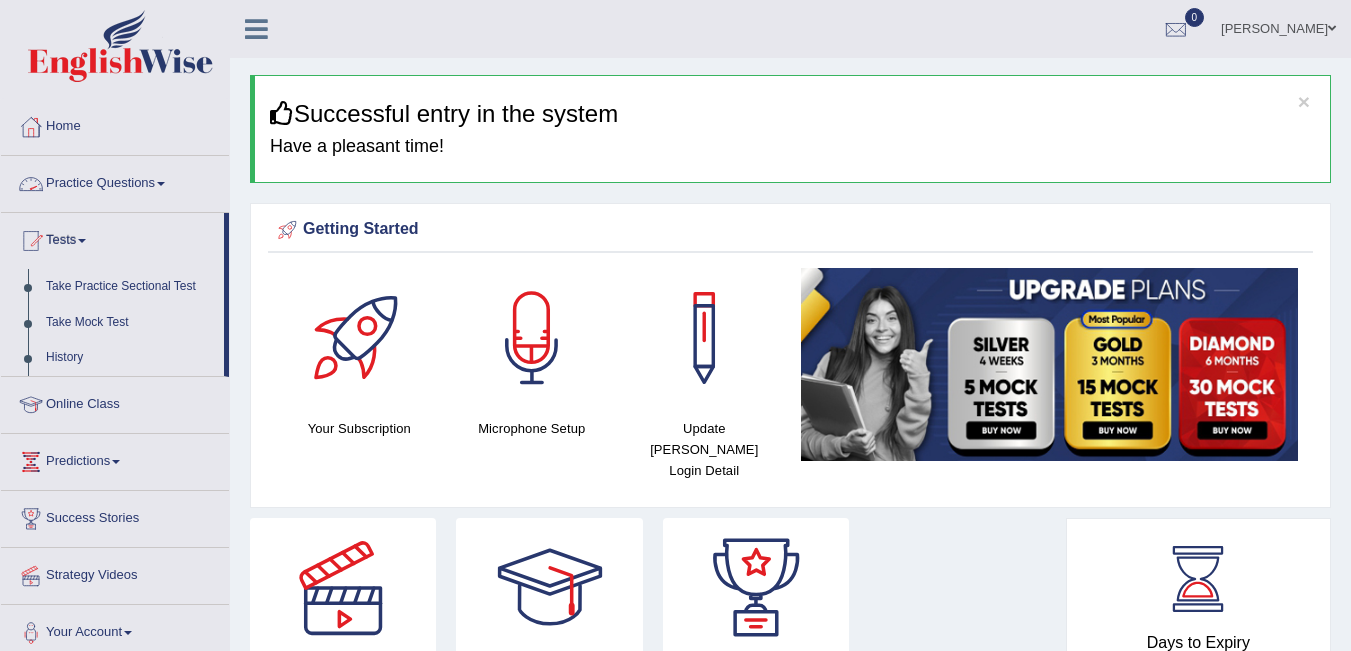 click on "Practice Questions" at bounding box center (115, 181) 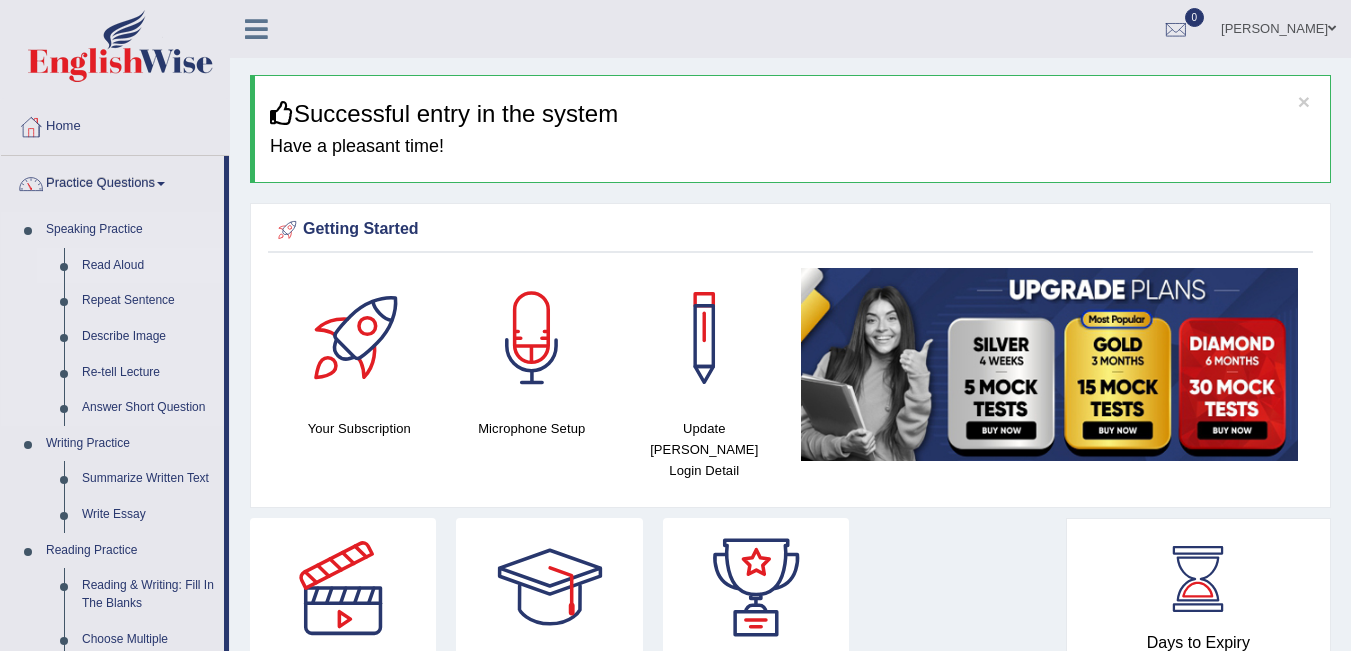 click on "Read Aloud" at bounding box center (148, 266) 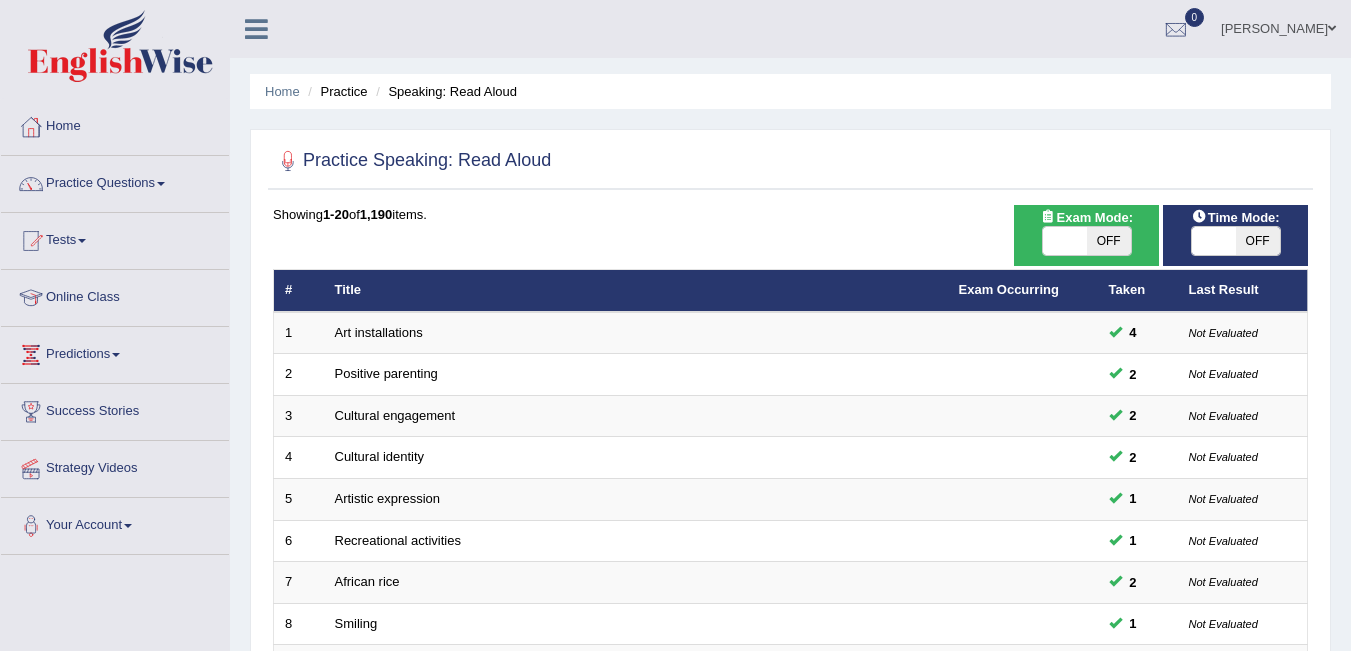 scroll, scrollTop: 0, scrollLeft: 0, axis: both 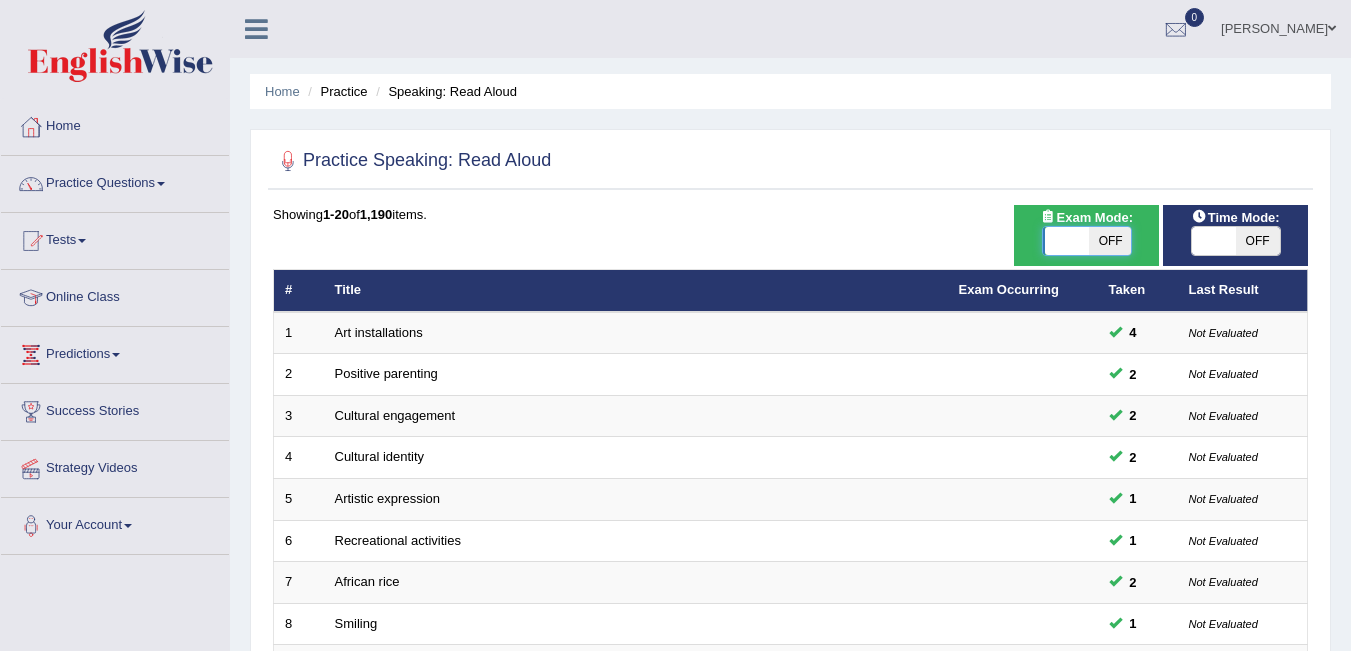 click at bounding box center [1067, 241] 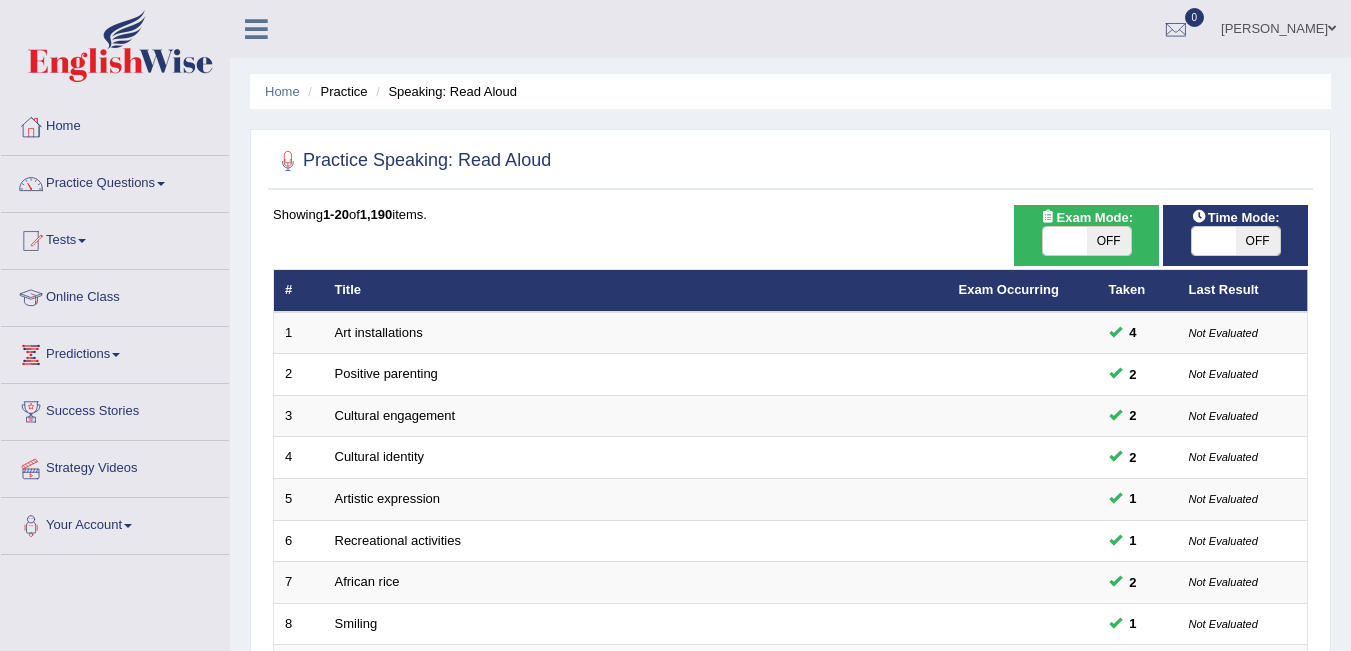 click on "ON   OFF" at bounding box center (1086, 241) 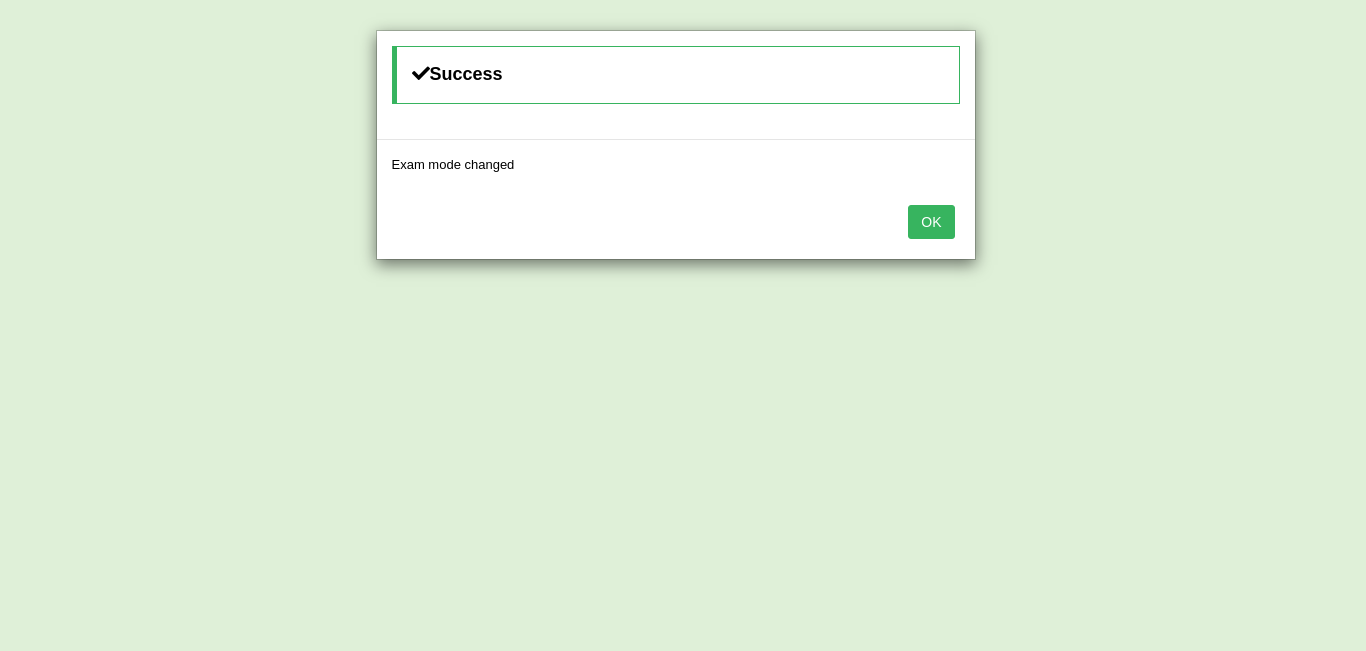 click on "OK" at bounding box center [931, 222] 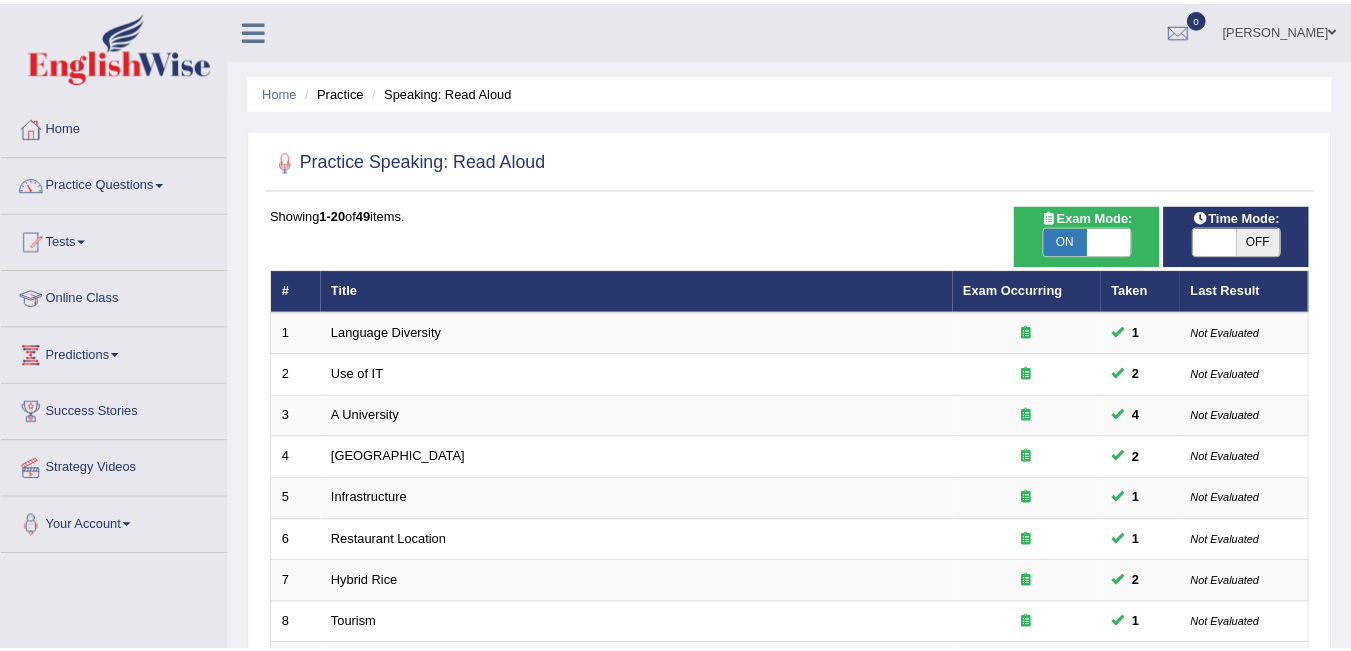 scroll, scrollTop: 0, scrollLeft: 0, axis: both 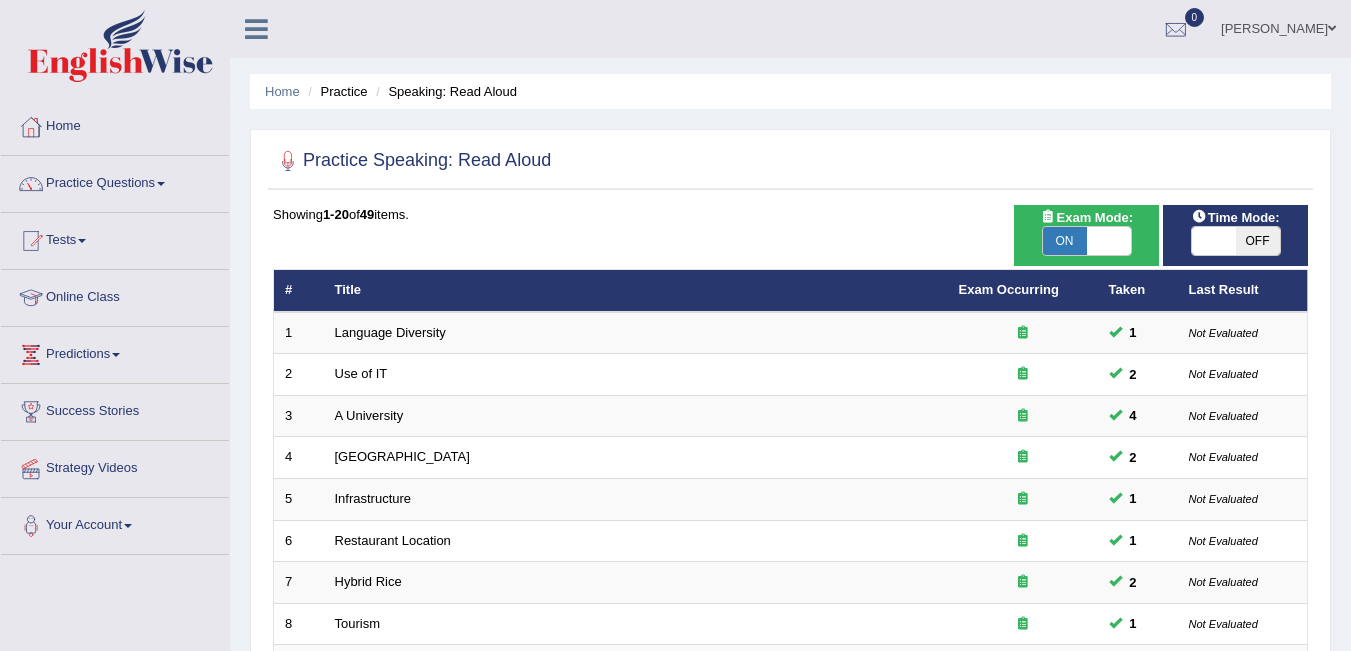click on "OFF" at bounding box center [1258, 241] 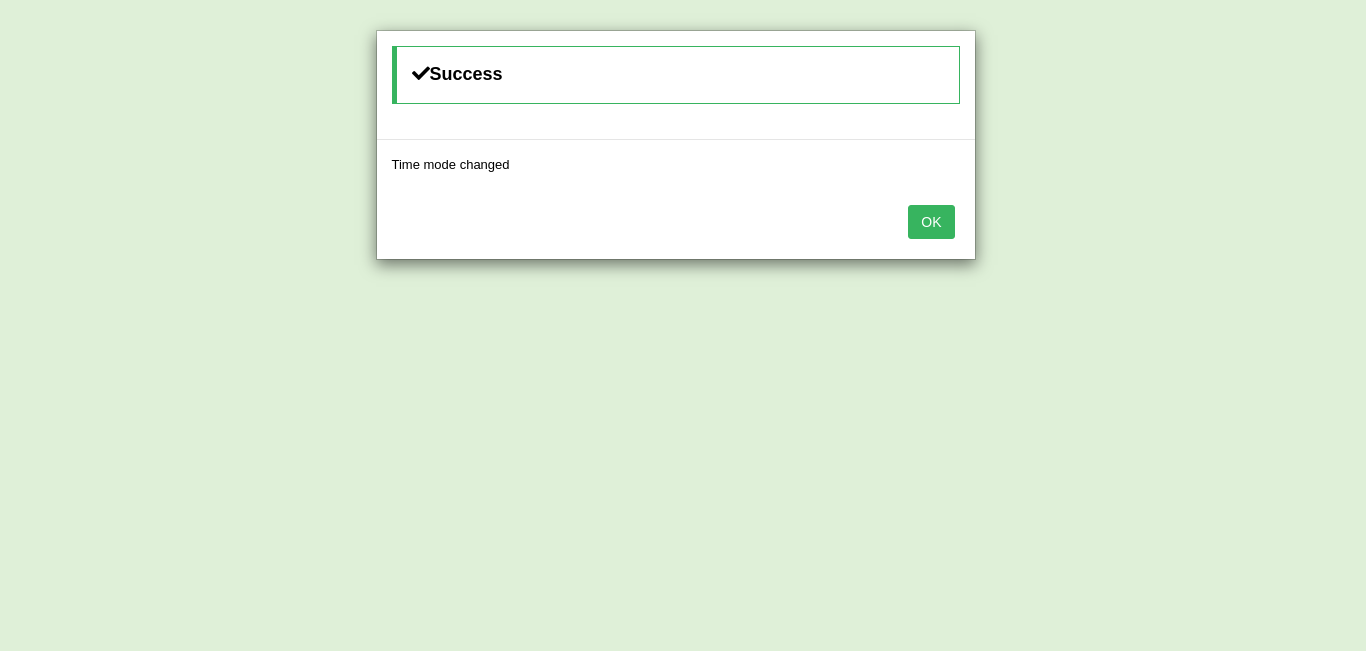 click on "OK" at bounding box center [931, 222] 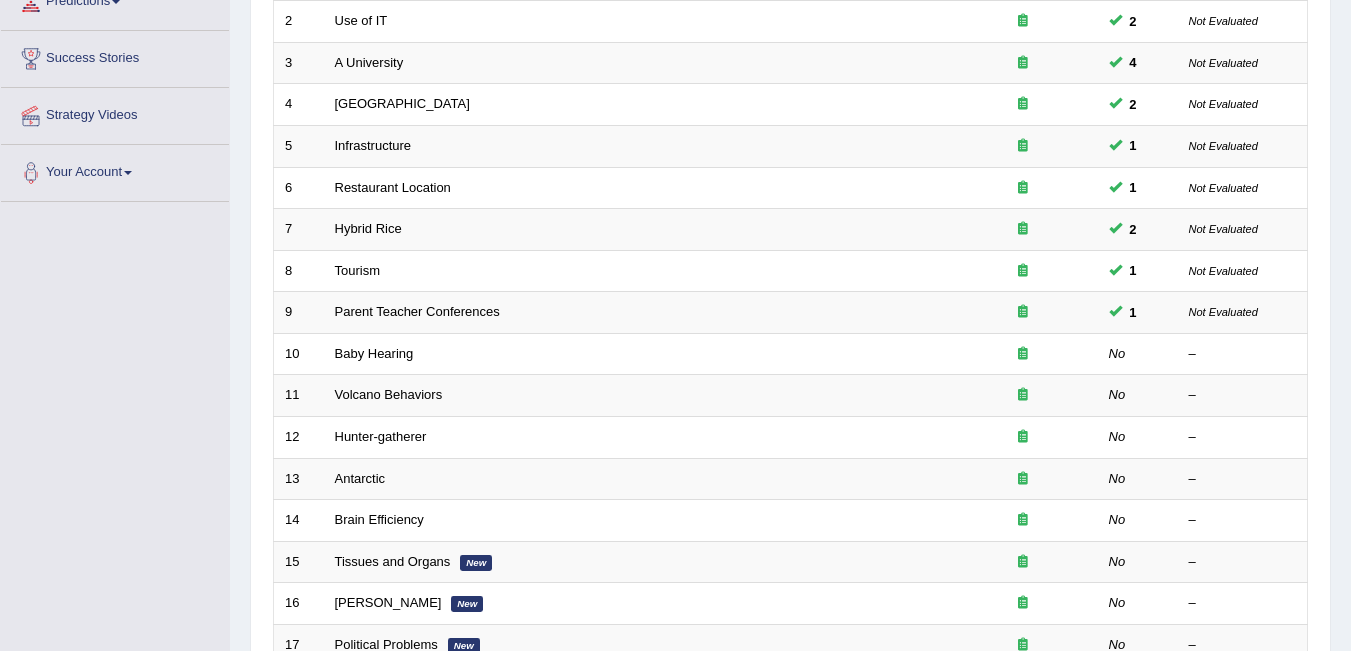 scroll, scrollTop: 372, scrollLeft: 0, axis: vertical 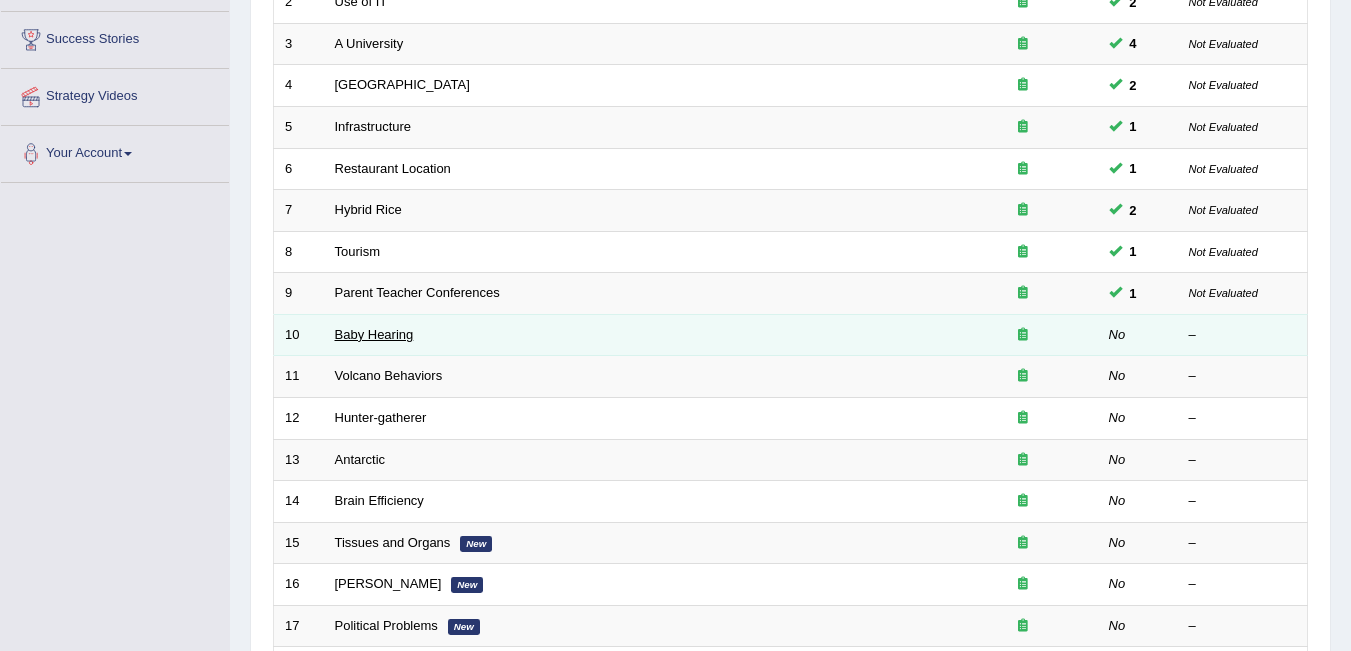click on "Baby Hearing" at bounding box center [374, 334] 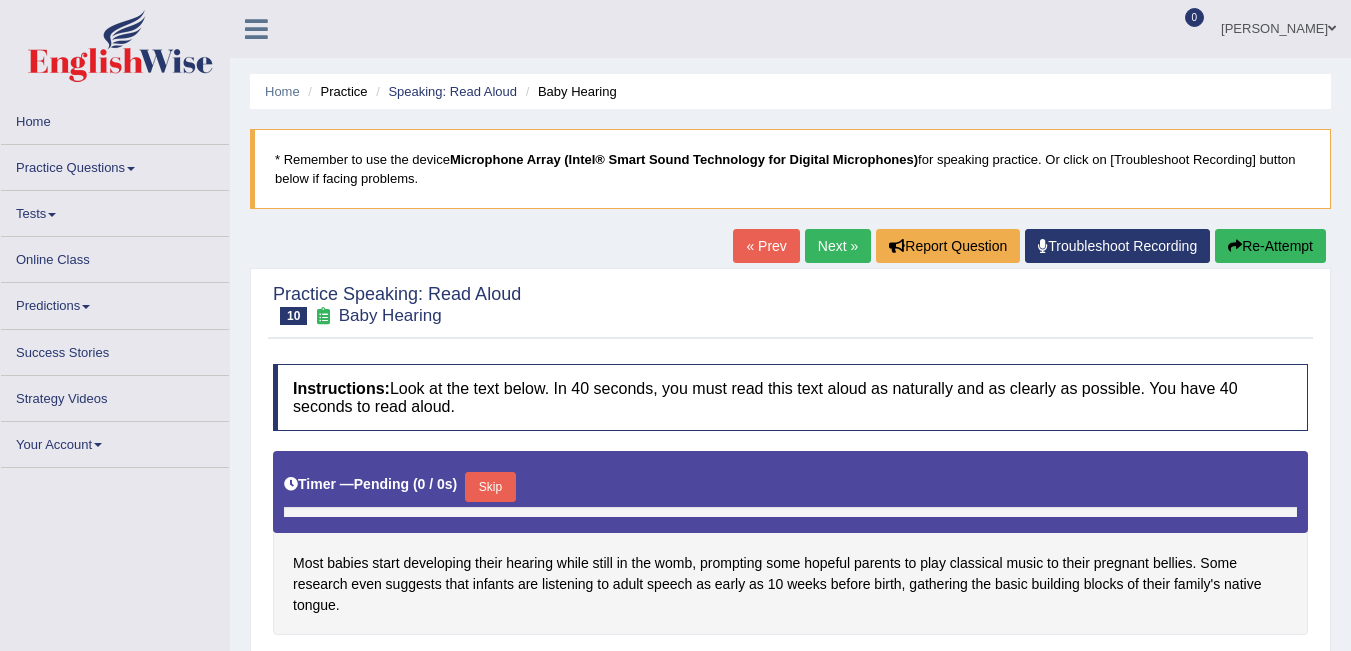 scroll, scrollTop: 0, scrollLeft: 0, axis: both 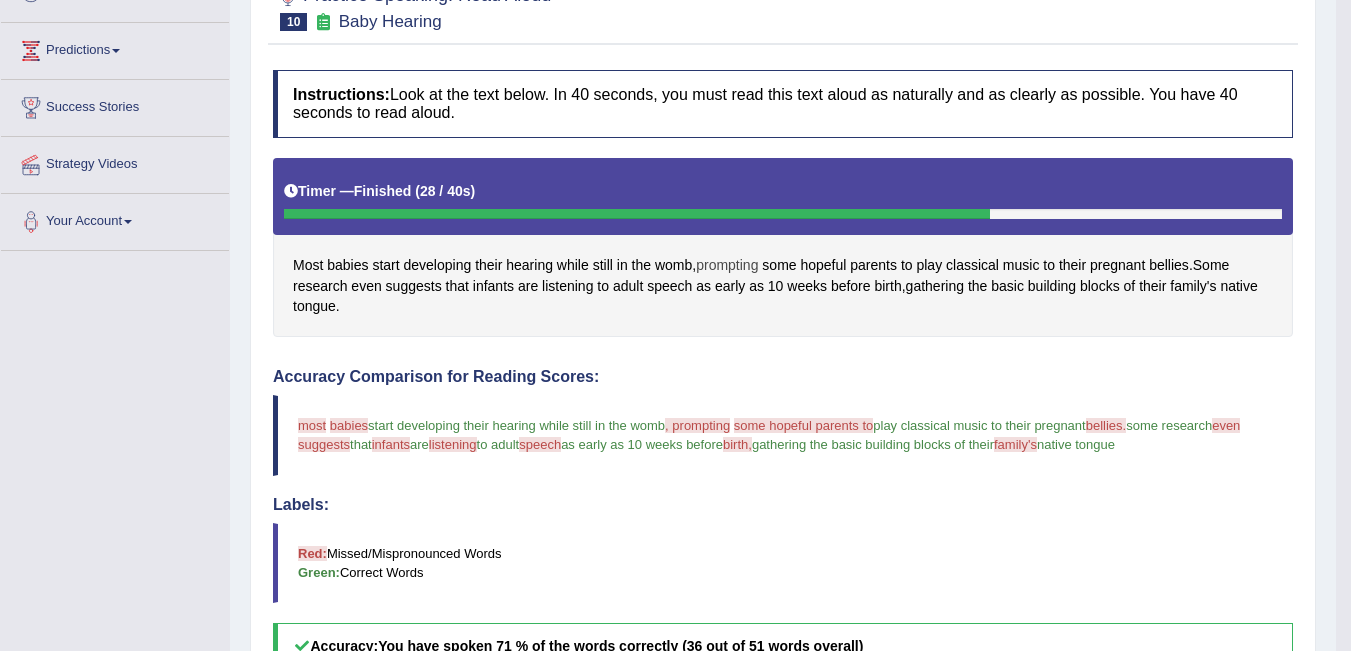 click on "prompting" at bounding box center (727, 265) 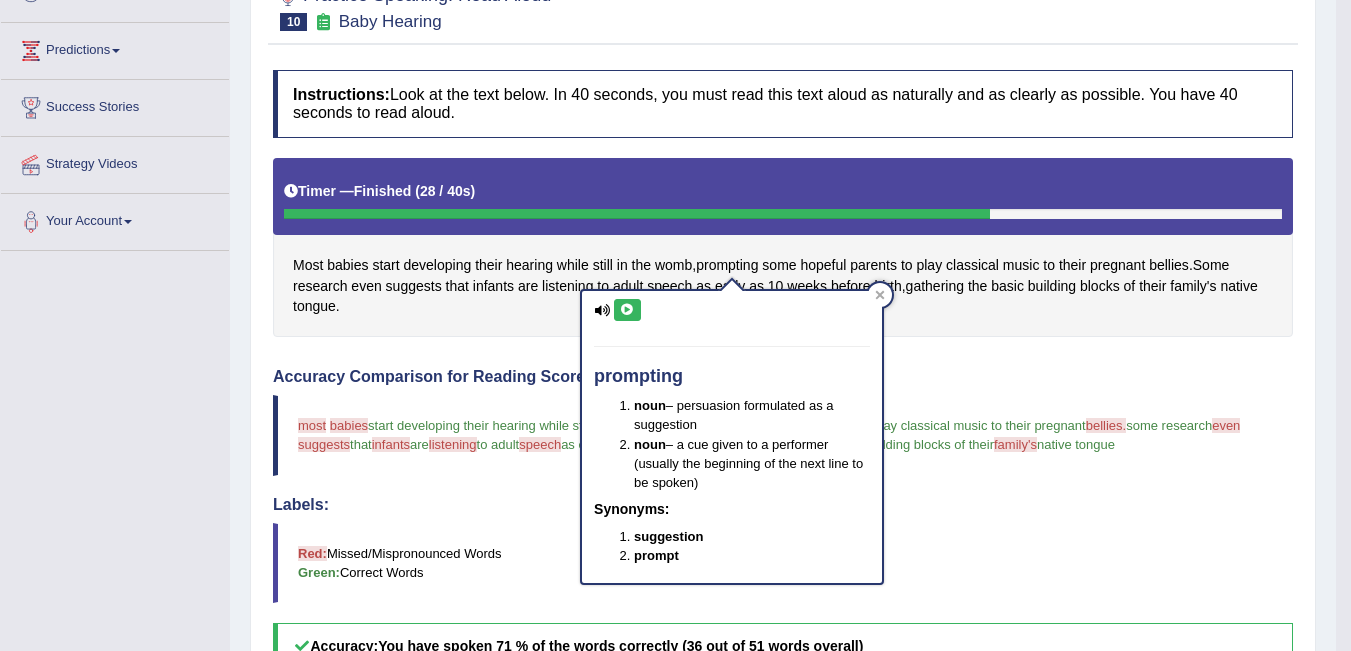 click at bounding box center [627, 310] 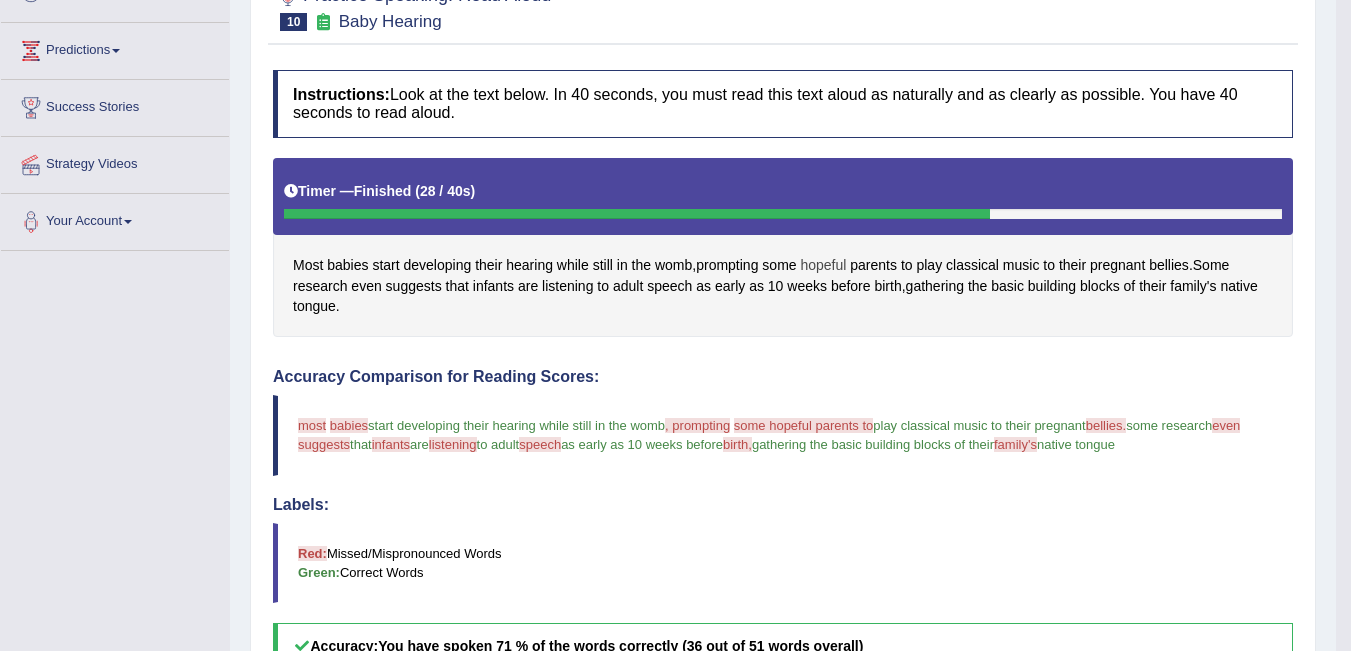 click on "hopeful" at bounding box center (823, 265) 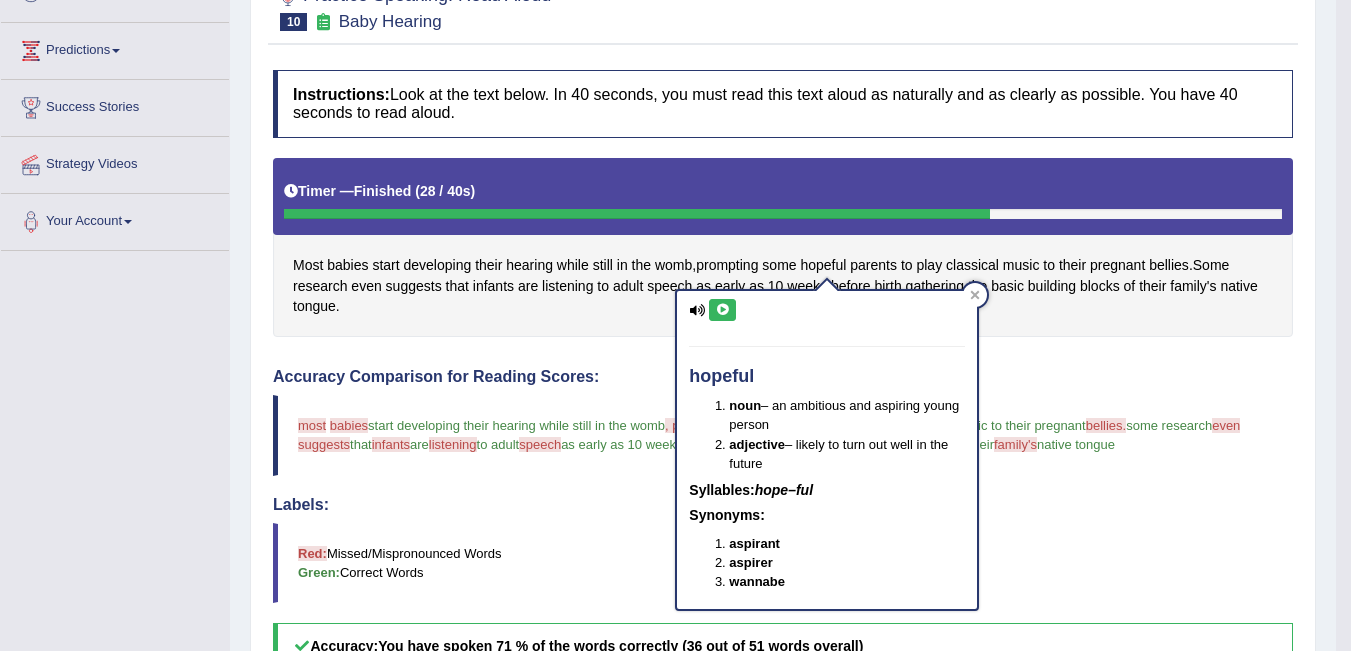 click at bounding box center (722, 310) 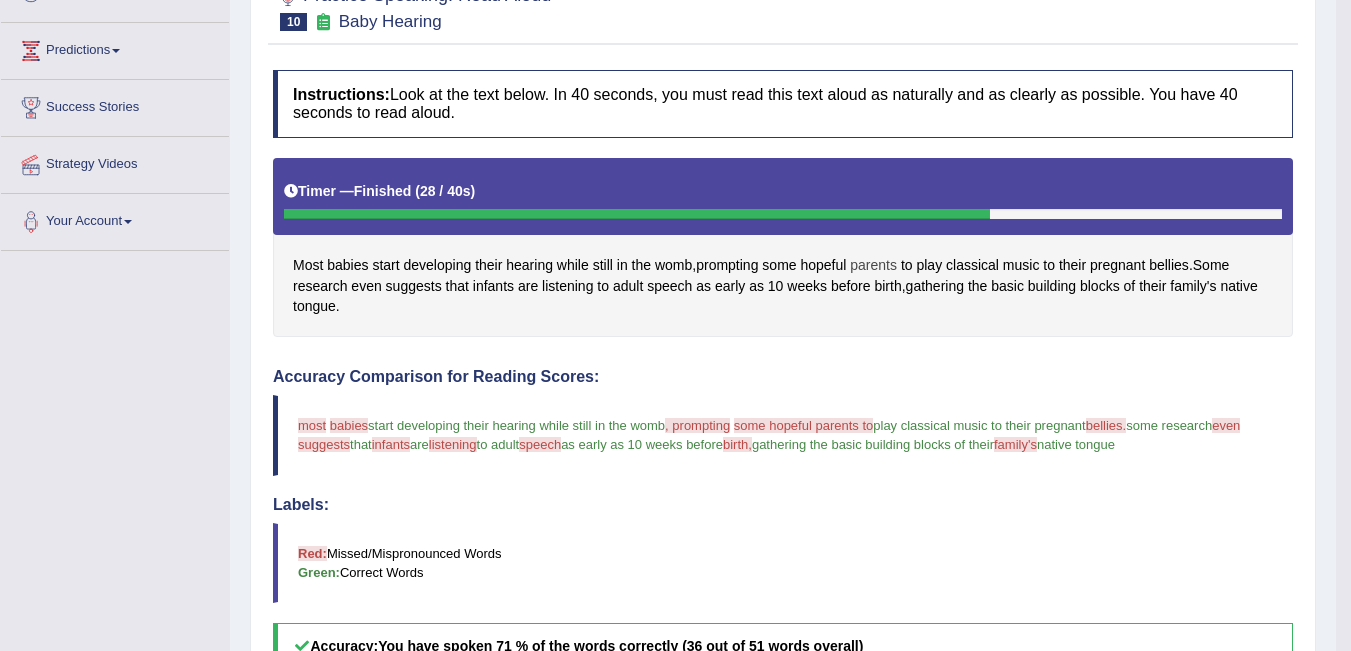 click on "parents" at bounding box center (873, 265) 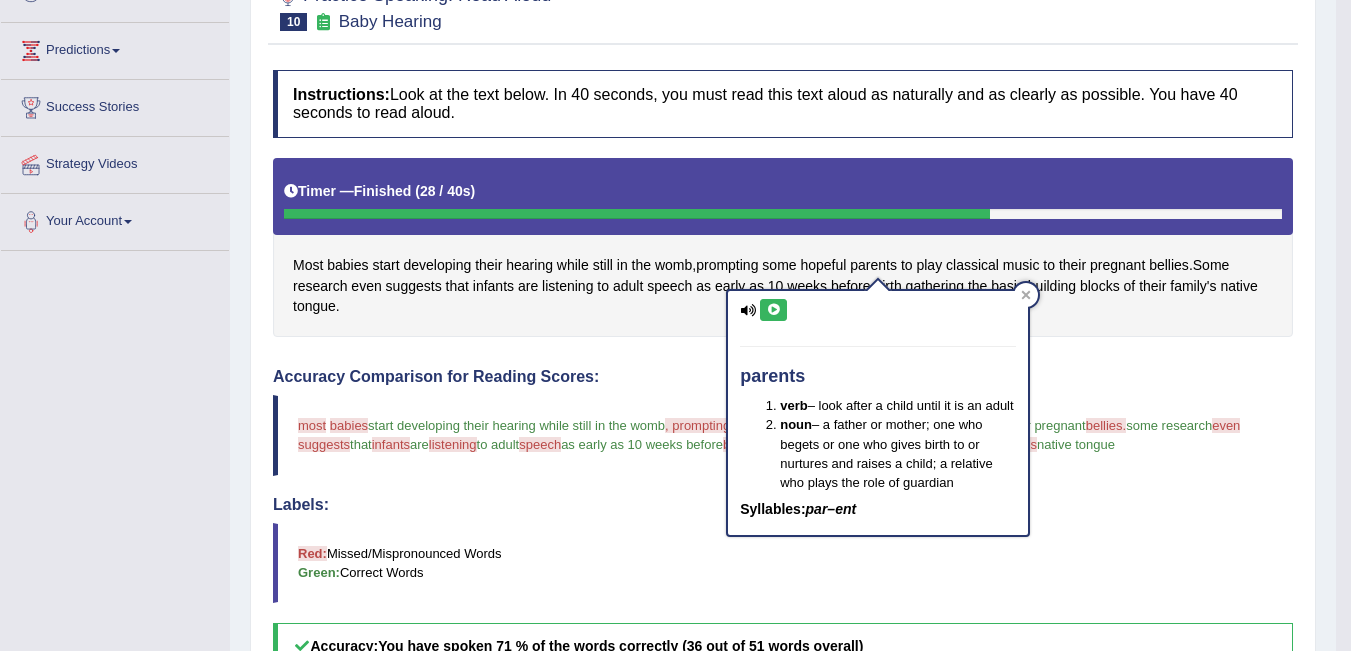 click at bounding box center [773, 310] 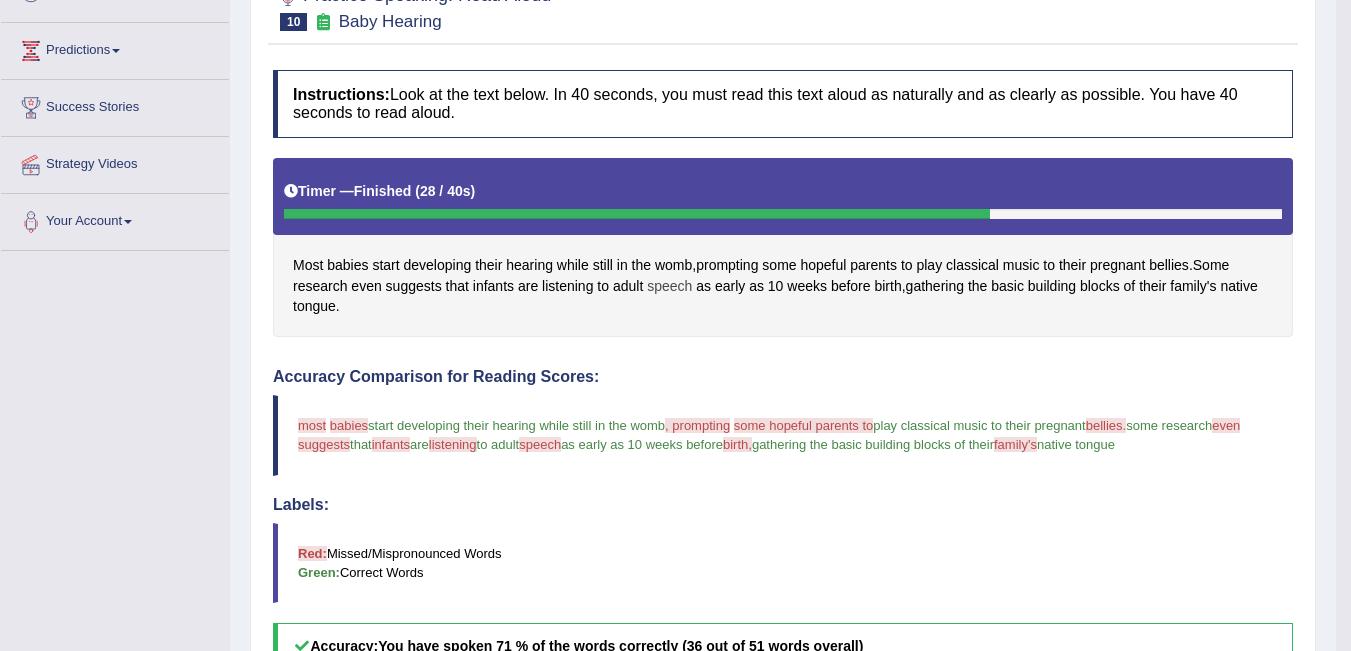 click on "speech" at bounding box center (669, 286) 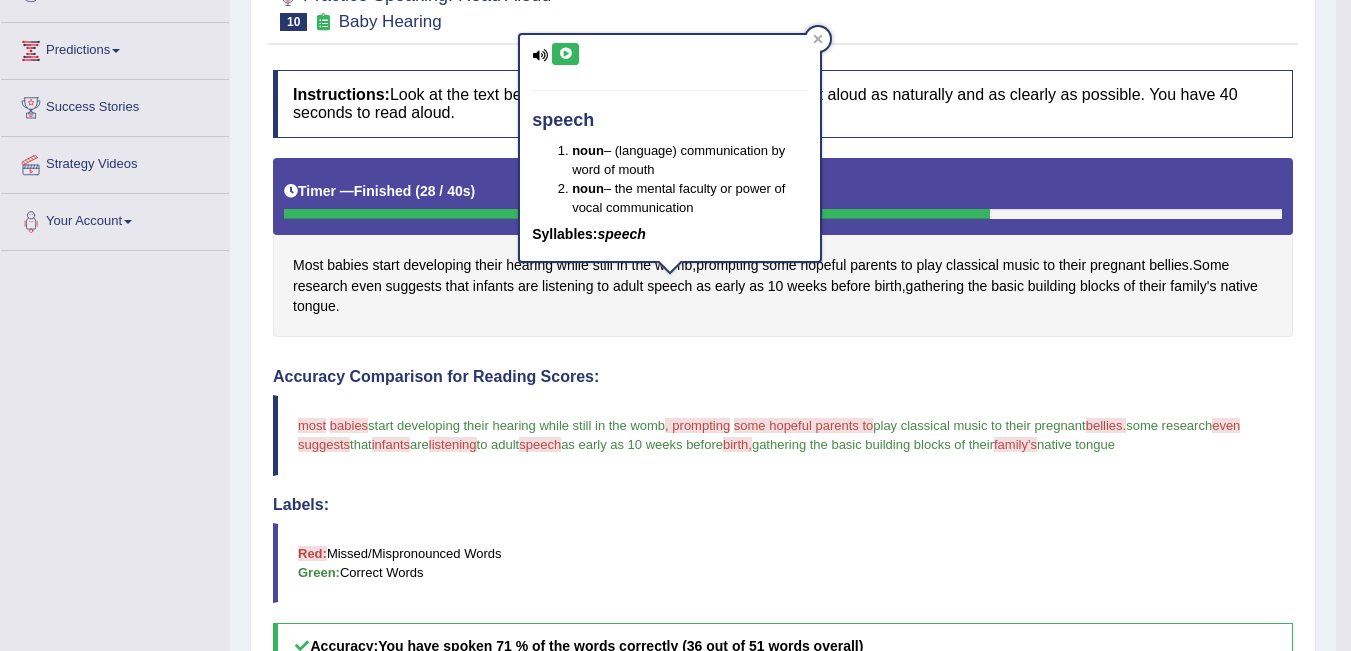 click at bounding box center (565, 54) 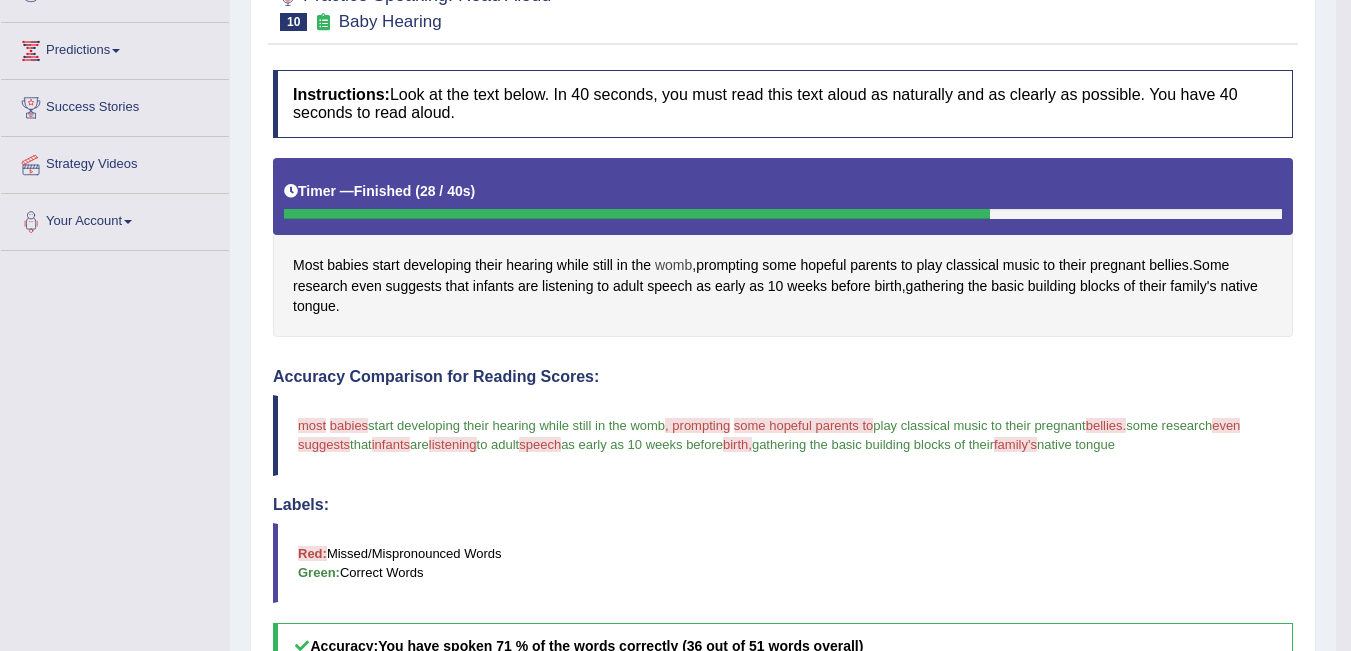 click on "womb" at bounding box center [673, 265] 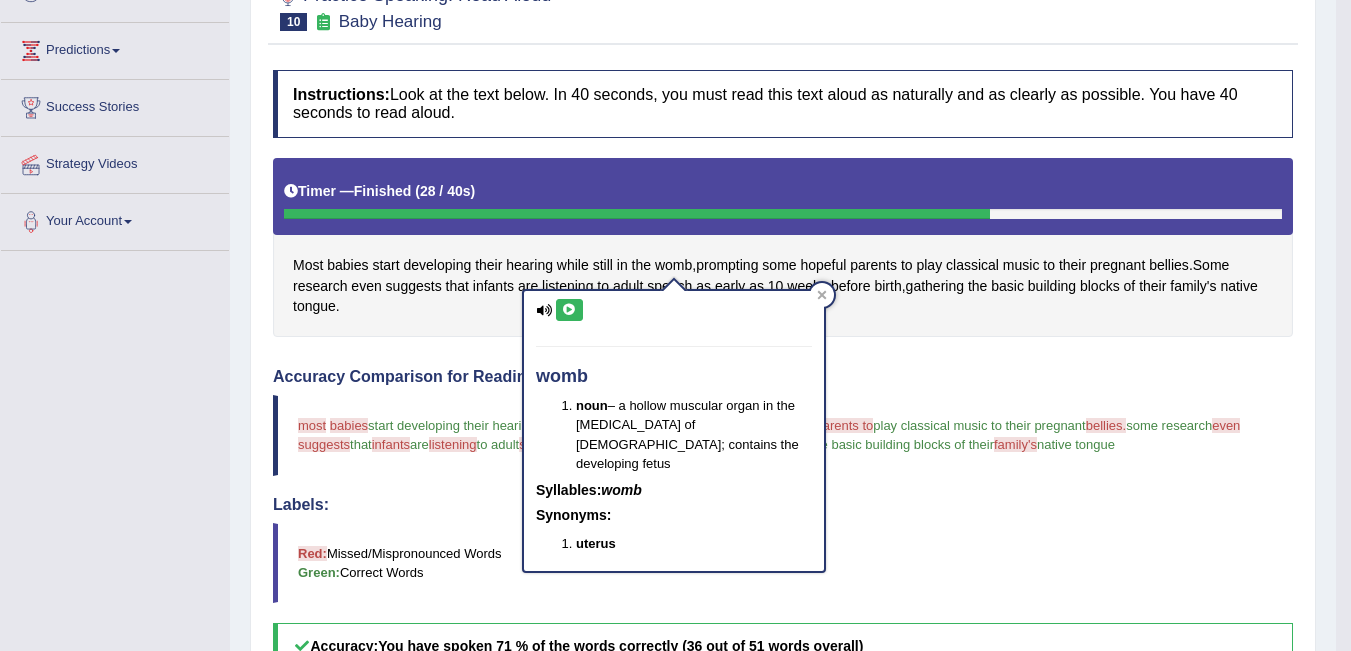 click at bounding box center (569, 310) 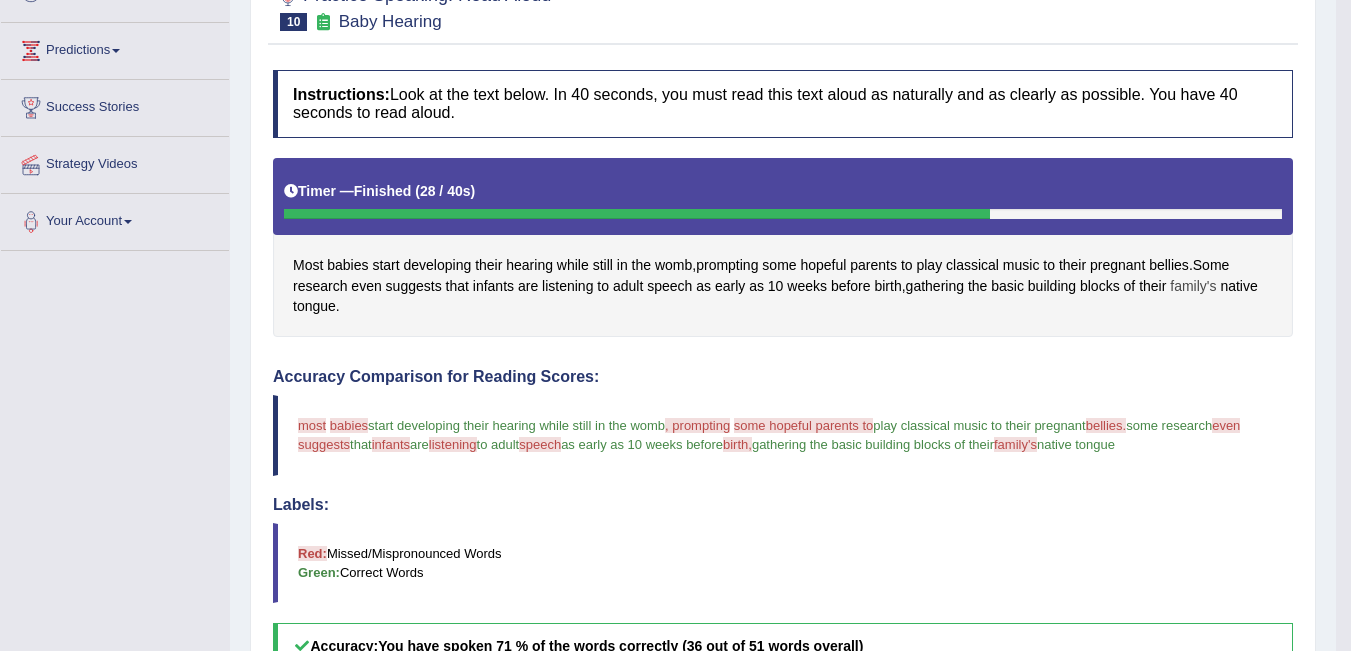 click on "family's" at bounding box center [1193, 286] 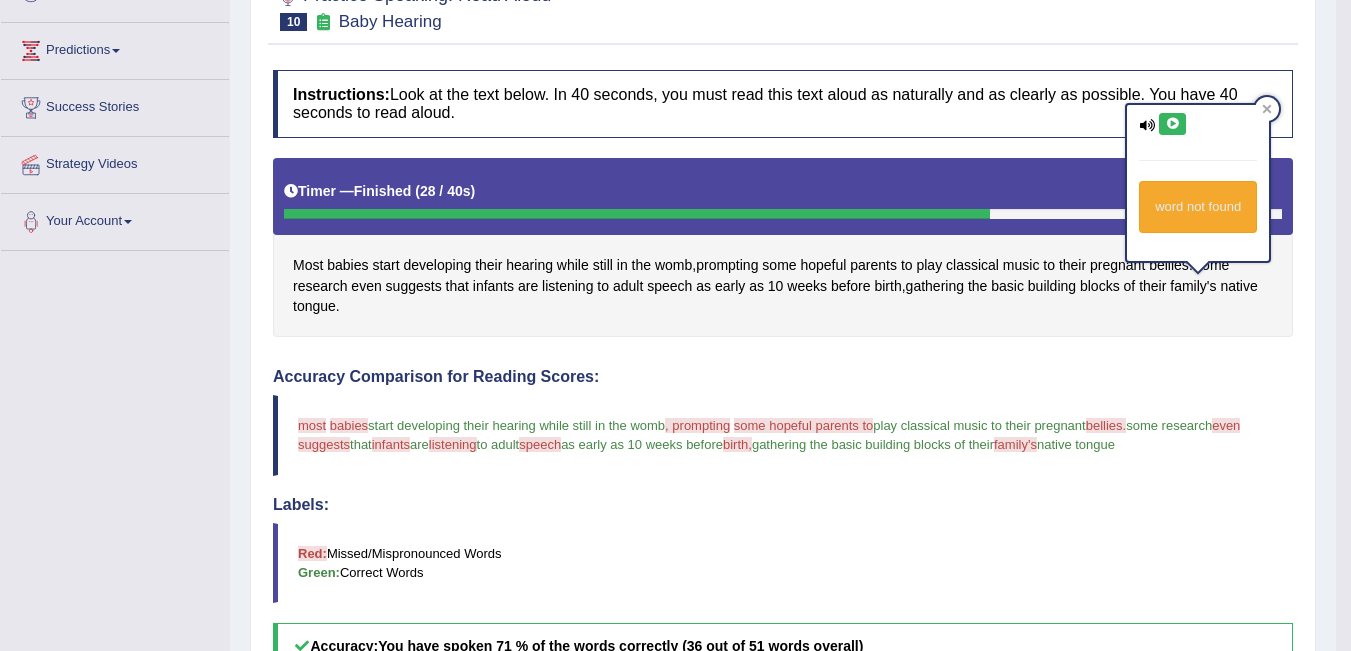 click at bounding box center (1172, 124) 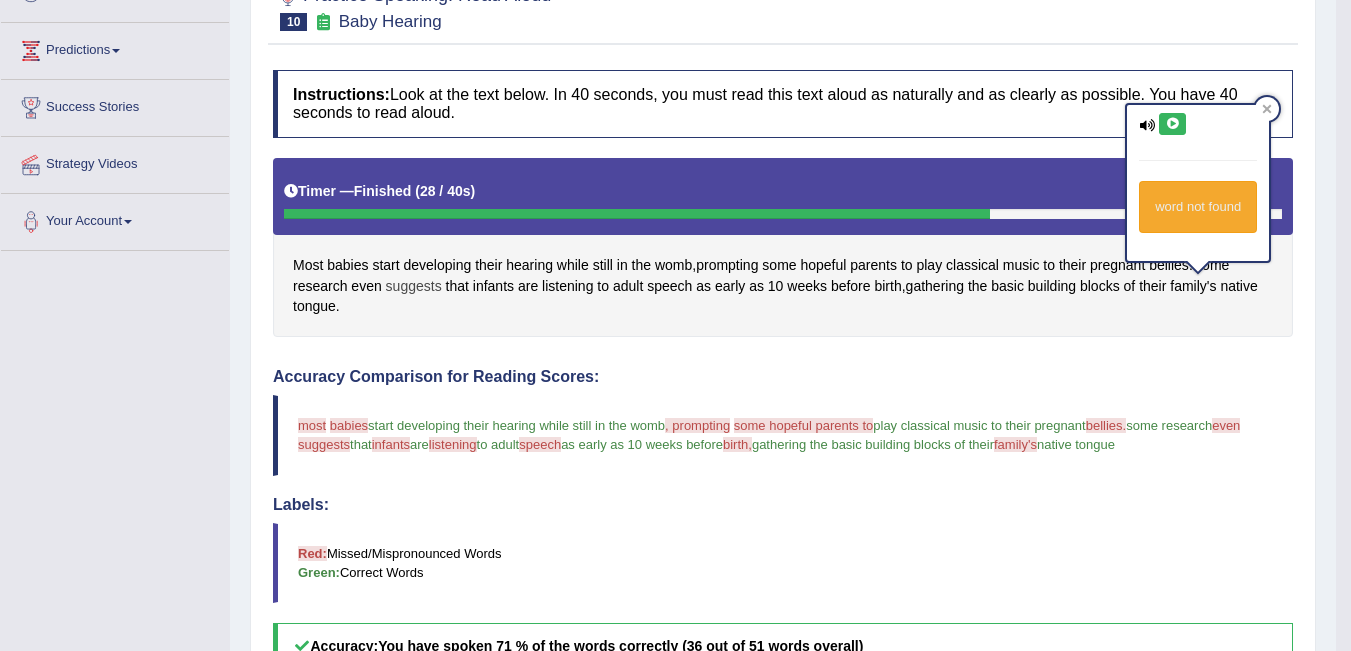 click on "suggests" at bounding box center (414, 286) 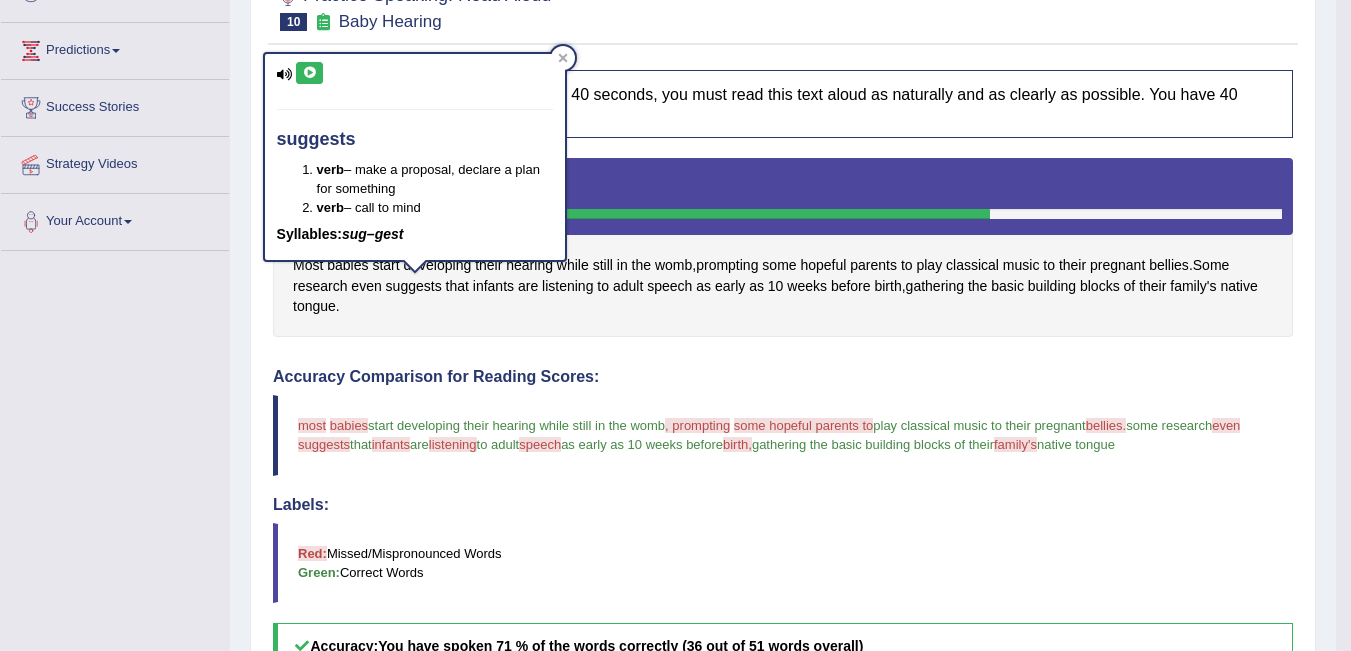 click at bounding box center (309, 73) 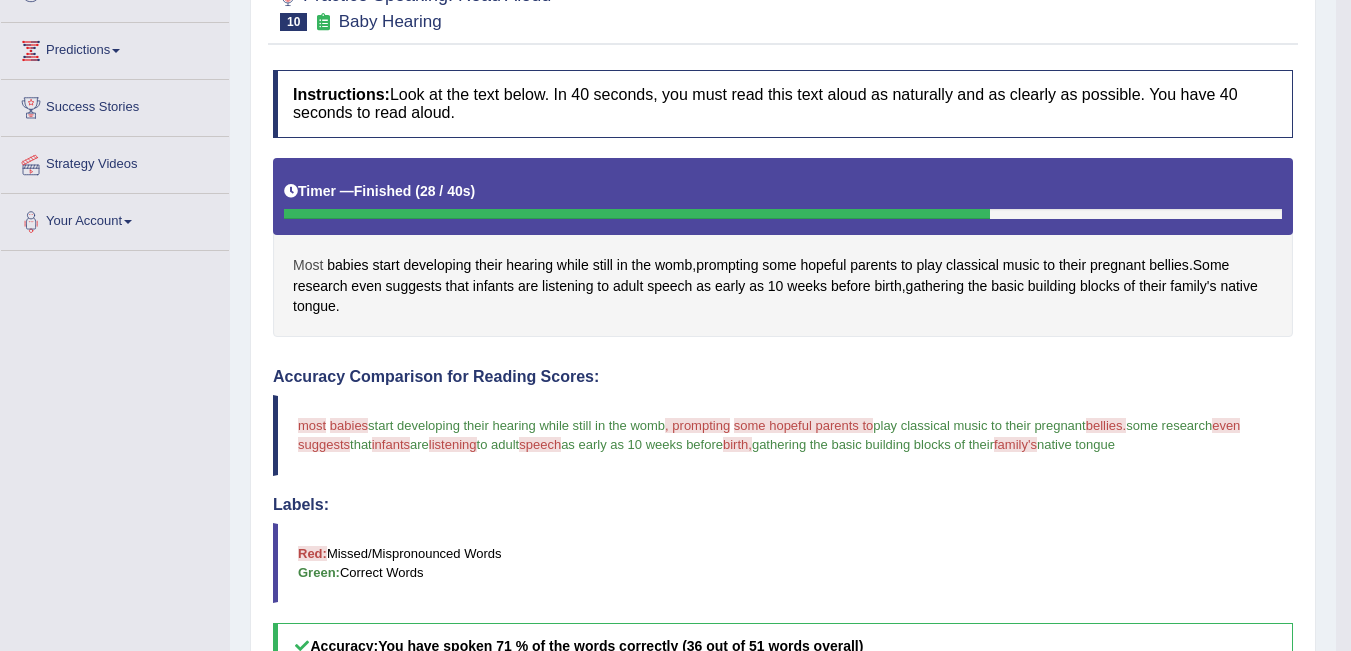 click on "Most" at bounding box center (308, 265) 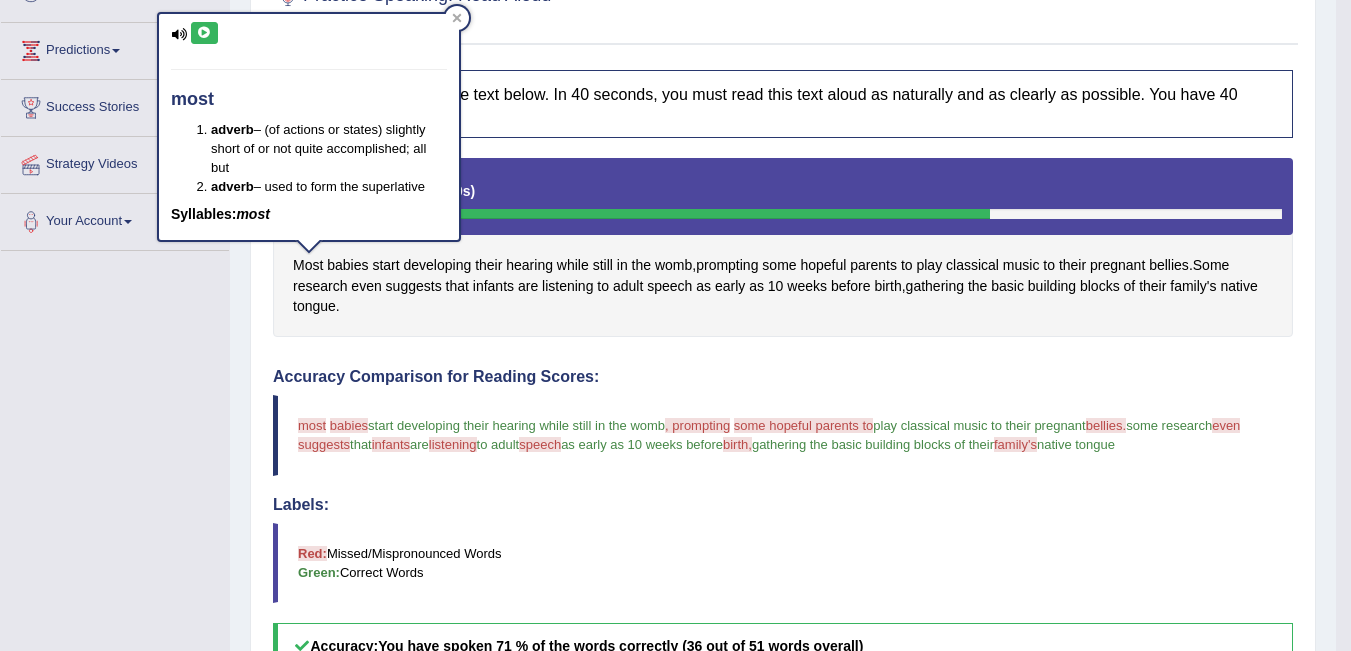 click at bounding box center (204, 33) 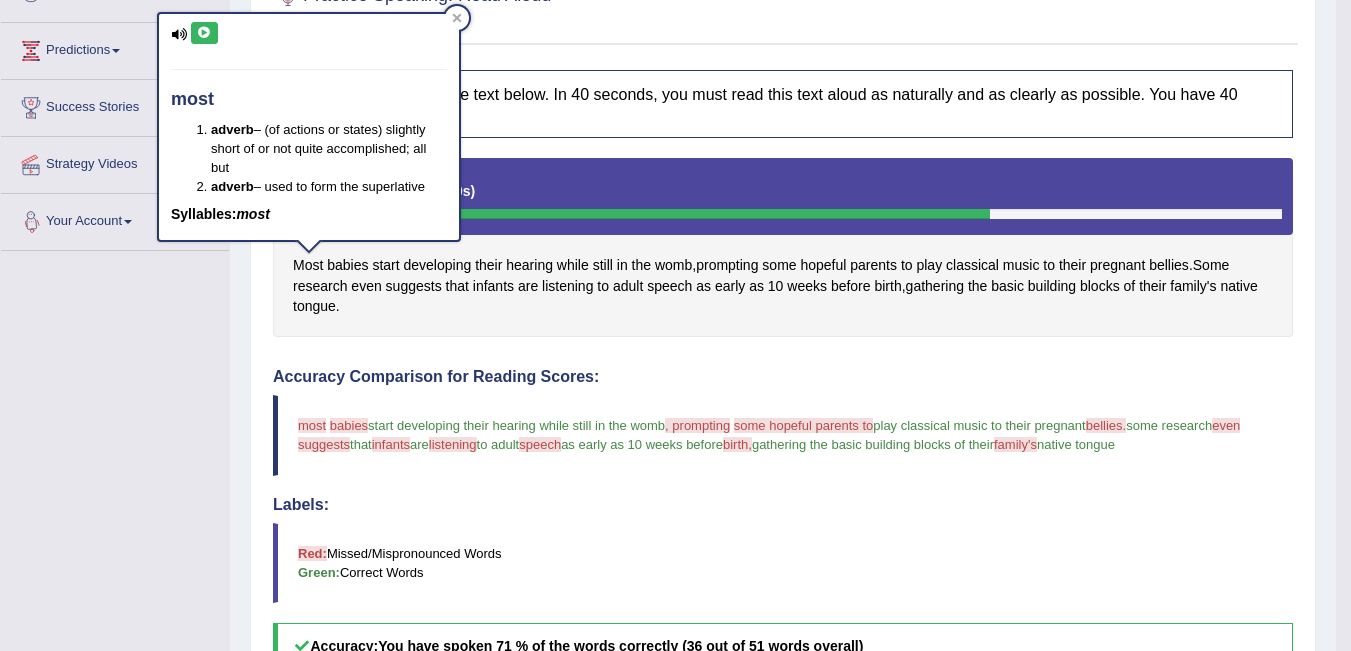 click on "Toggle navigation
Home
Practice Questions   Speaking Practice Read Aloud
Repeat Sentence
Describe Image
Re-tell Lecture
Answer Short Question
Writing Practice  Summarize Written Text
Write Essay
Reading Practice  Reading & Writing: Fill In The Blanks
Choose Multiple Answers
Re-order Paragraphs
Fill In The Blanks
Choose Single Answer
Listening Practice  Summarize Spoken Text
Highlight Incorrect Words
Highlight Correct Summary
Select Missing Word
Choose Single Answer
Choose Multiple Answers
Fill In The Blanks
Write From Dictation
Pronunciation
Tests  Take Practice Sectional Test
Take Mock Test
History
Online Class
Predictions" at bounding box center (668, 403) 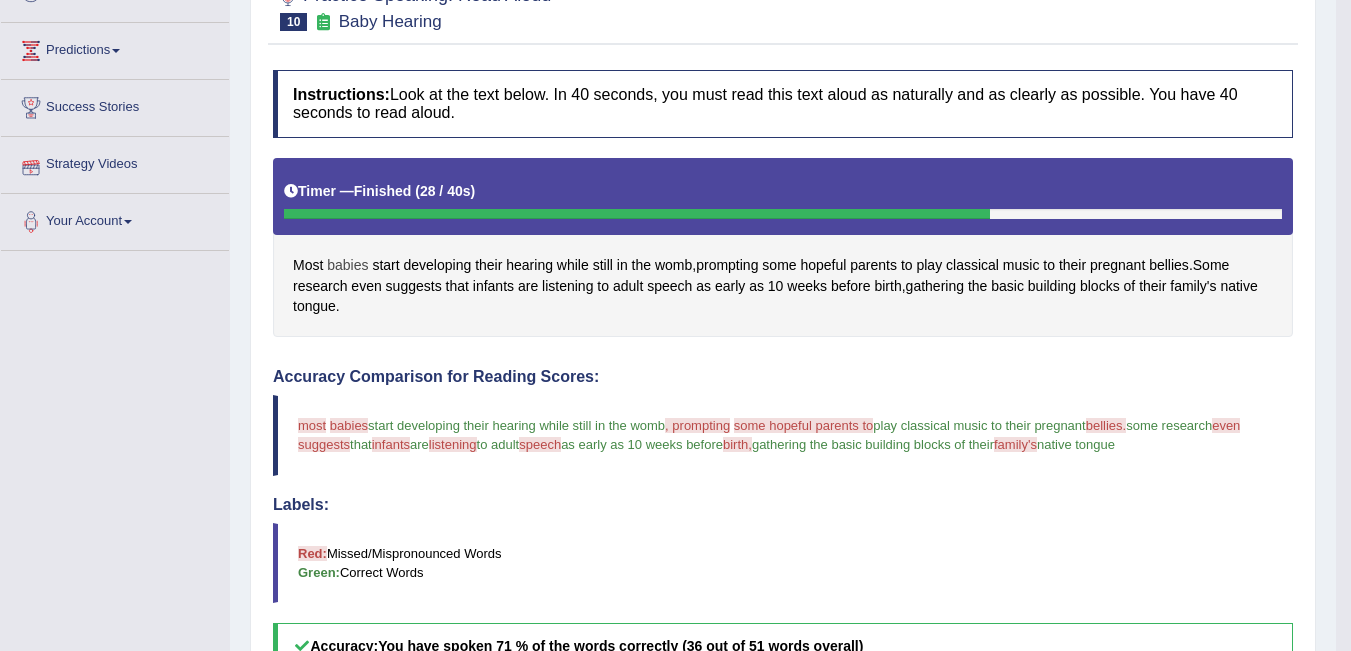 click on "babies" at bounding box center (347, 265) 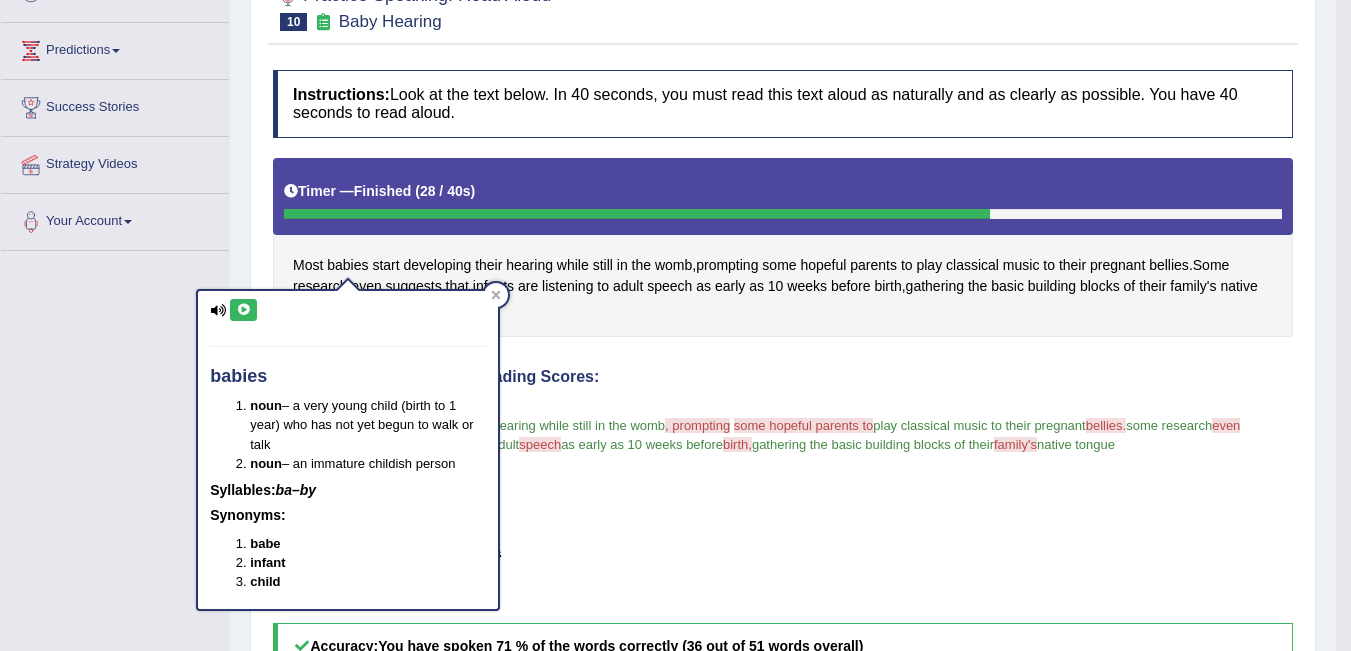 click at bounding box center [243, 310] 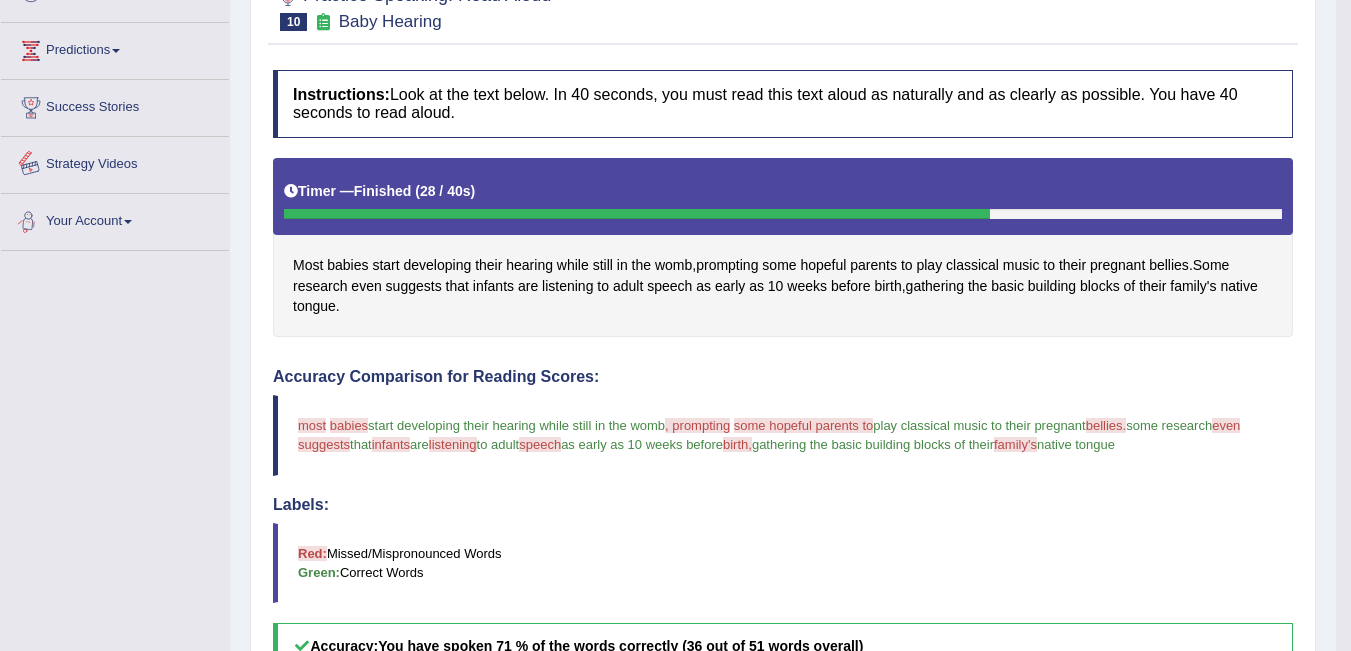 click on "Strategy Videos" at bounding box center (115, 162) 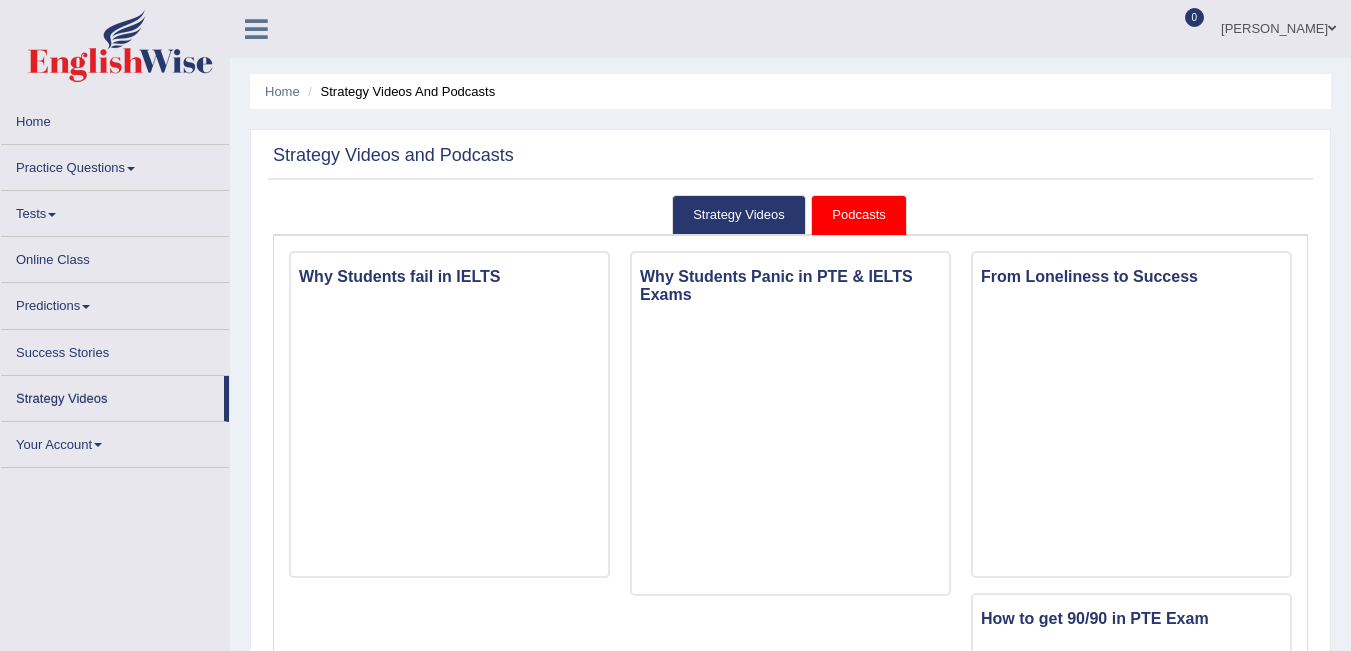 scroll, scrollTop: 0, scrollLeft: 0, axis: both 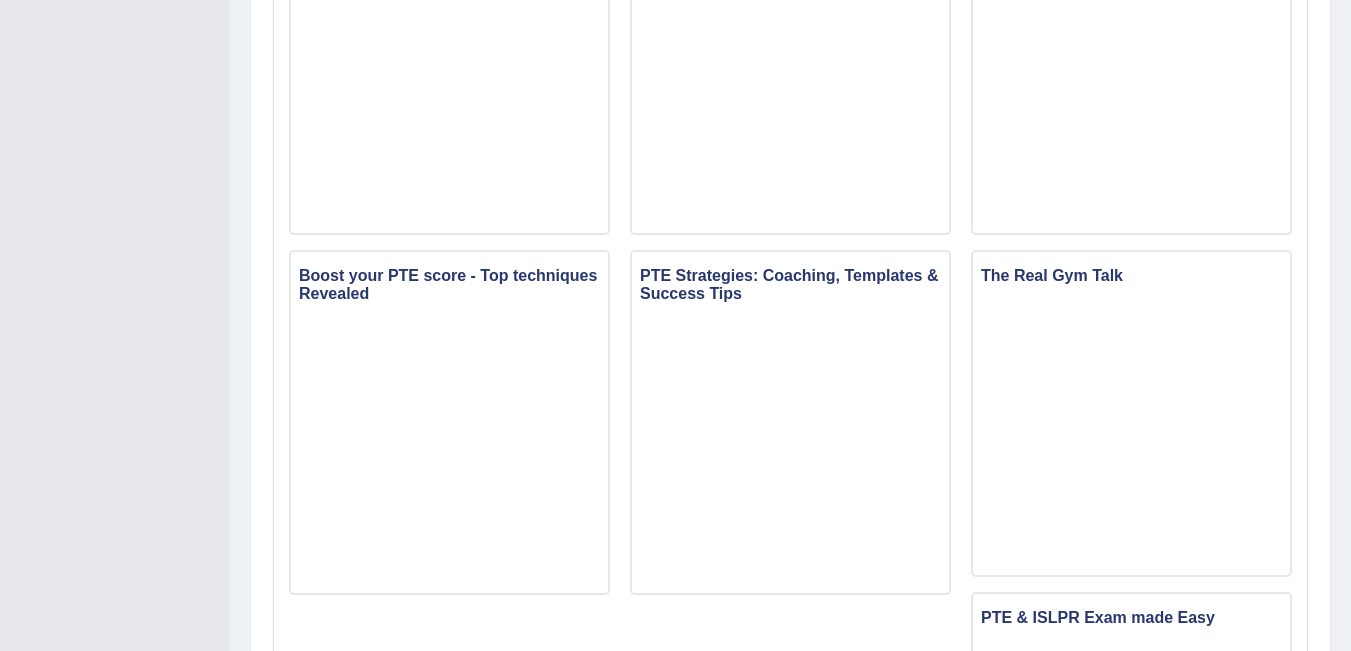 drag, startPoint x: 1360, startPoint y: 151, endPoint x: 1347, endPoint y: 418, distance: 267.31628 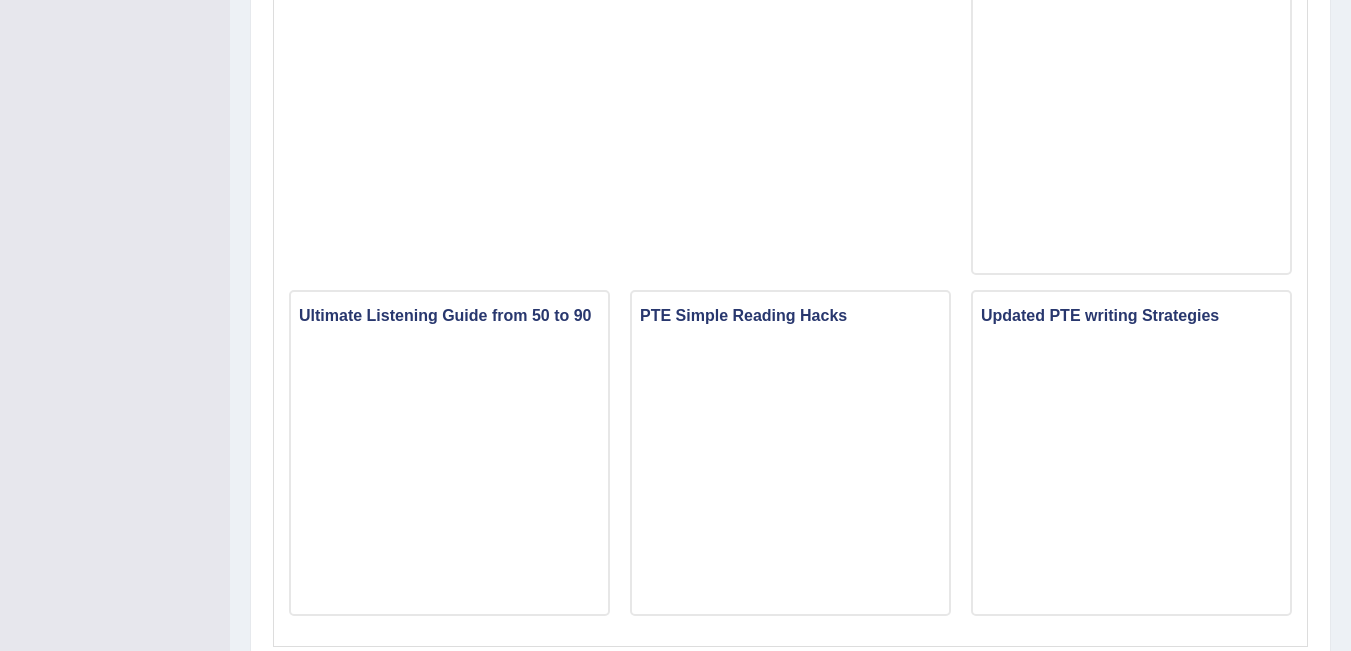 scroll, scrollTop: 1726, scrollLeft: 0, axis: vertical 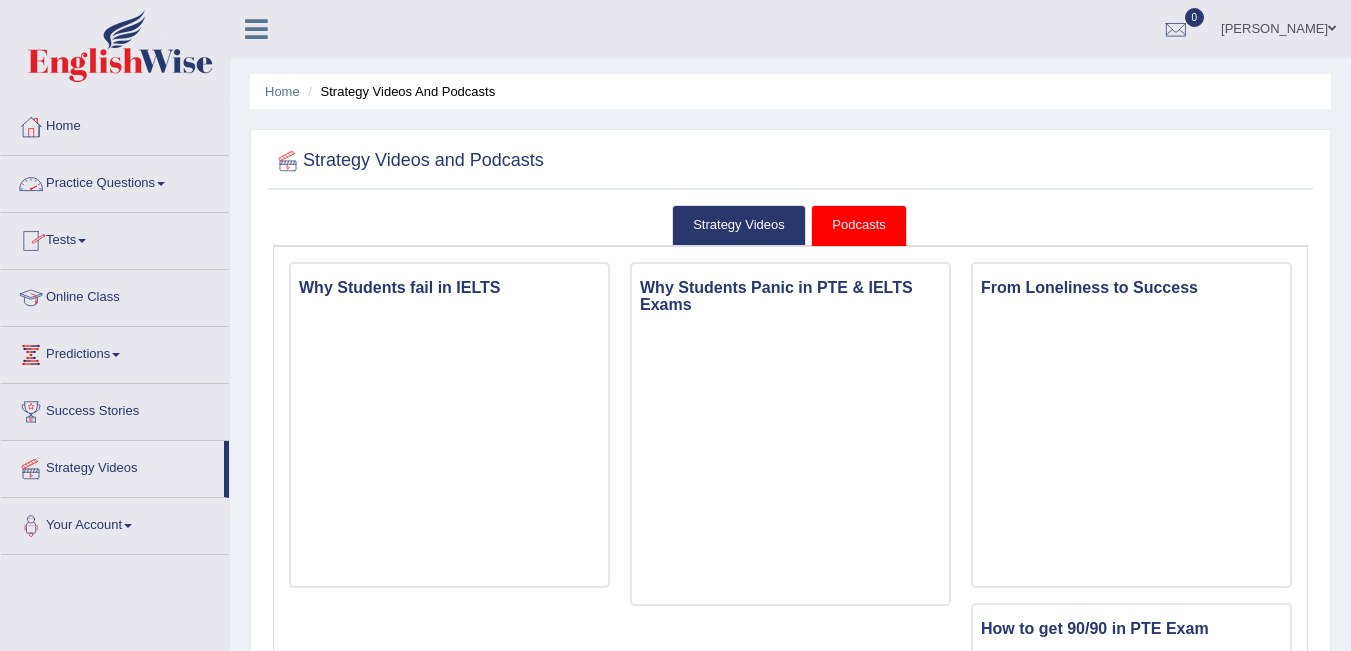 click on "Practice Questions" at bounding box center (115, 181) 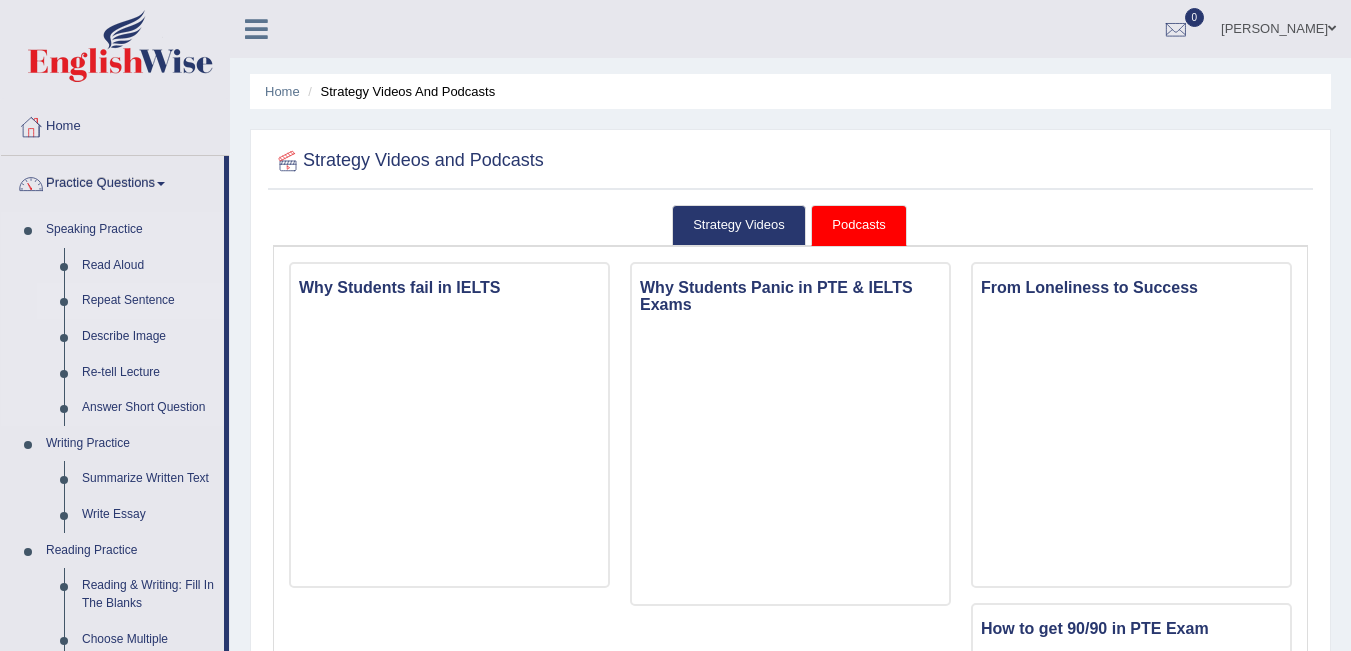 click on "Repeat Sentence" at bounding box center (148, 301) 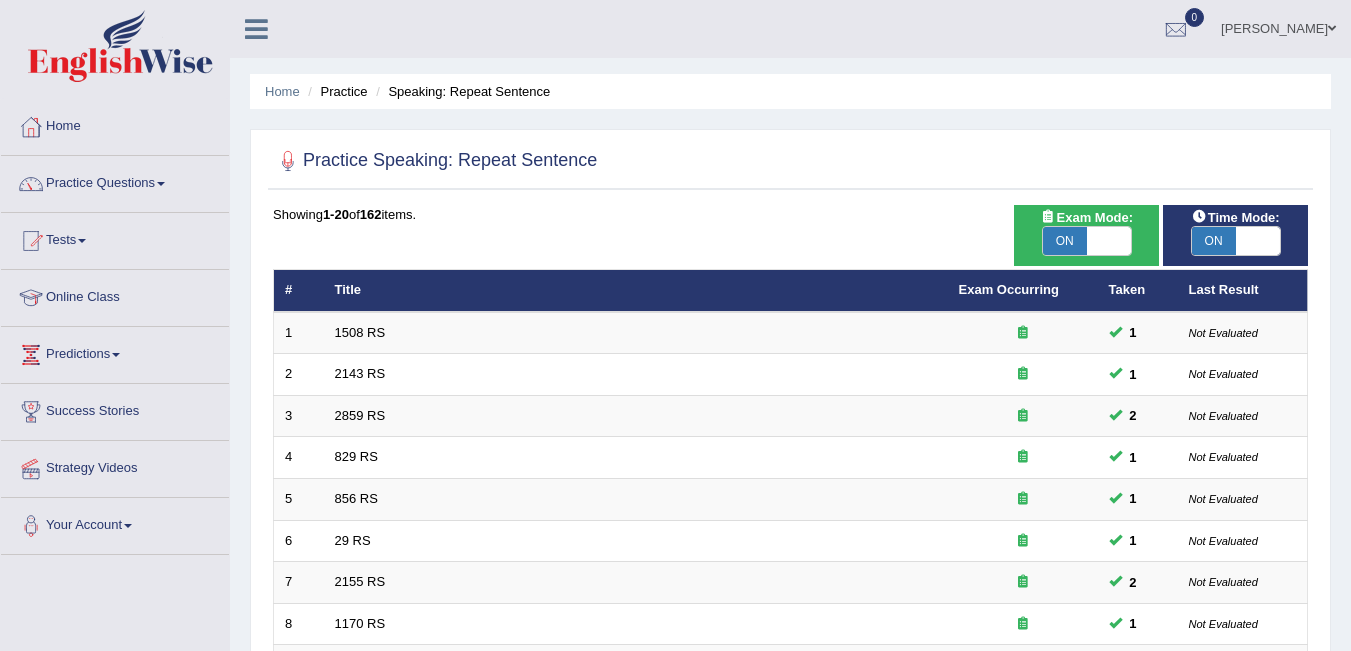 scroll, scrollTop: 0, scrollLeft: 0, axis: both 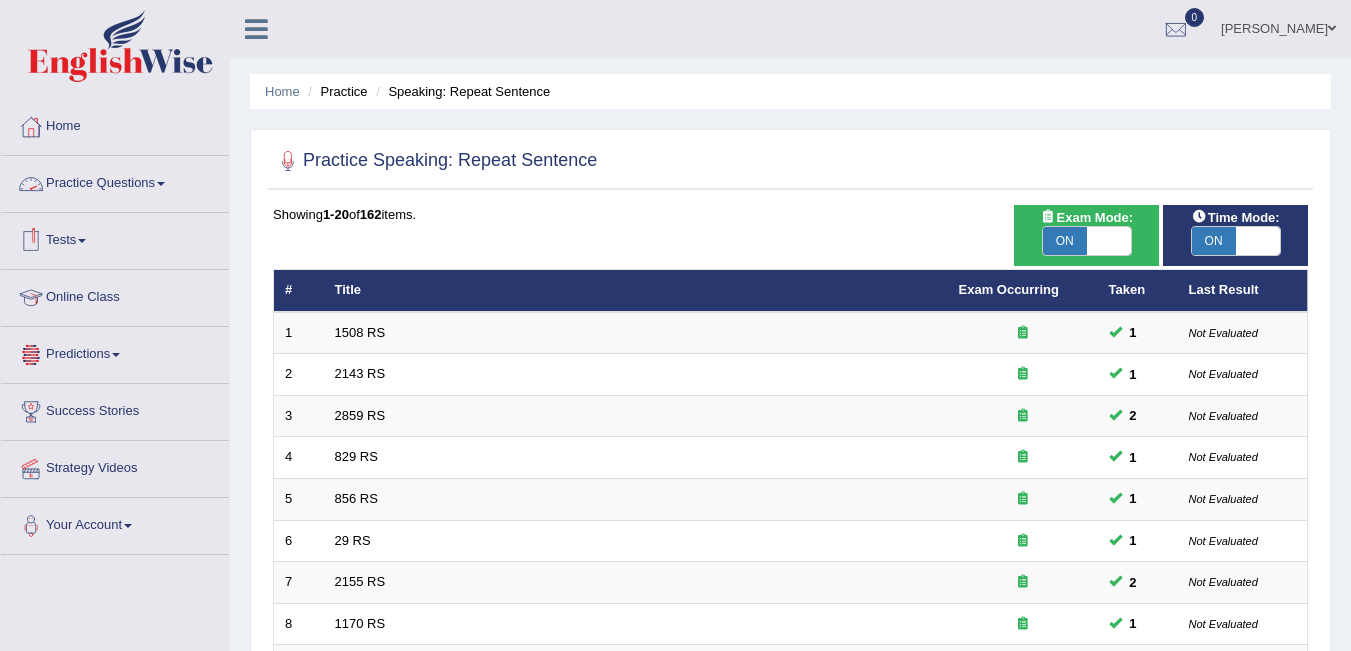 click on "Practice Questions" at bounding box center (115, 181) 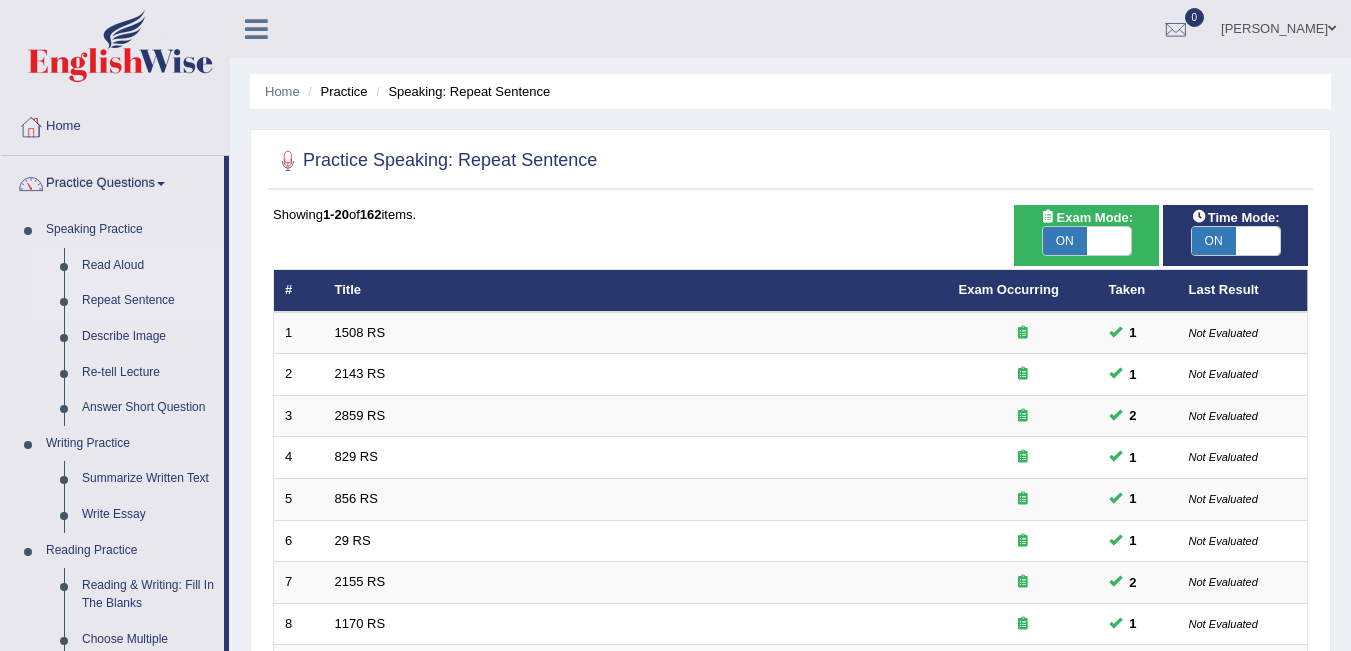 click on "Read Aloud" at bounding box center (148, 266) 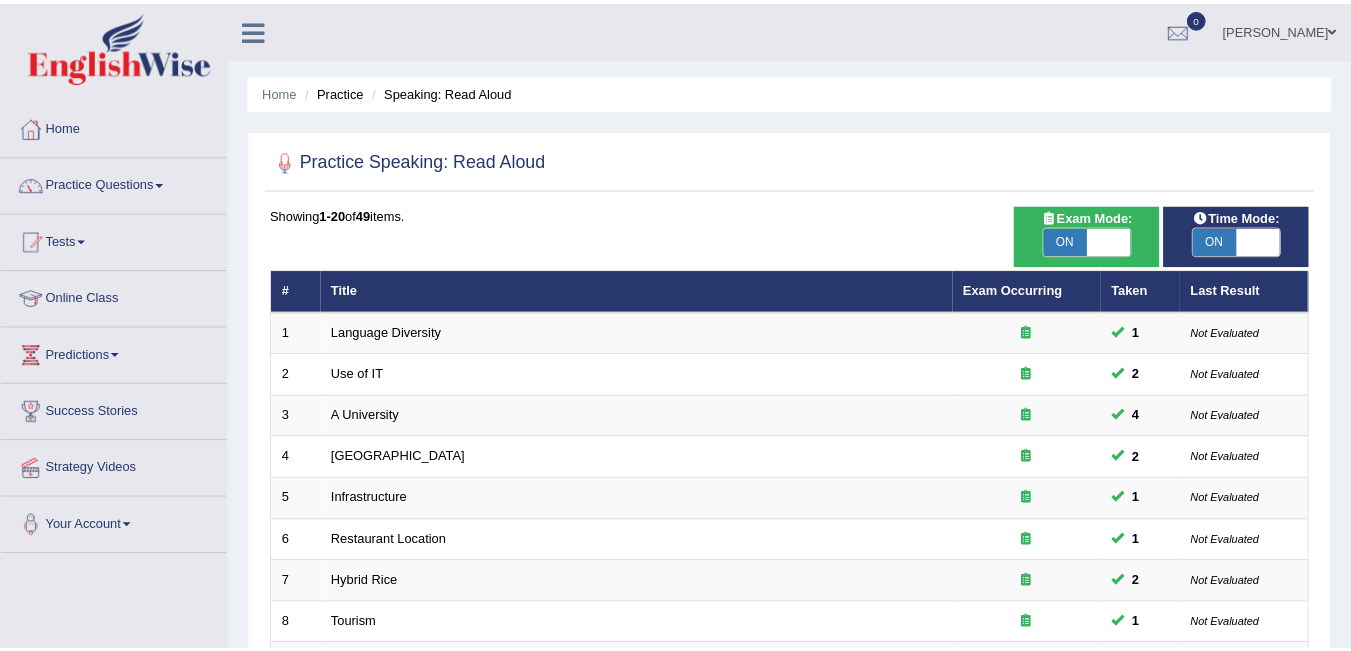 scroll, scrollTop: 0, scrollLeft: 0, axis: both 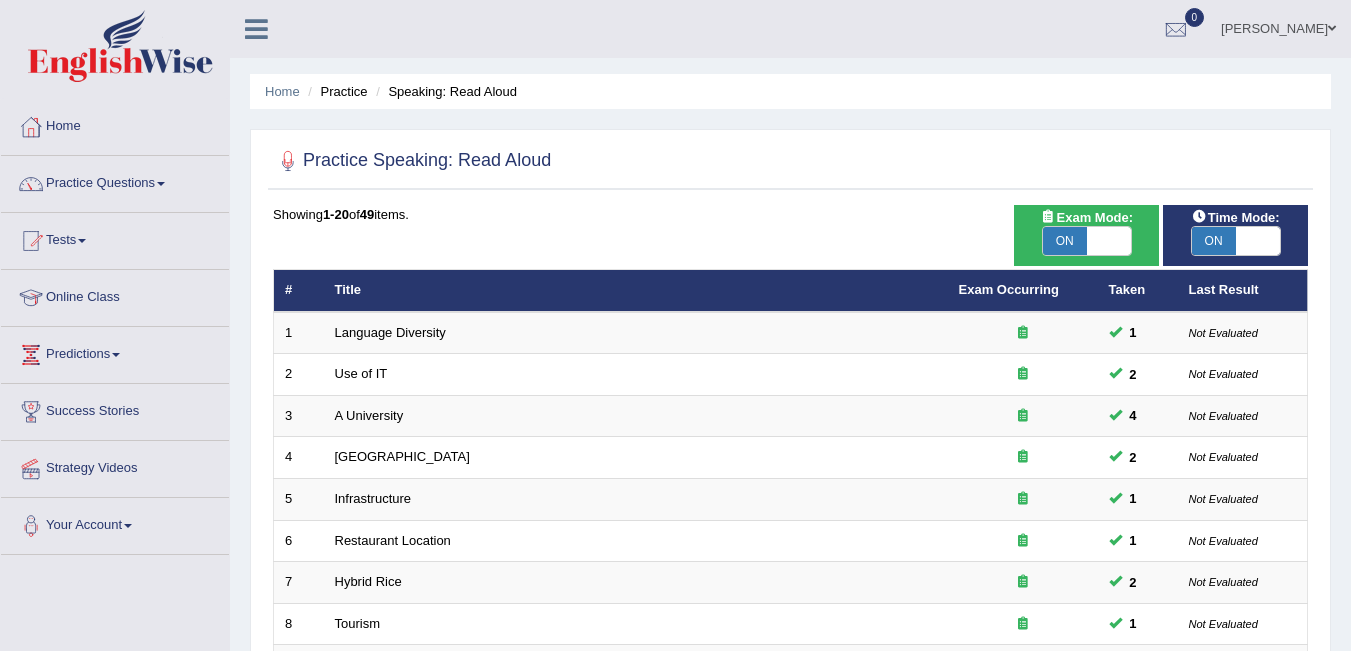 click on "ON" at bounding box center [1214, 241] 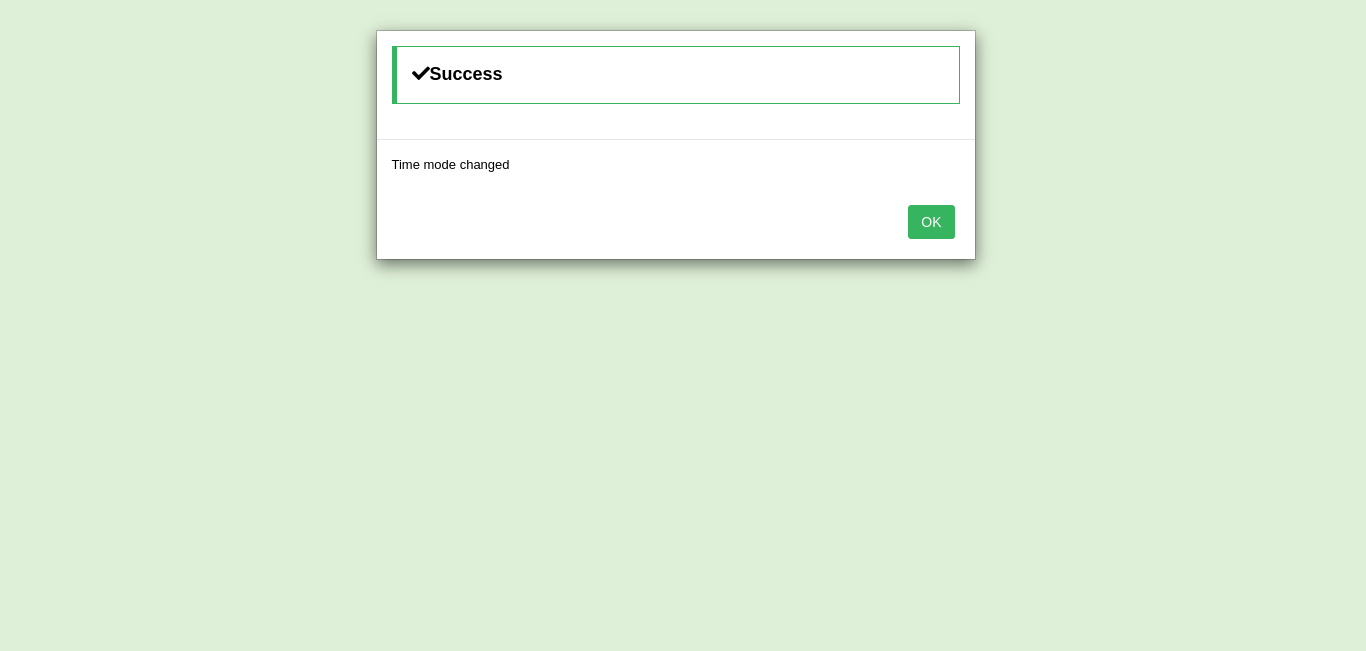 click on "OK" at bounding box center [931, 222] 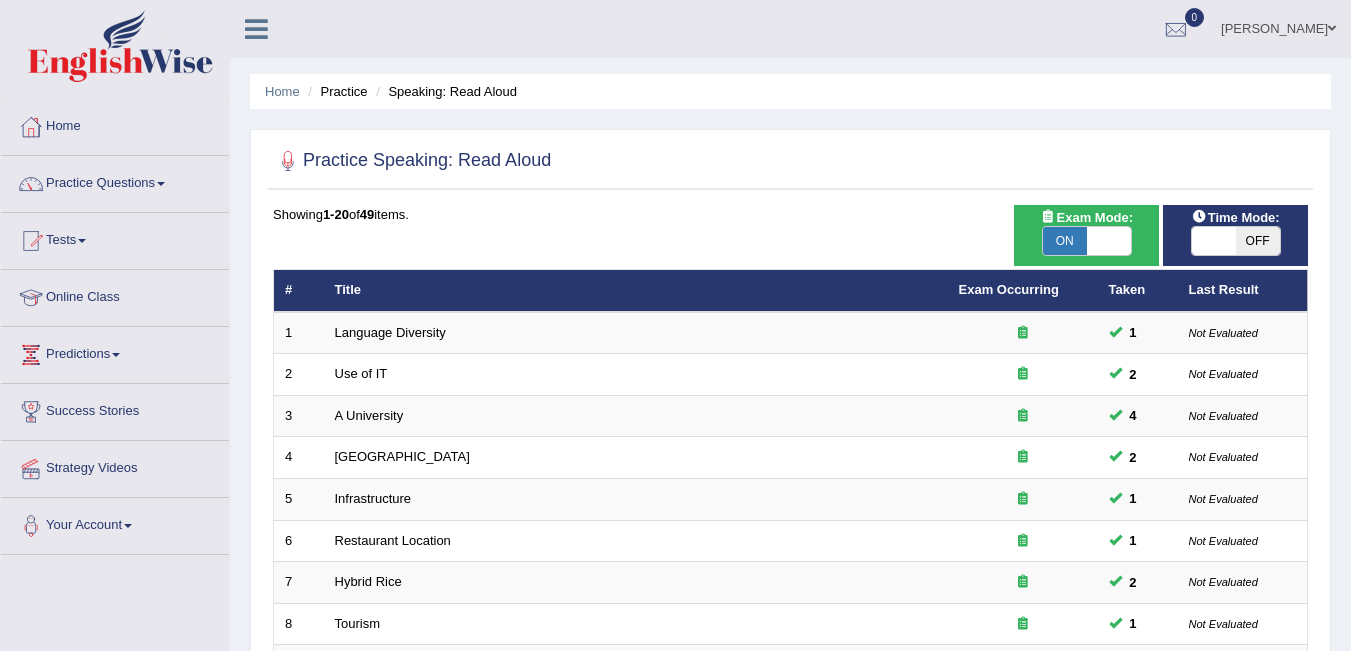 click on "ON" at bounding box center [1065, 241] 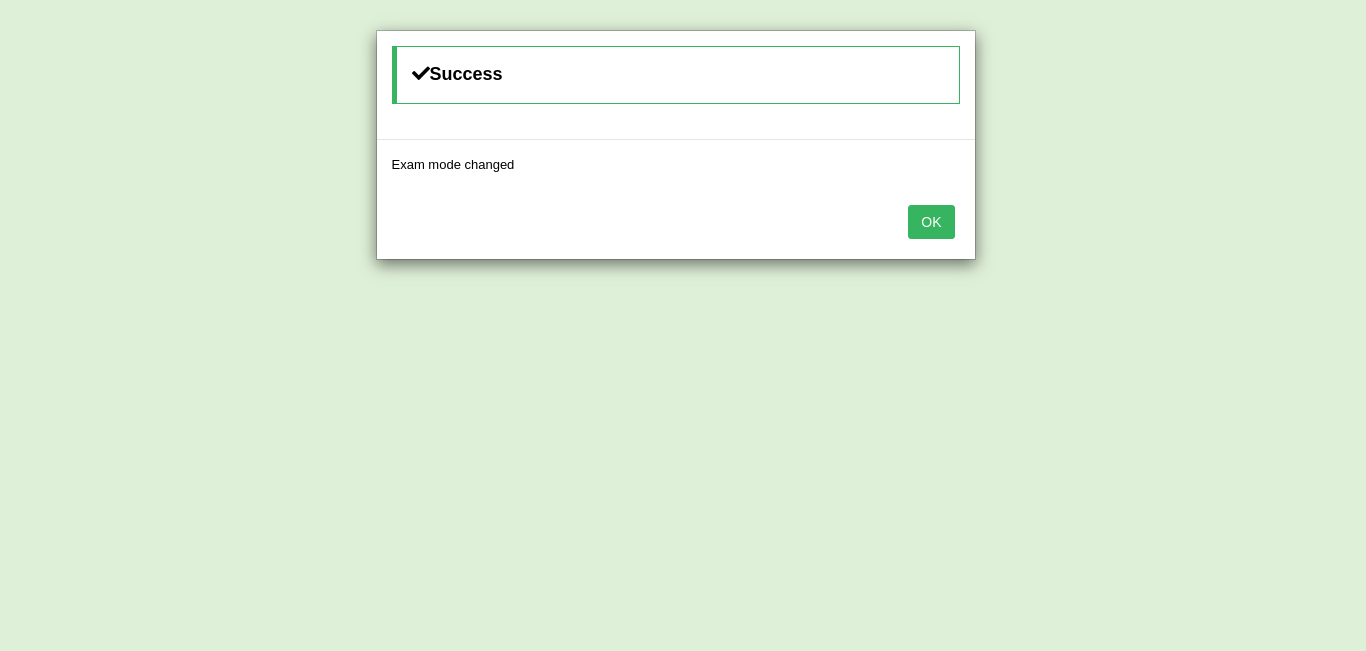 click on "OK" at bounding box center [931, 222] 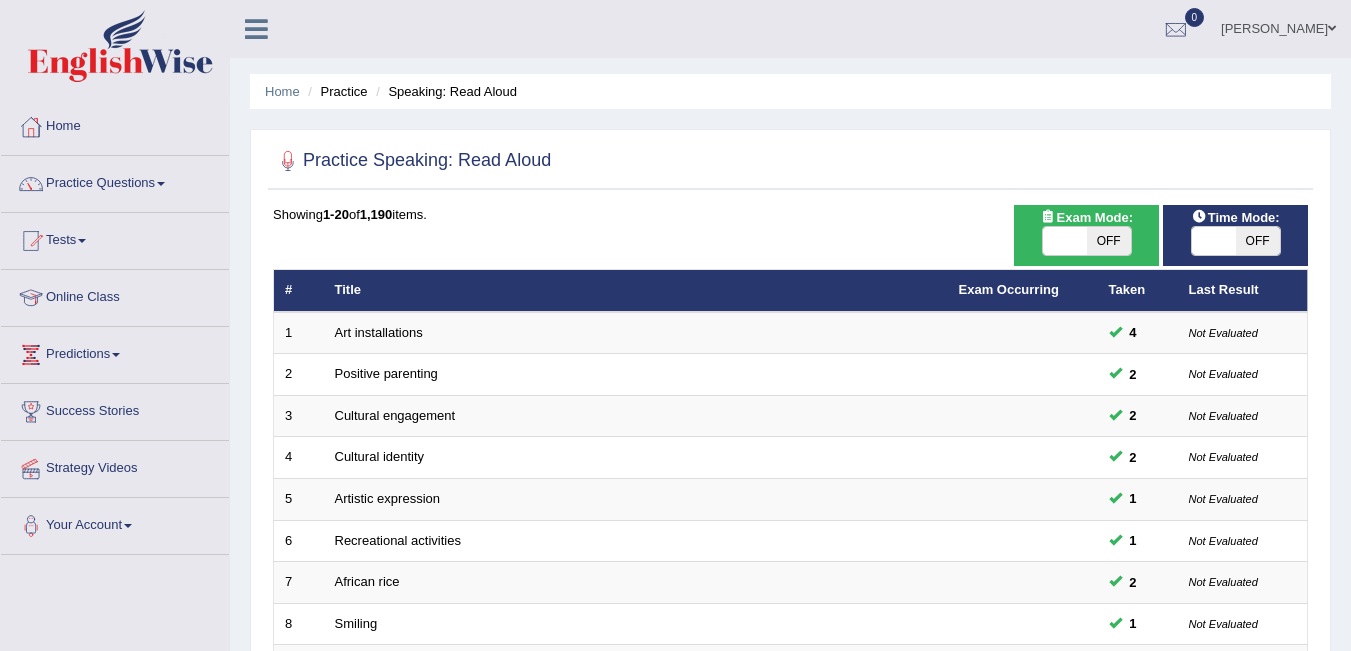 scroll, scrollTop: 0, scrollLeft: 0, axis: both 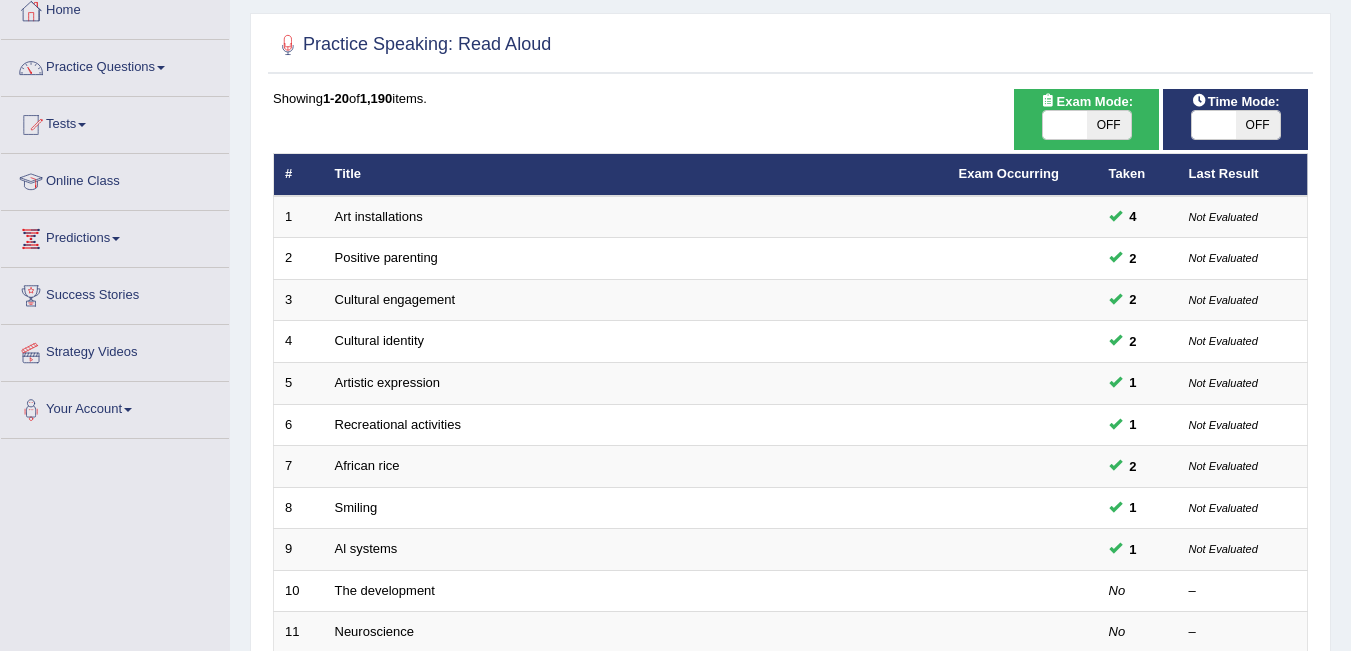click at bounding box center (1065, 125) 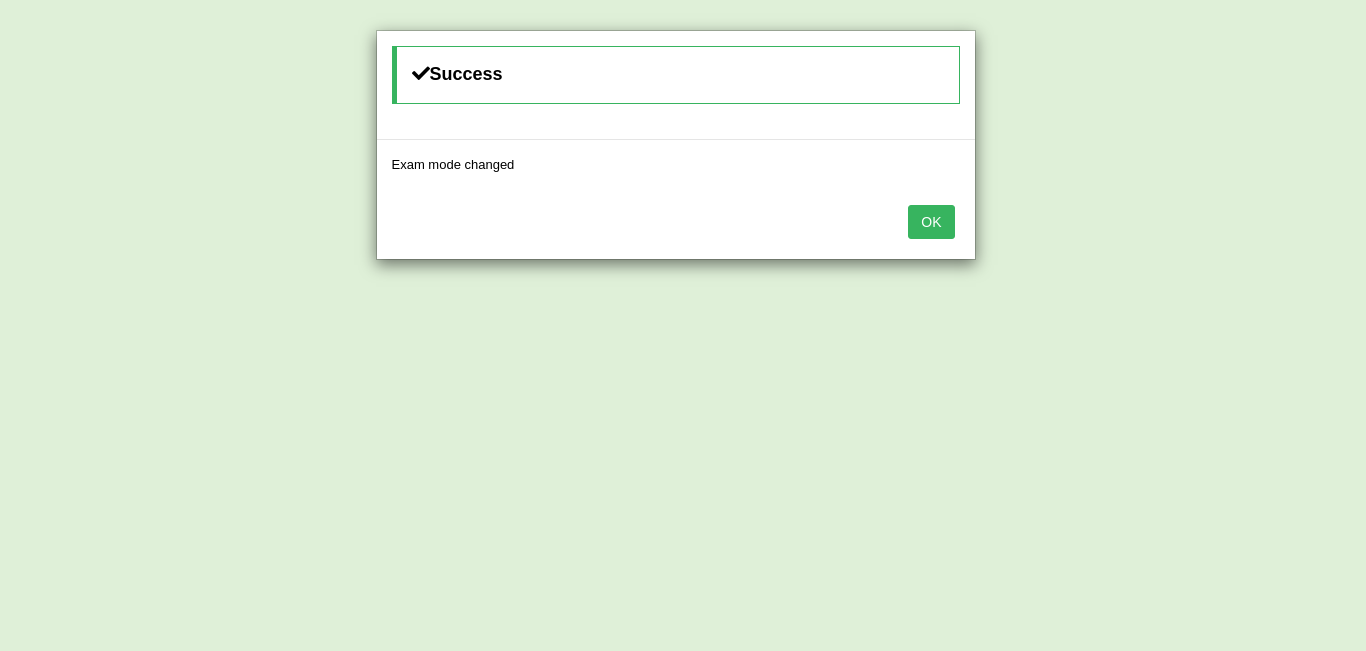 click on "OK" at bounding box center [931, 222] 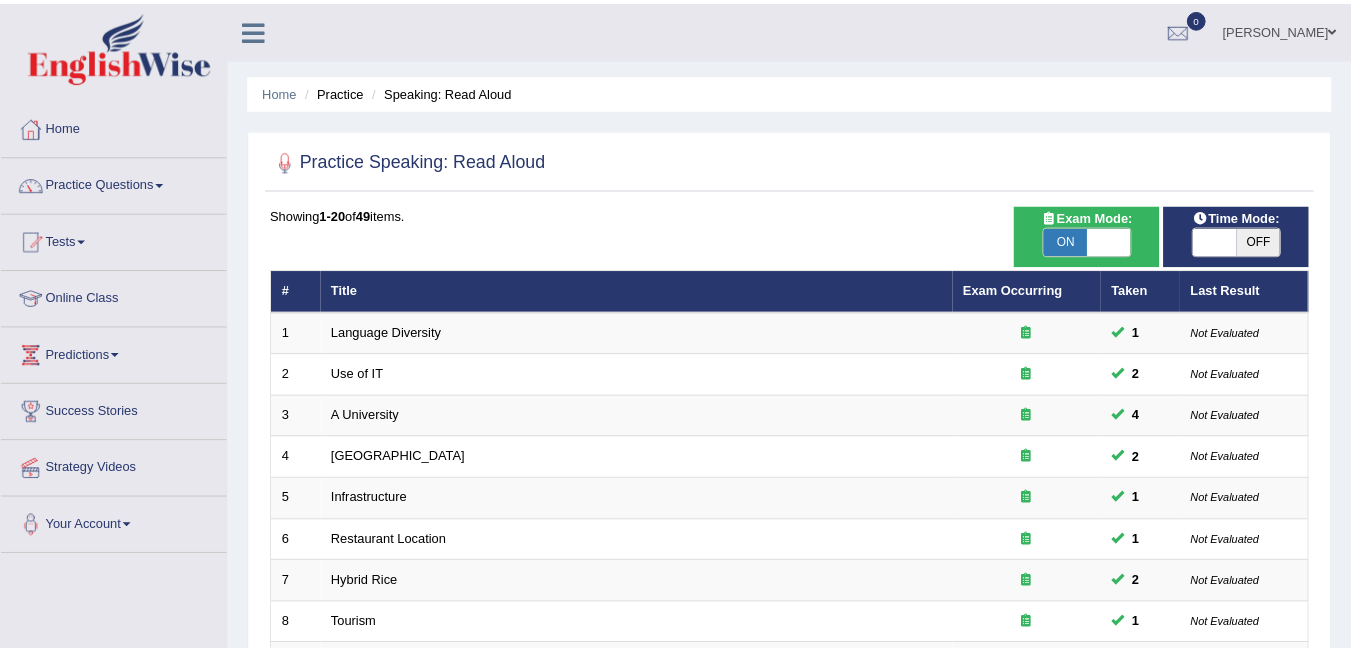 scroll, scrollTop: 116, scrollLeft: 0, axis: vertical 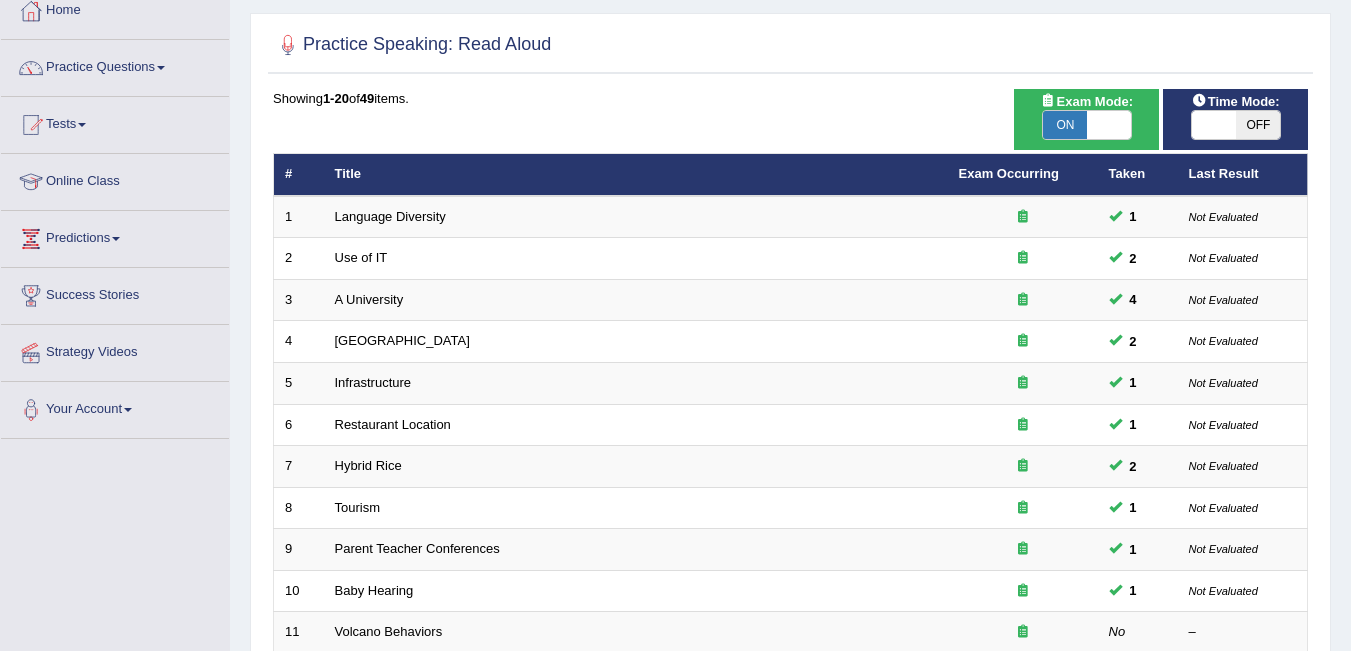 click on "OFF" at bounding box center (1258, 125) 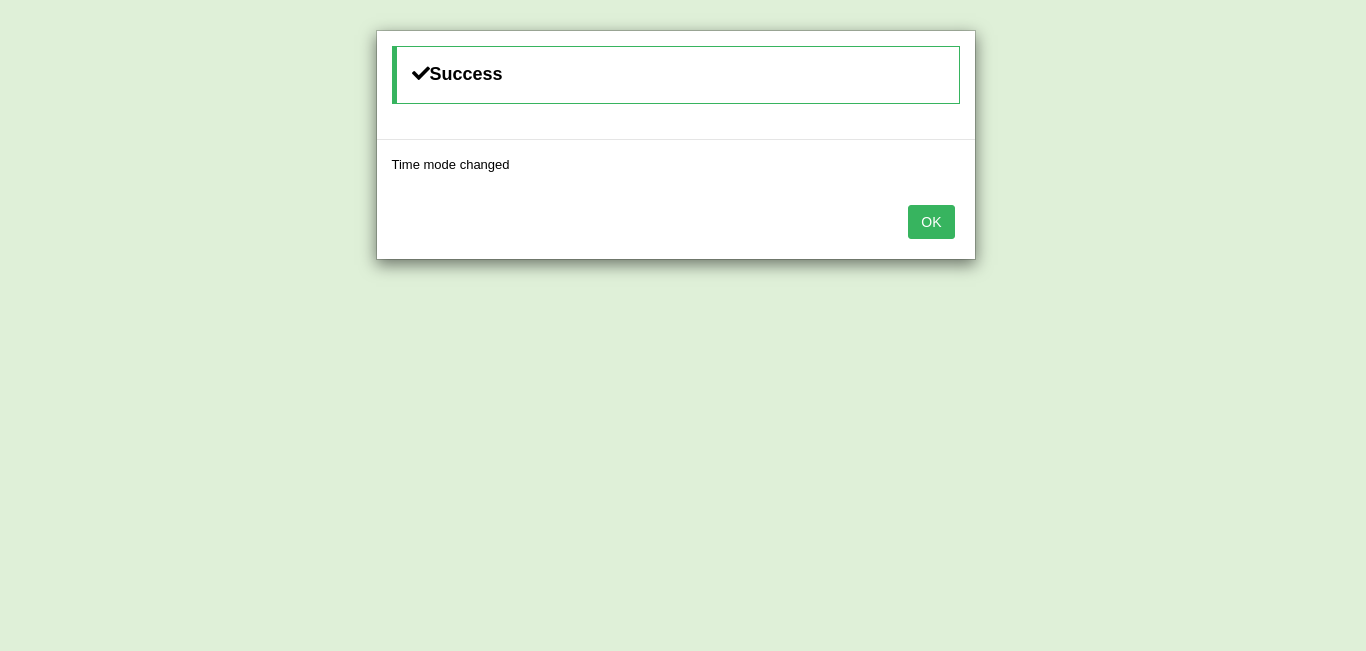 click on "OK" at bounding box center (931, 222) 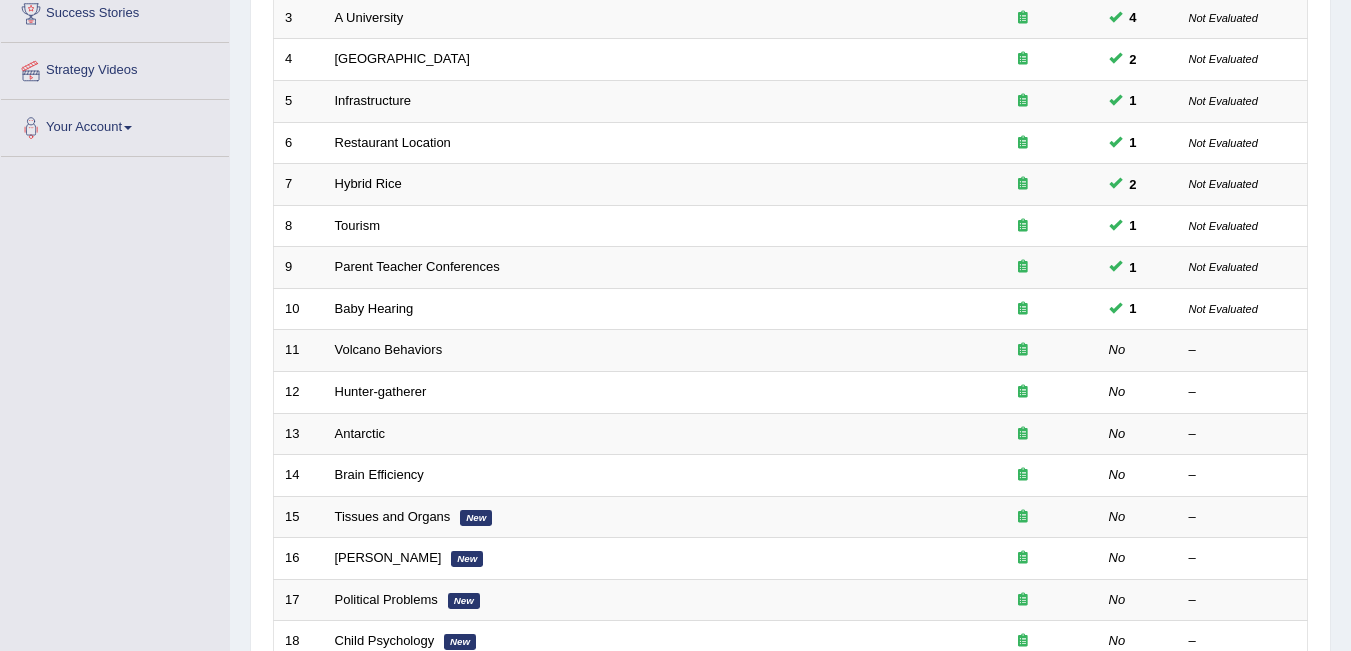 scroll, scrollTop: 447, scrollLeft: 0, axis: vertical 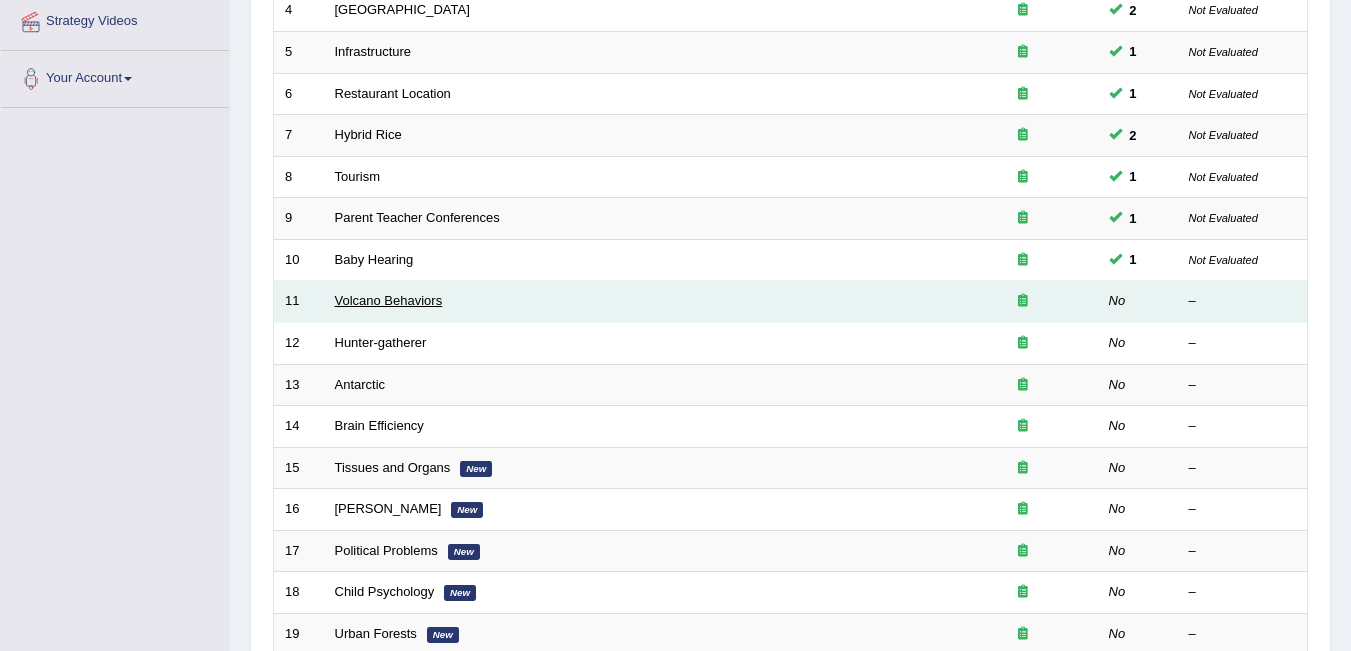 click on "Volcano Behaviors" at bounding box center (389, 300) 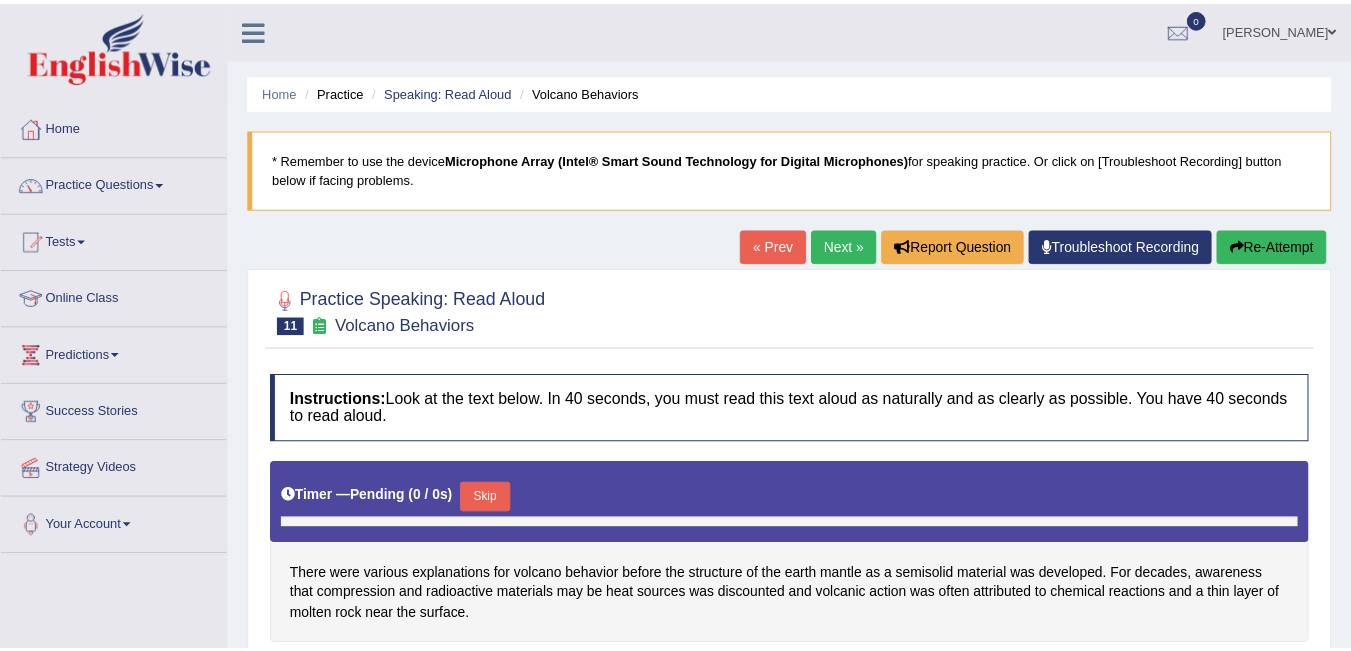 scroll, scrollTop: 0, scrollLeft: 0, axis: both 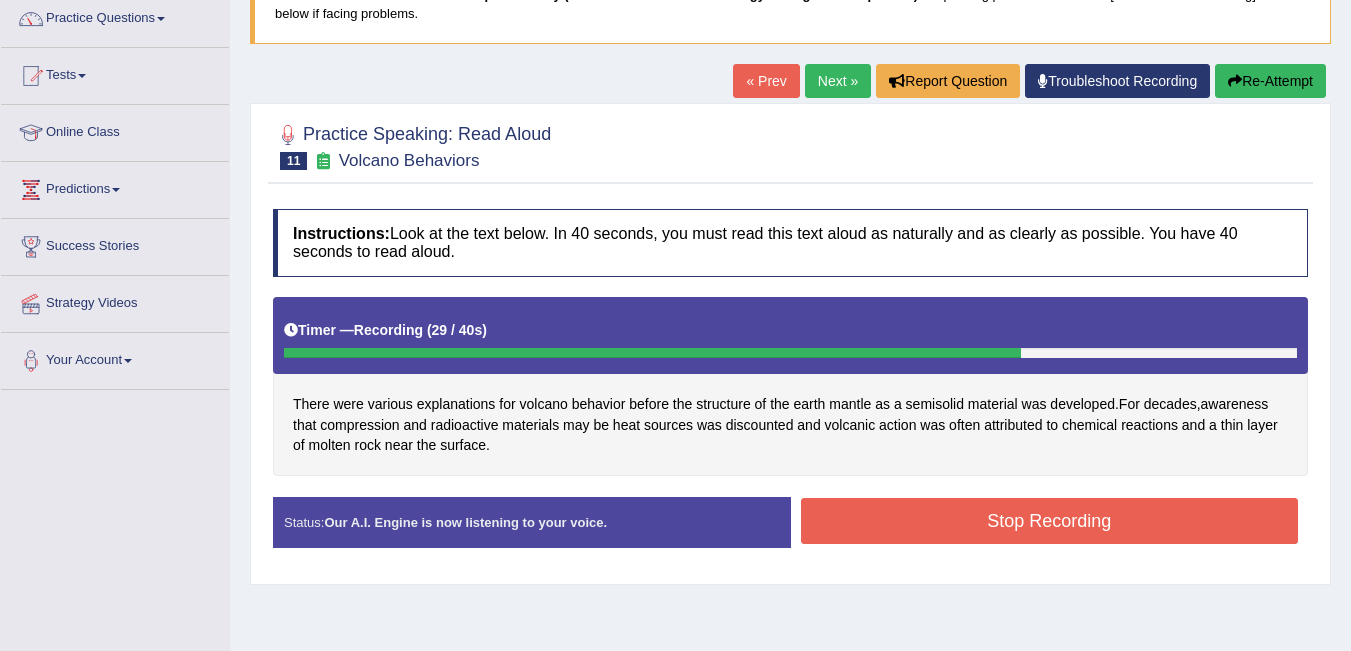 click on "Stop Recording" at bounding box center (1050, 521) 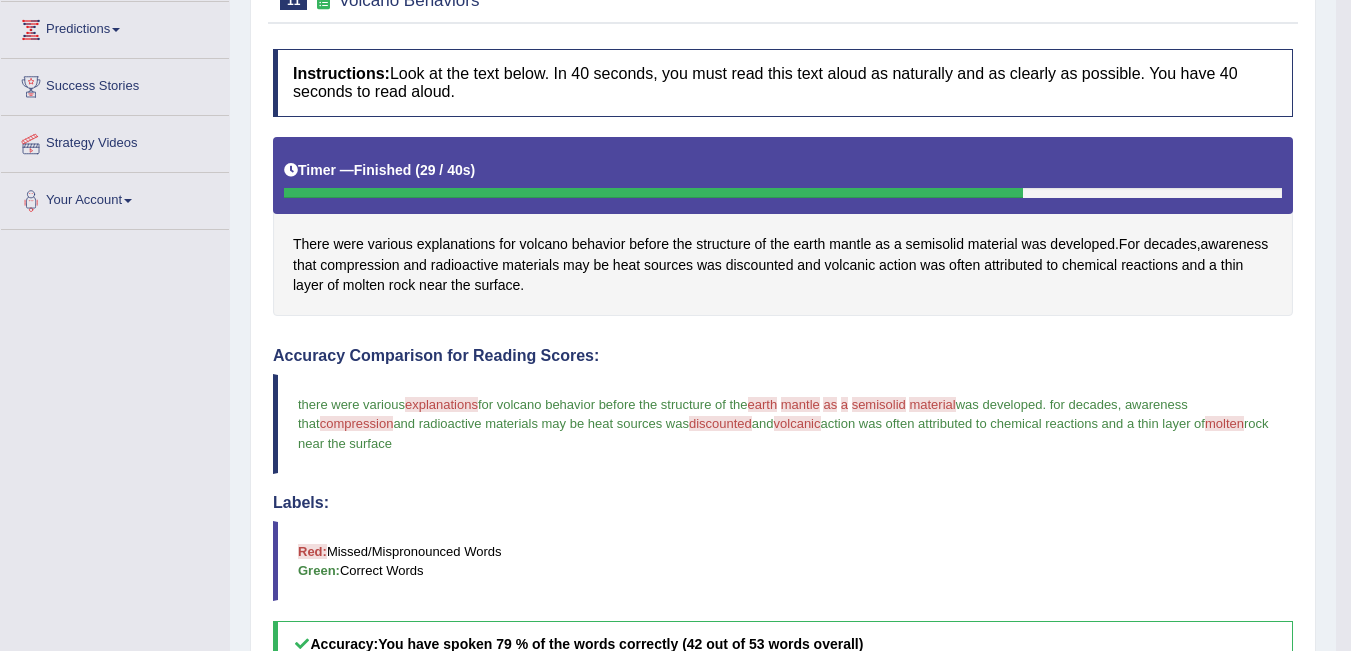 scroll, scrollTop: 320, scrollLeft: 0, axis: vertical 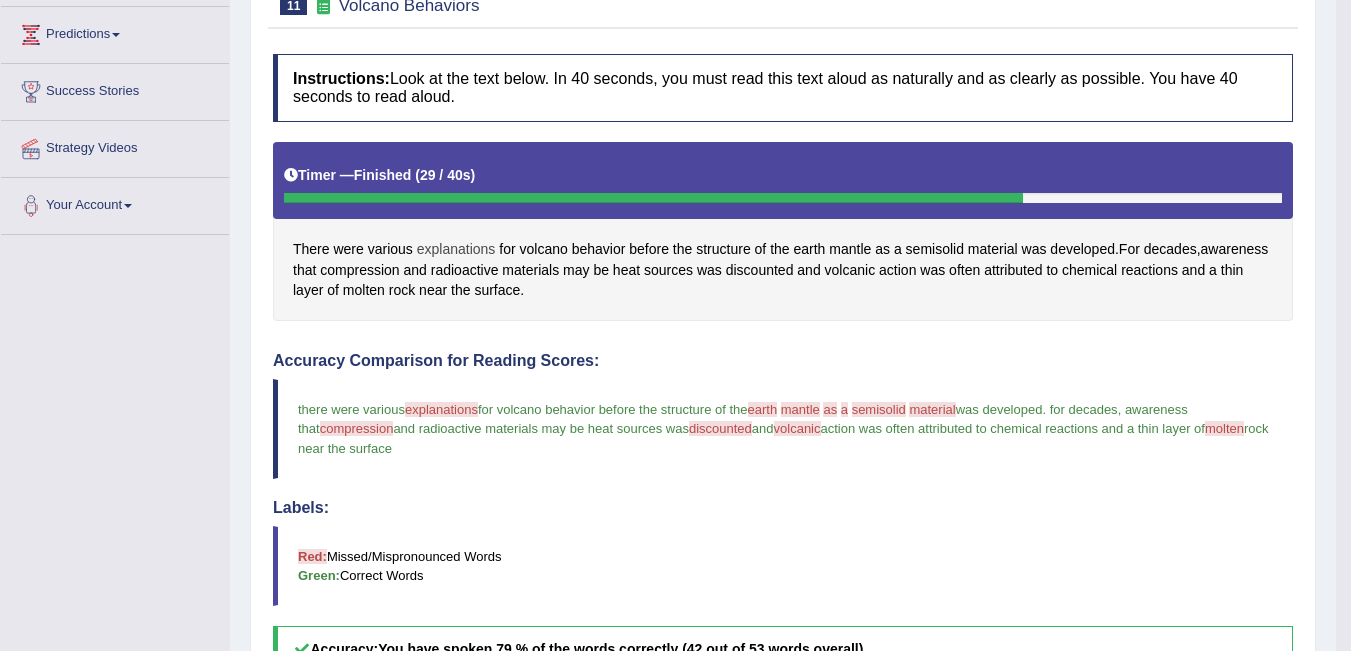 click on "explanations" at bounding box center [456, 249] 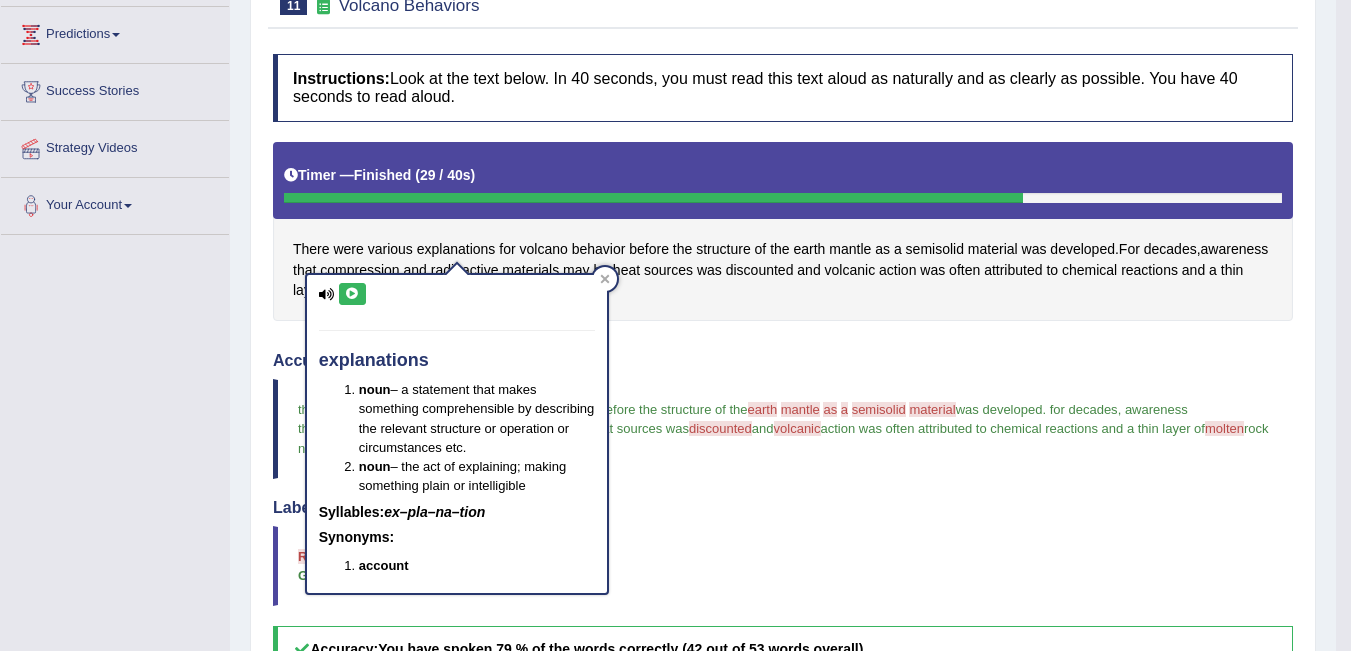click at bounding box center (352, 294) 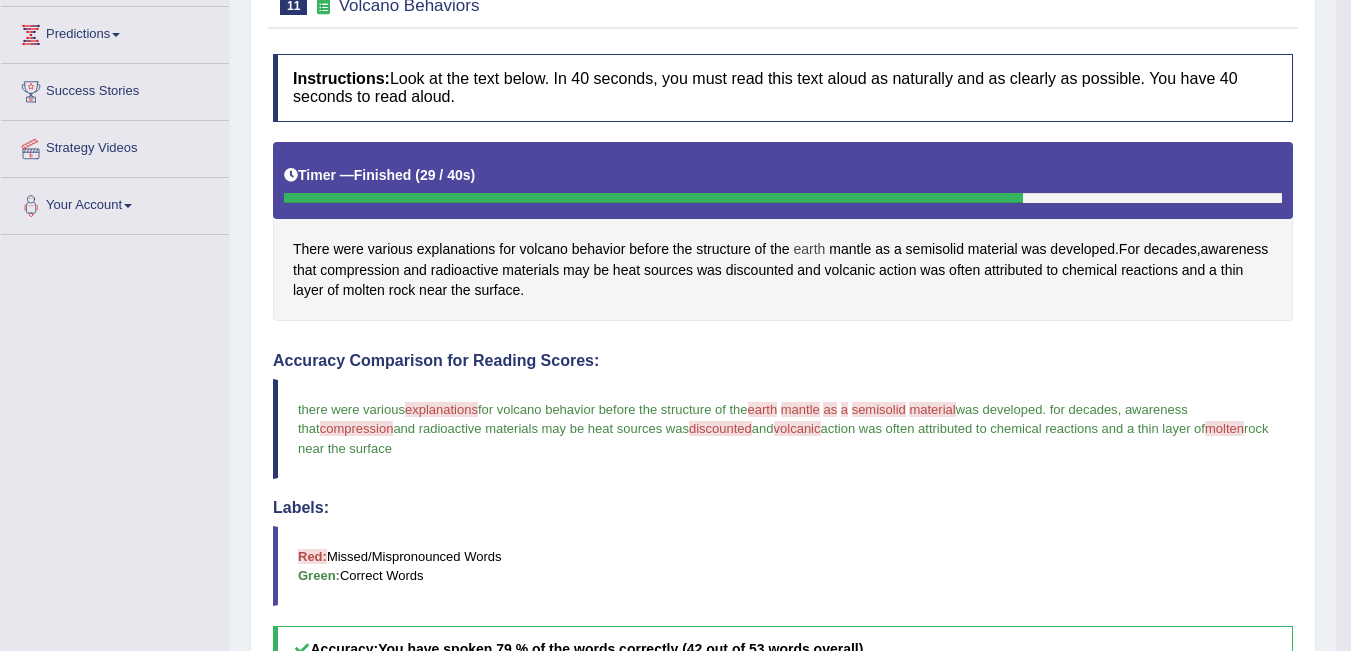 click on "earth" at bounding box center (810, 249) 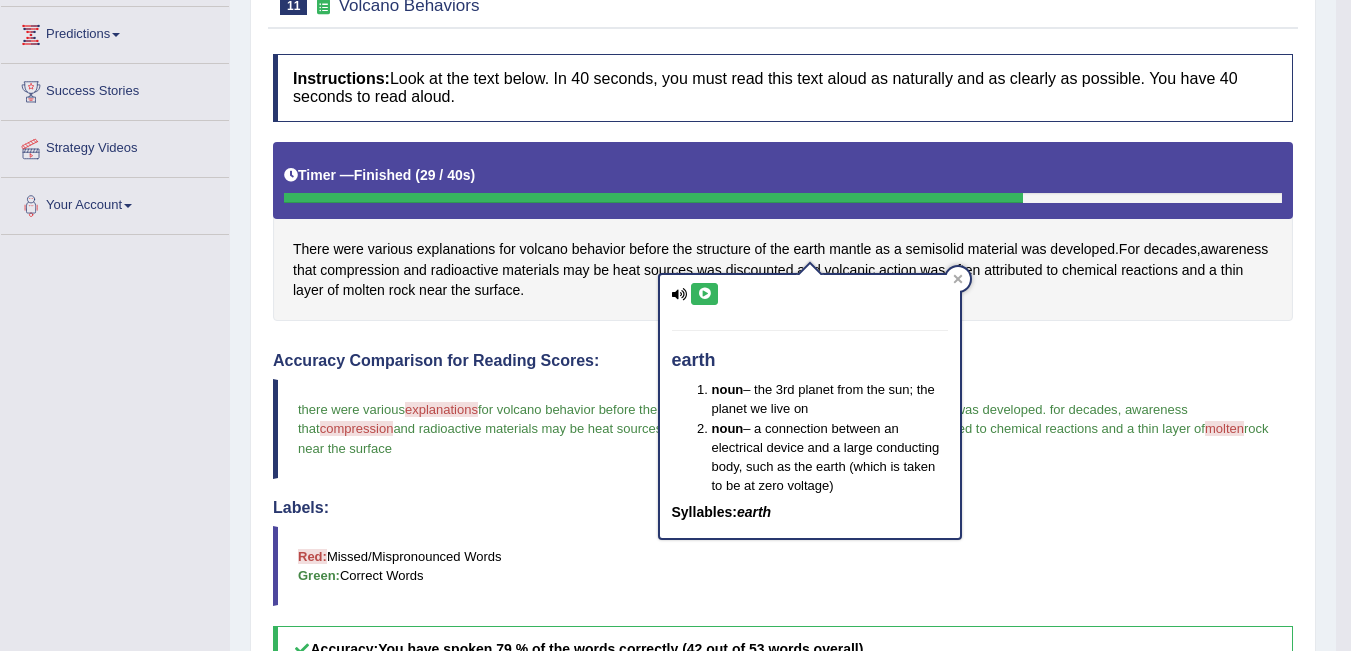 click at bounding box center [704, 294] 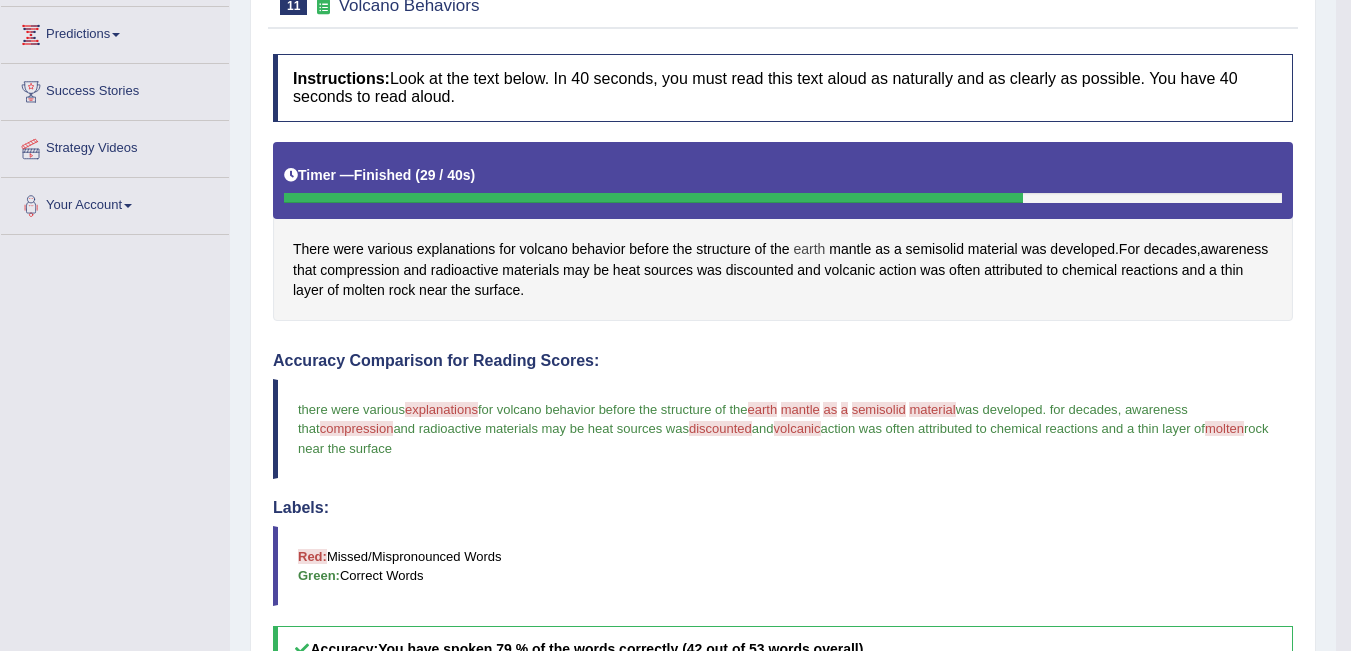 click on "earth" at bounding box center [810, 249] 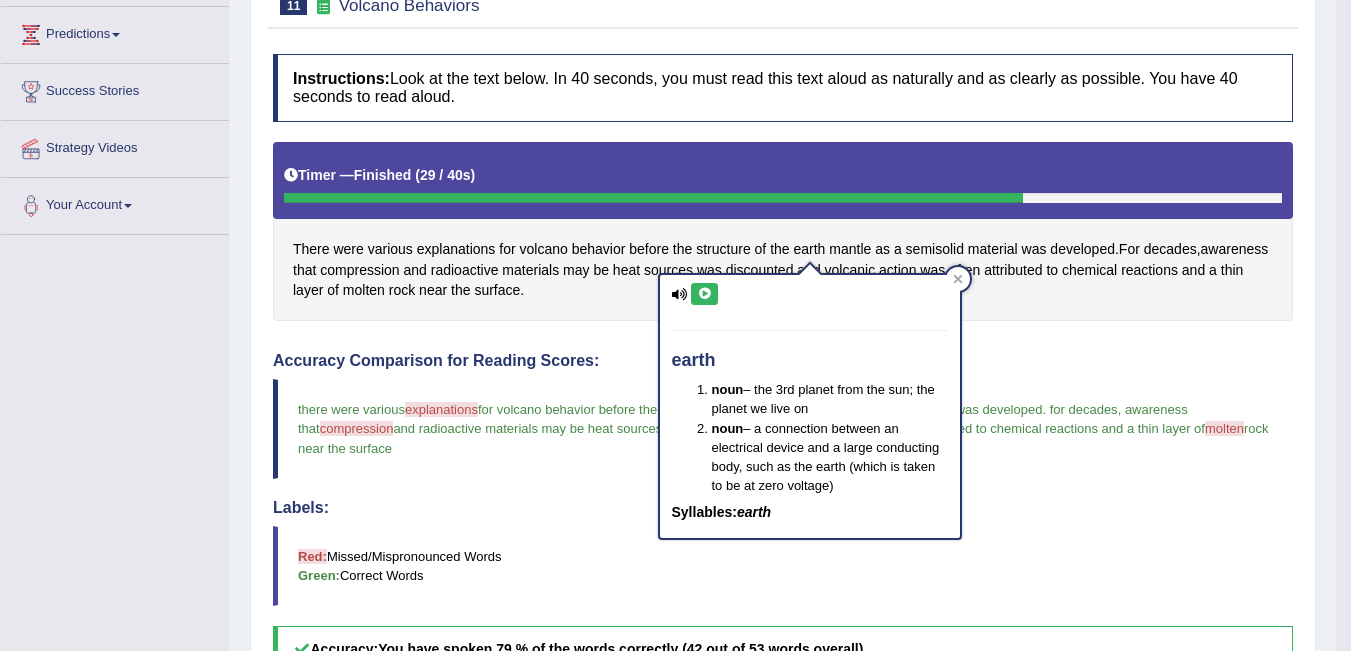 click at bounding box center (704, 294) 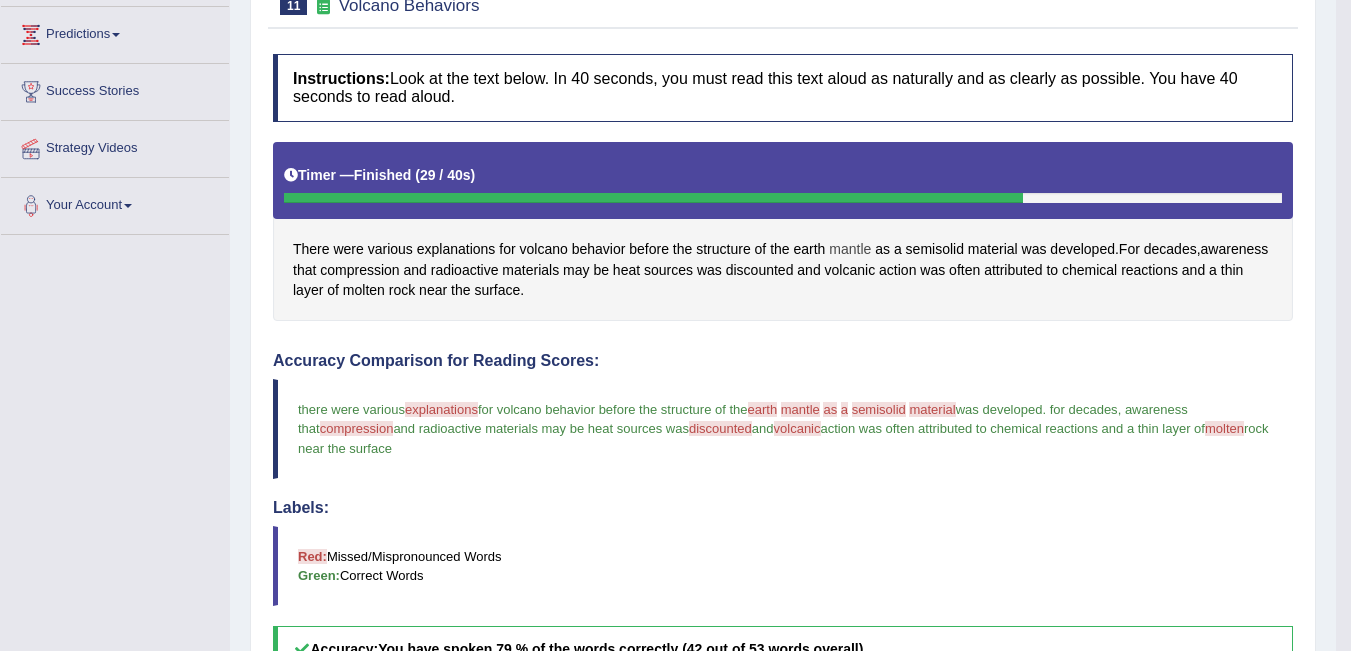 click on "mantle" at bounding box center (850, 249) 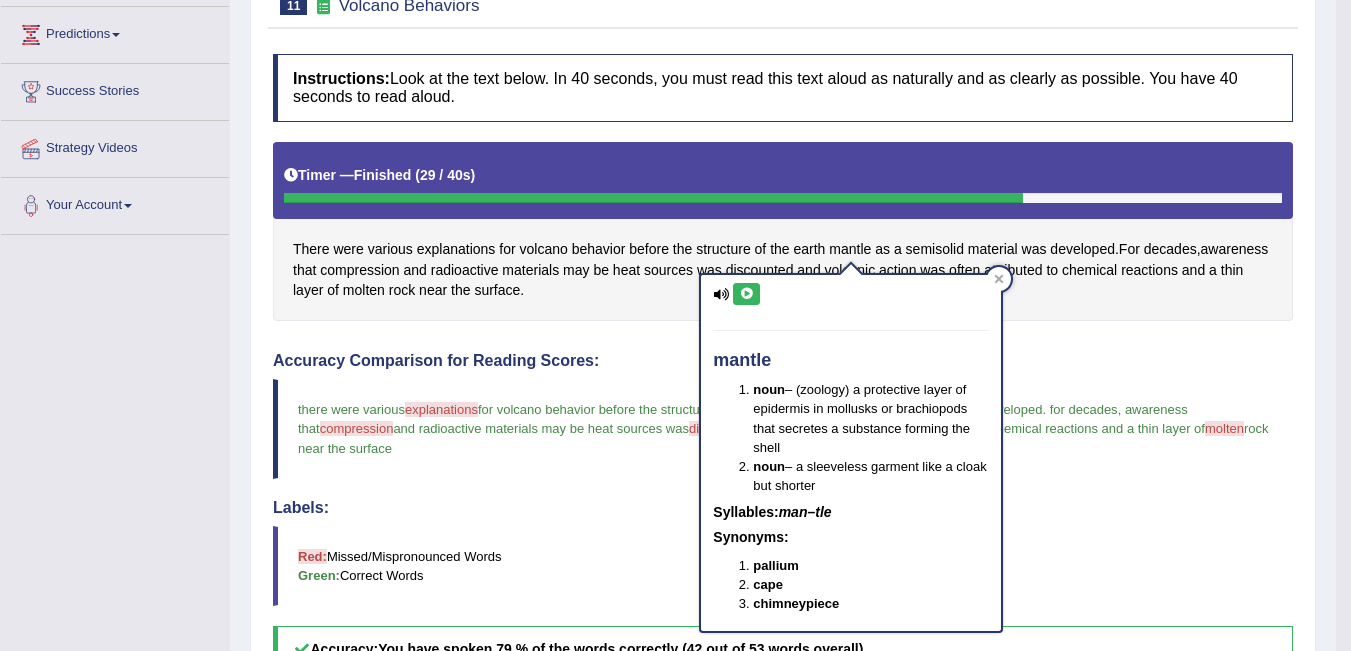 click at bounding box center [746, 294] 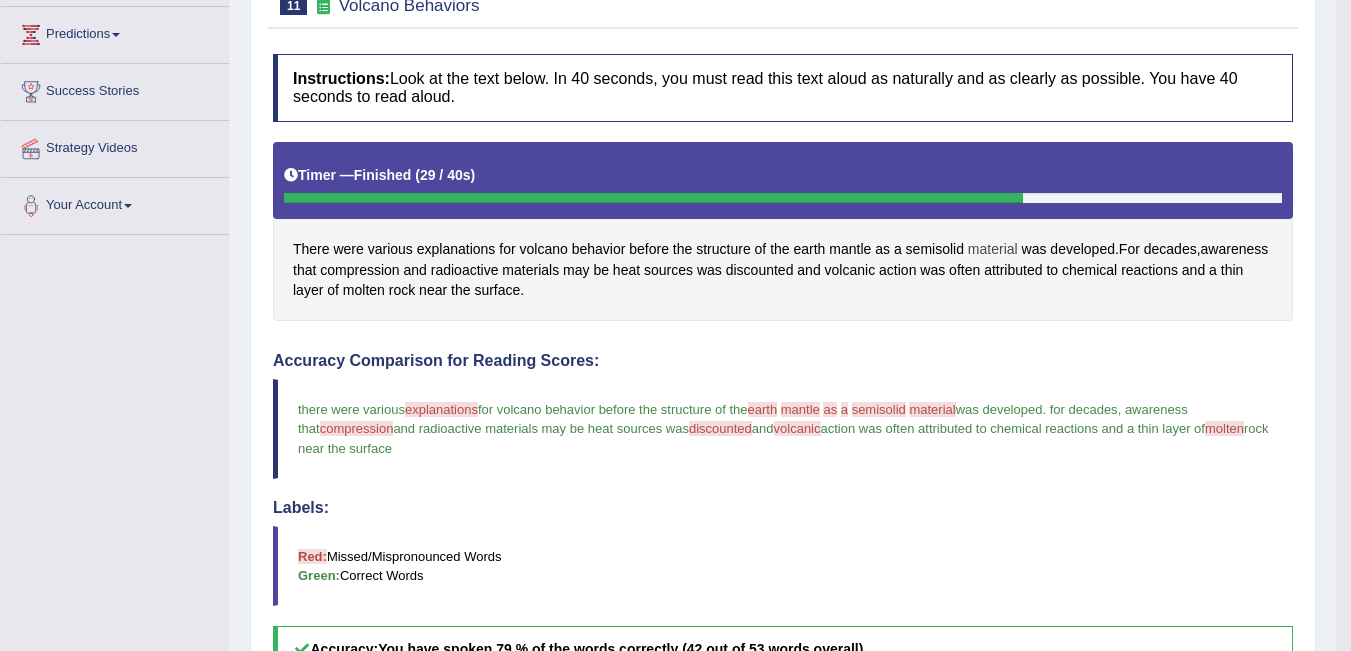 click on "material" at bounding box center [993, 249] 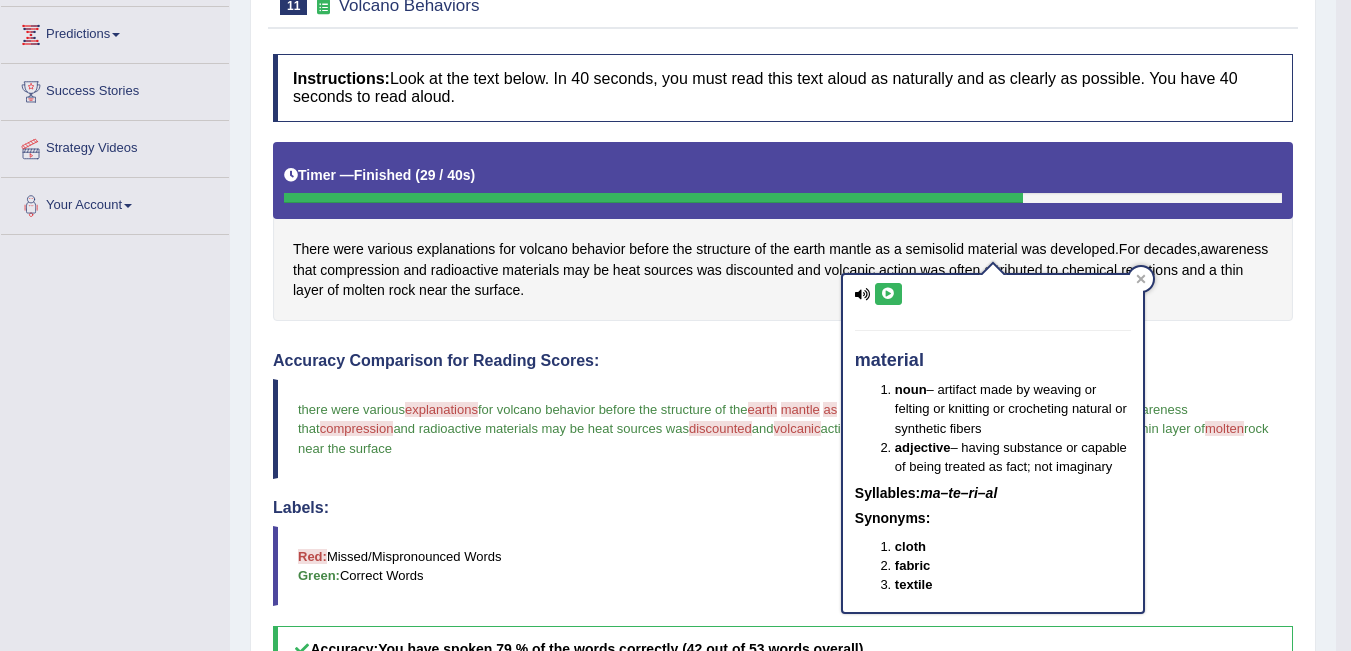 click at bounding box center (888, 294) 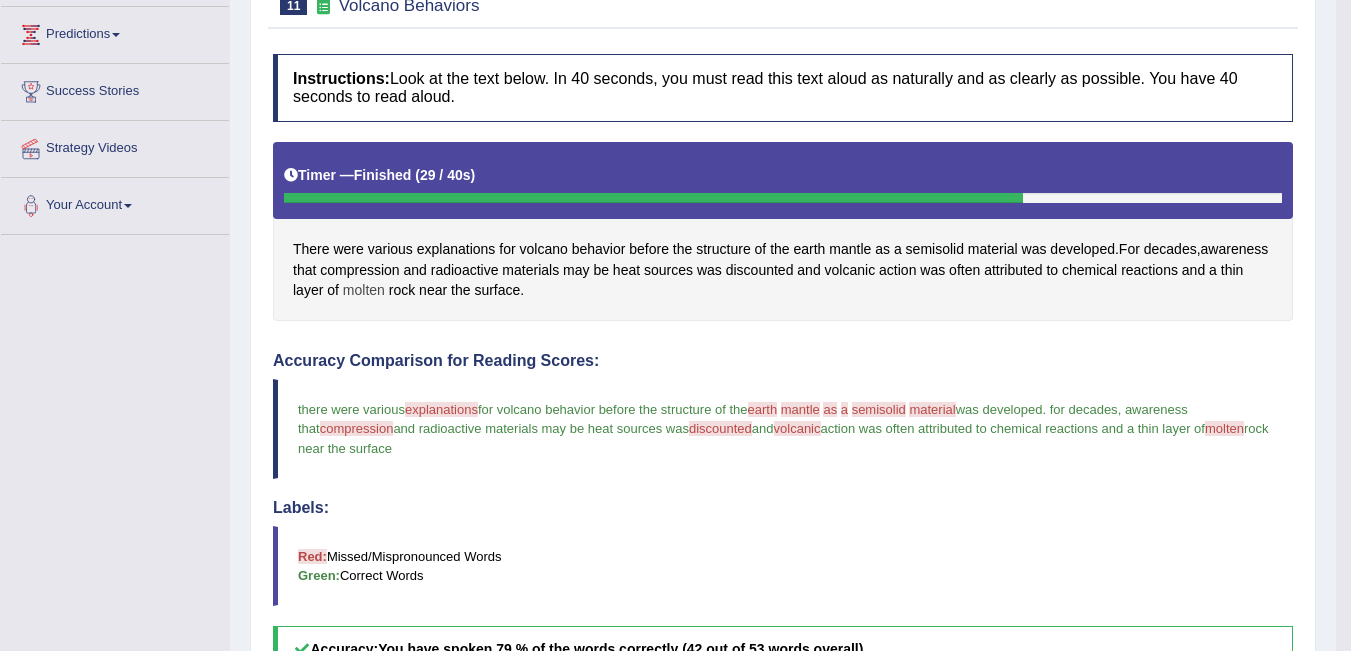 click on "molten" at bounding box center (364, 290) 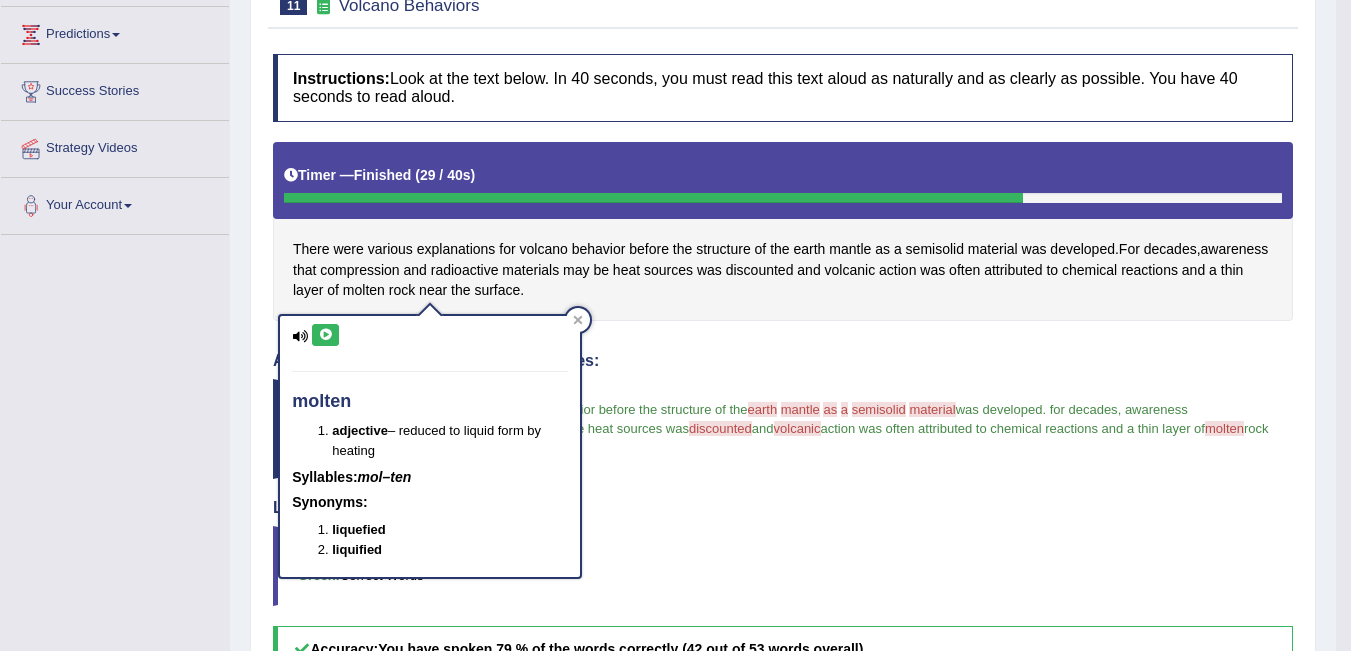 click at bounding box center (325, 335) 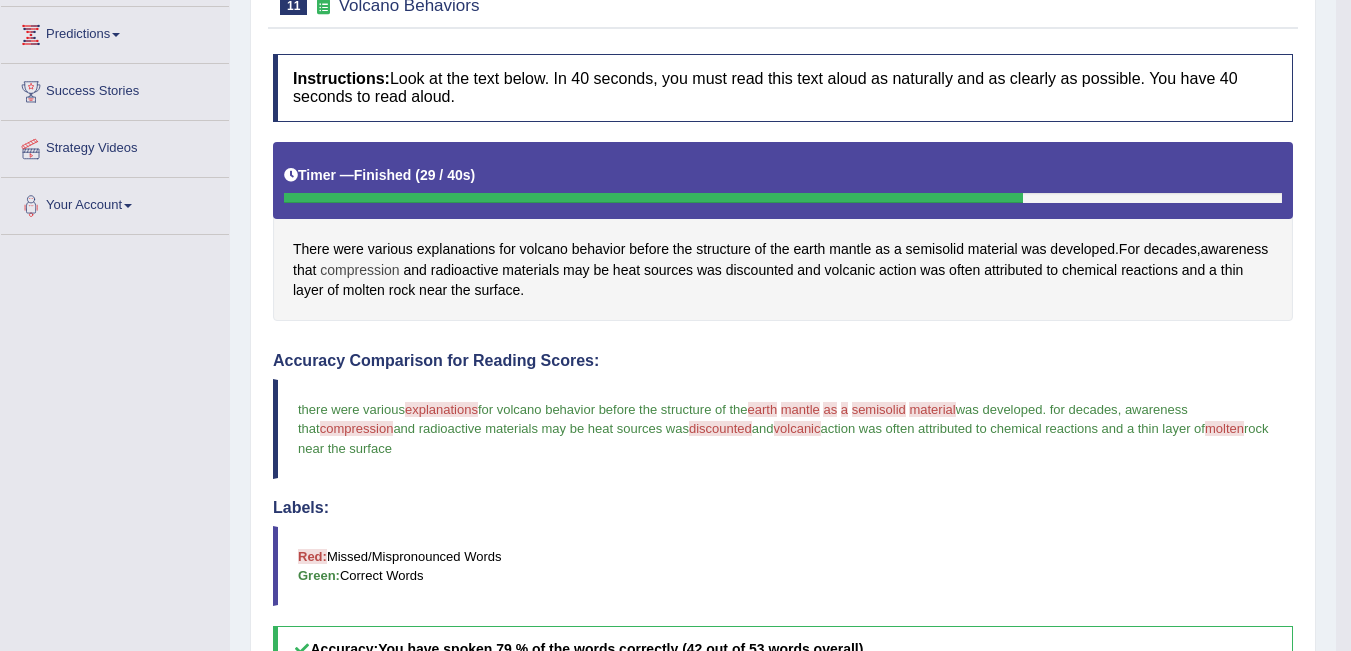click on "compression" at bounding box center [359, 270] 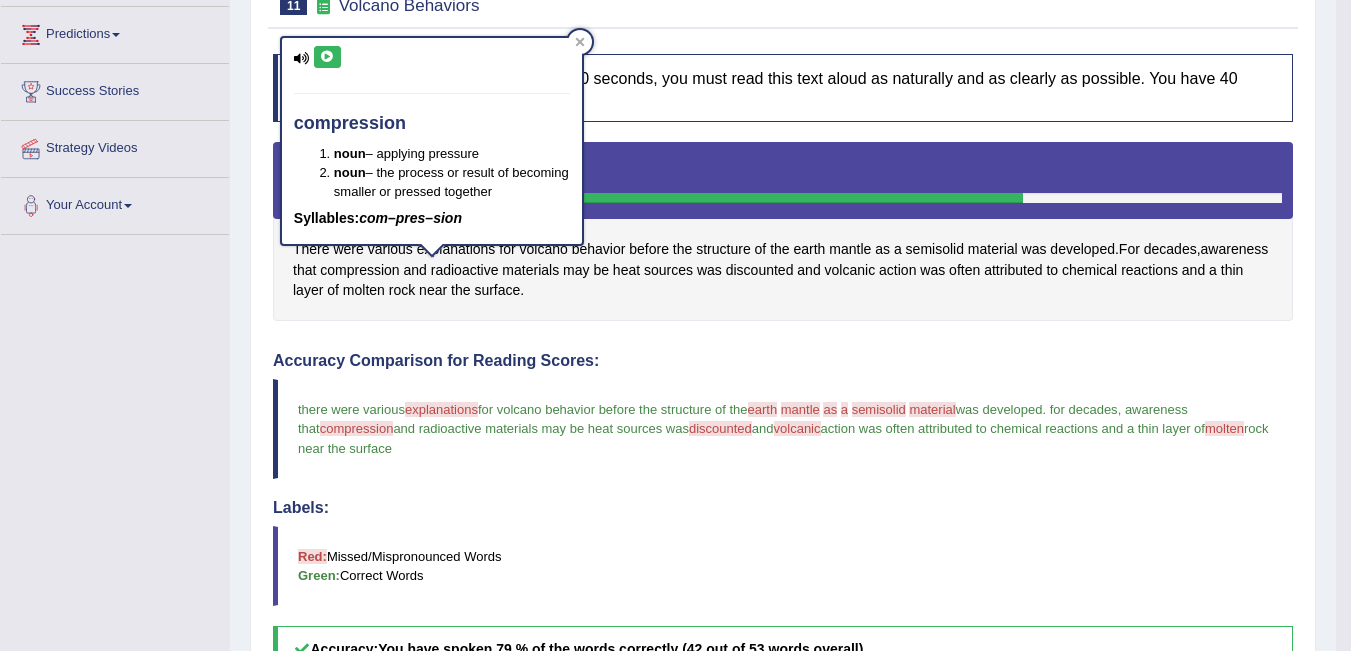 click at bounding box center [327, 57] 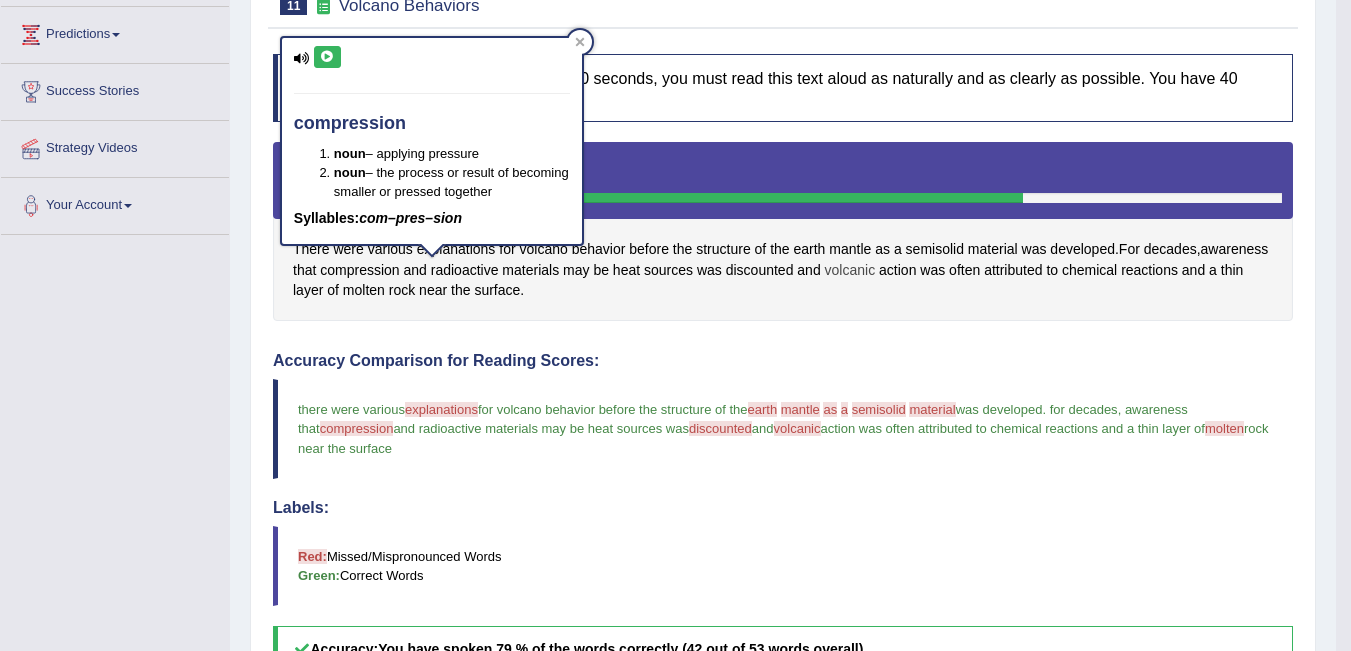 click on "volcanic" at bounding box center [850, 270] 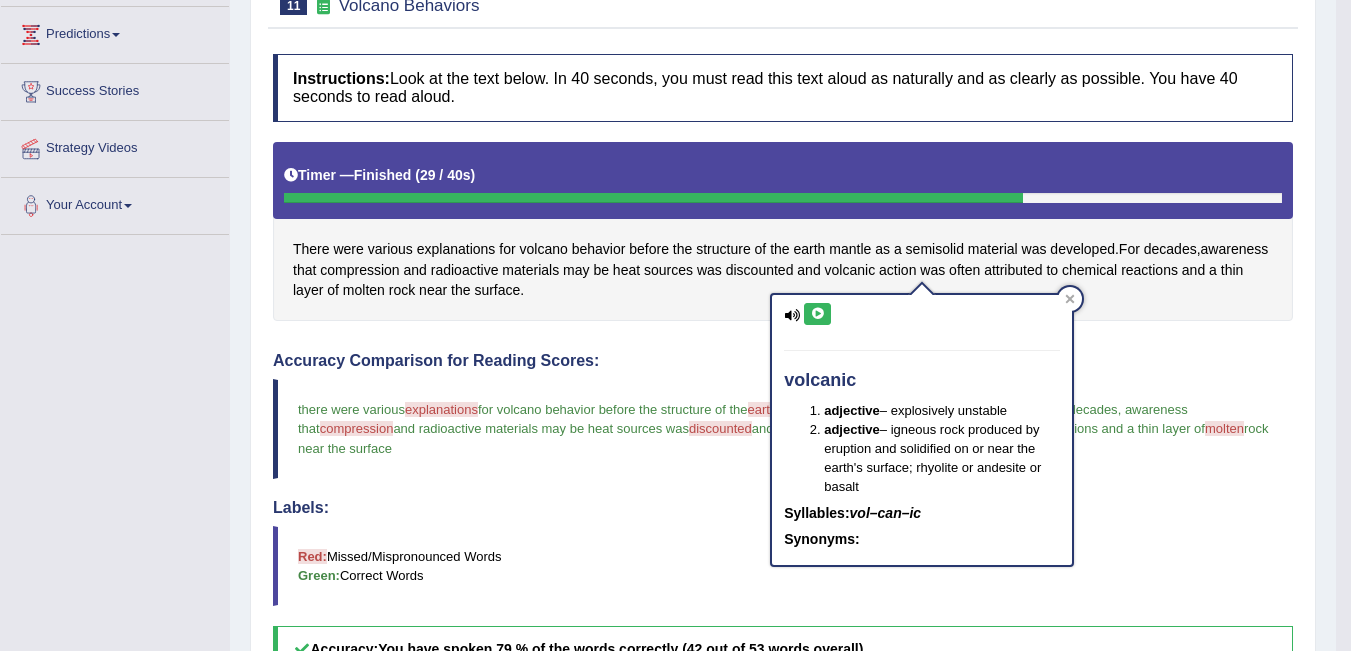 click at bounding box center (817, 314) 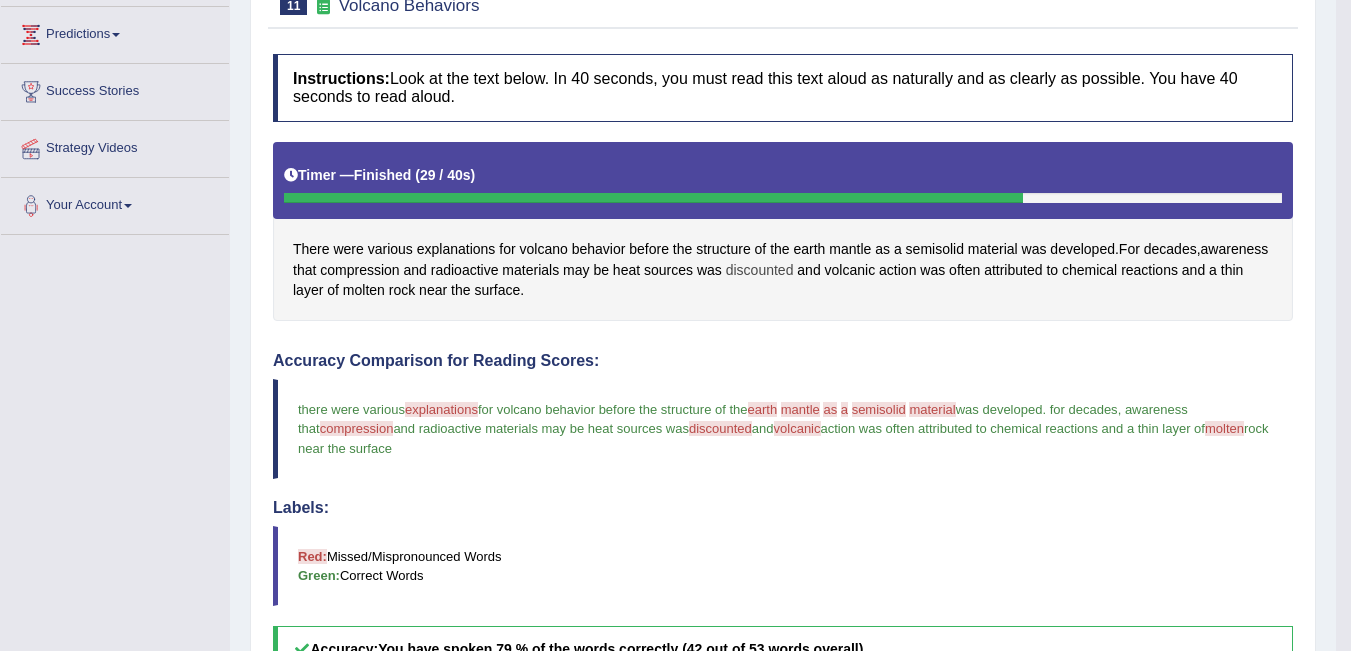 click on "discounted" at bounding box center (760, 270) 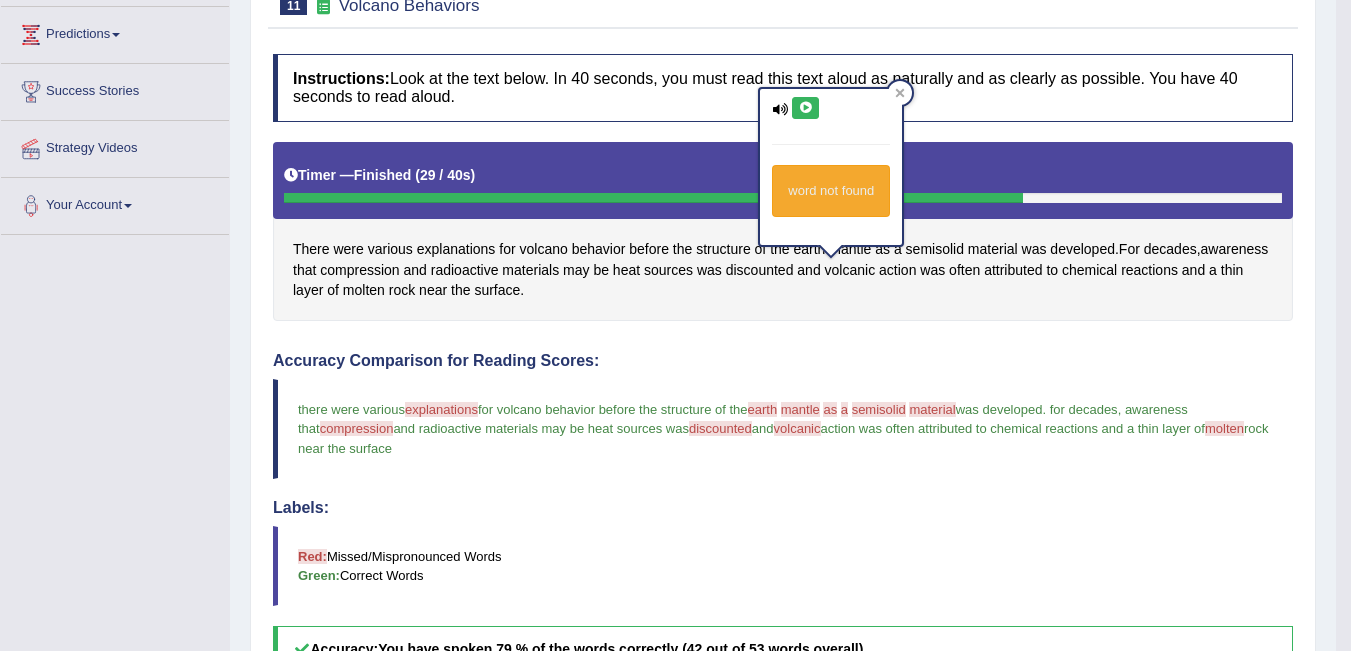 click at bounding box center (805, 108) 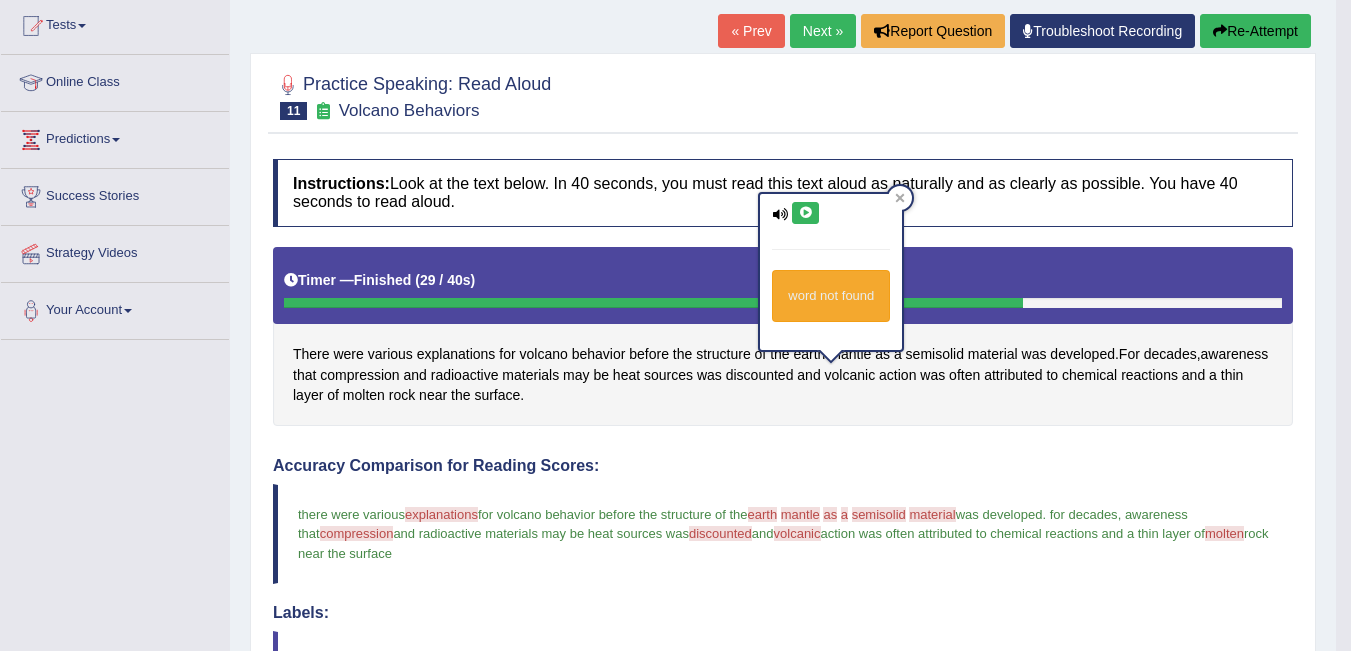 scroll, scrollTop: 203, scrollLeft: 0, axis: vertical 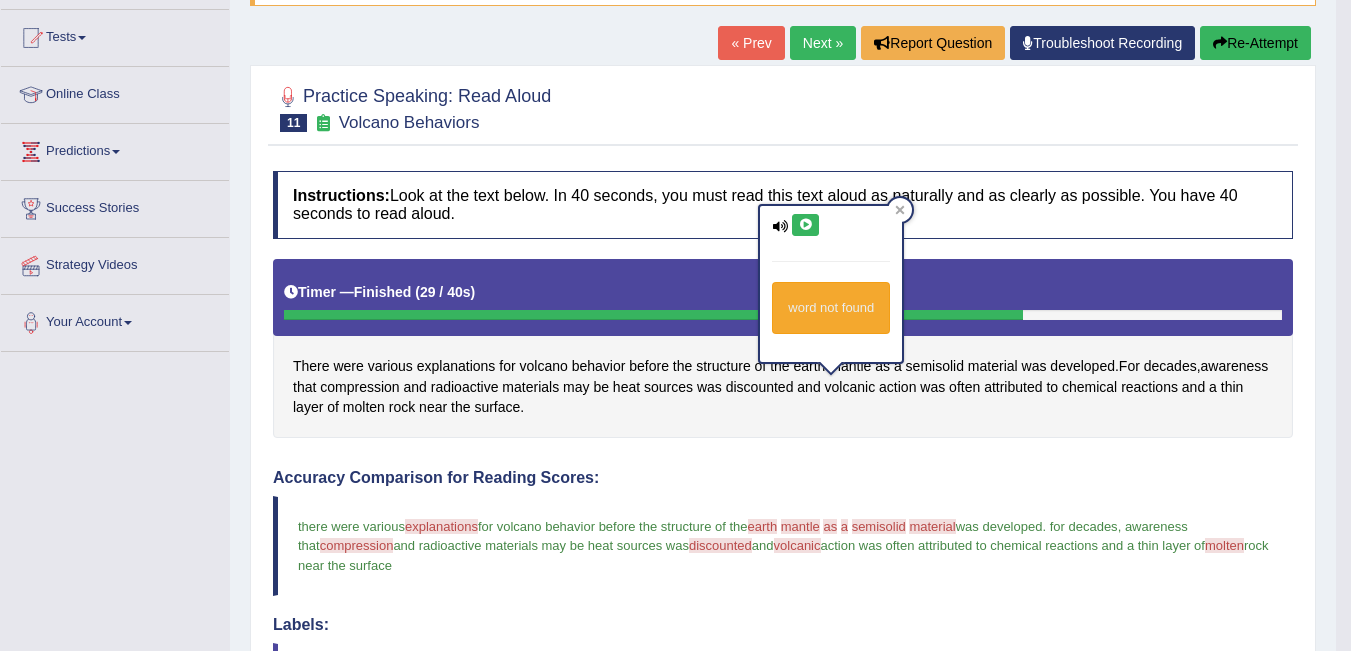 click on "Next »" at bounding box center (823, 43) 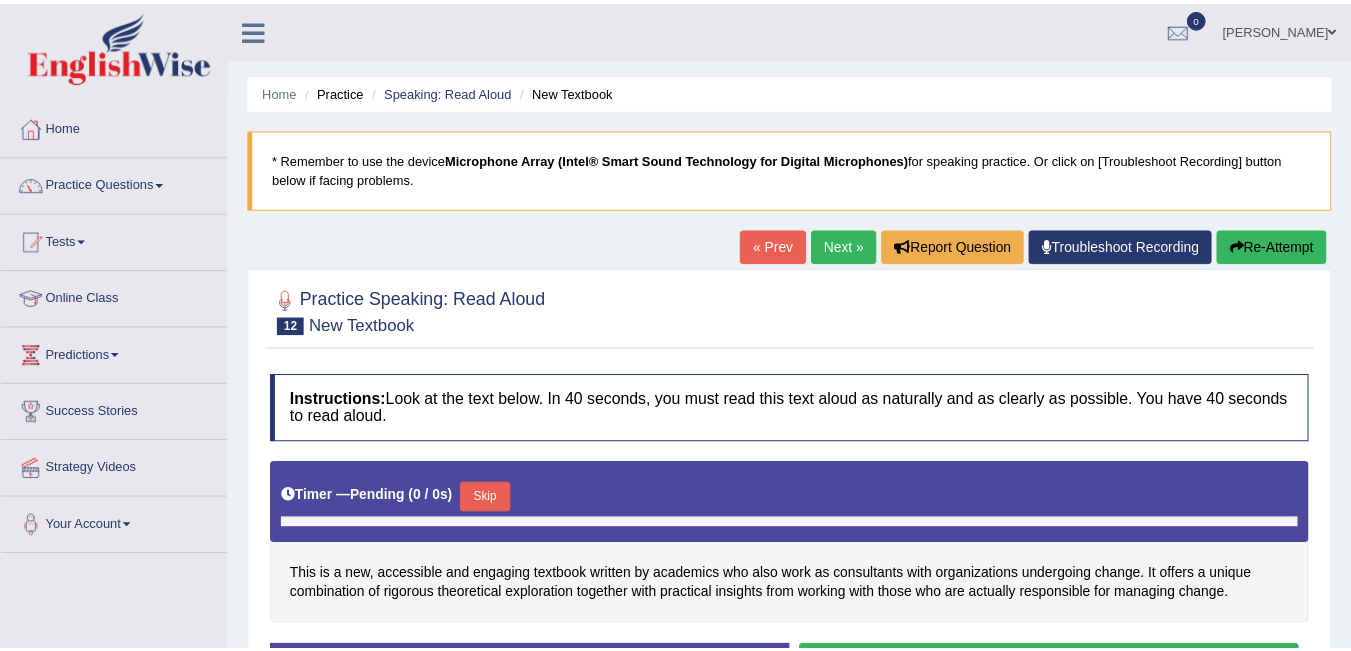 scroll, scrollTop: 0, scrollLeft: 0, axis: both 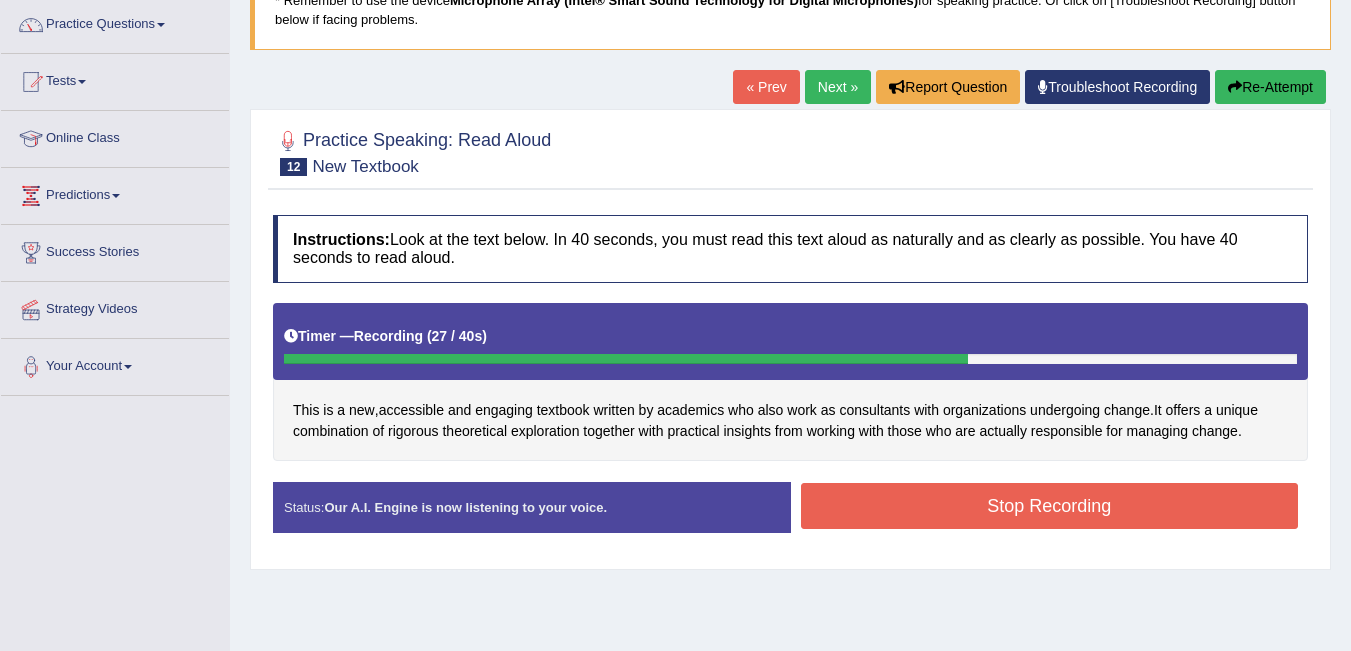 click on "Stop Recording" at bounding box center [1050, 506] 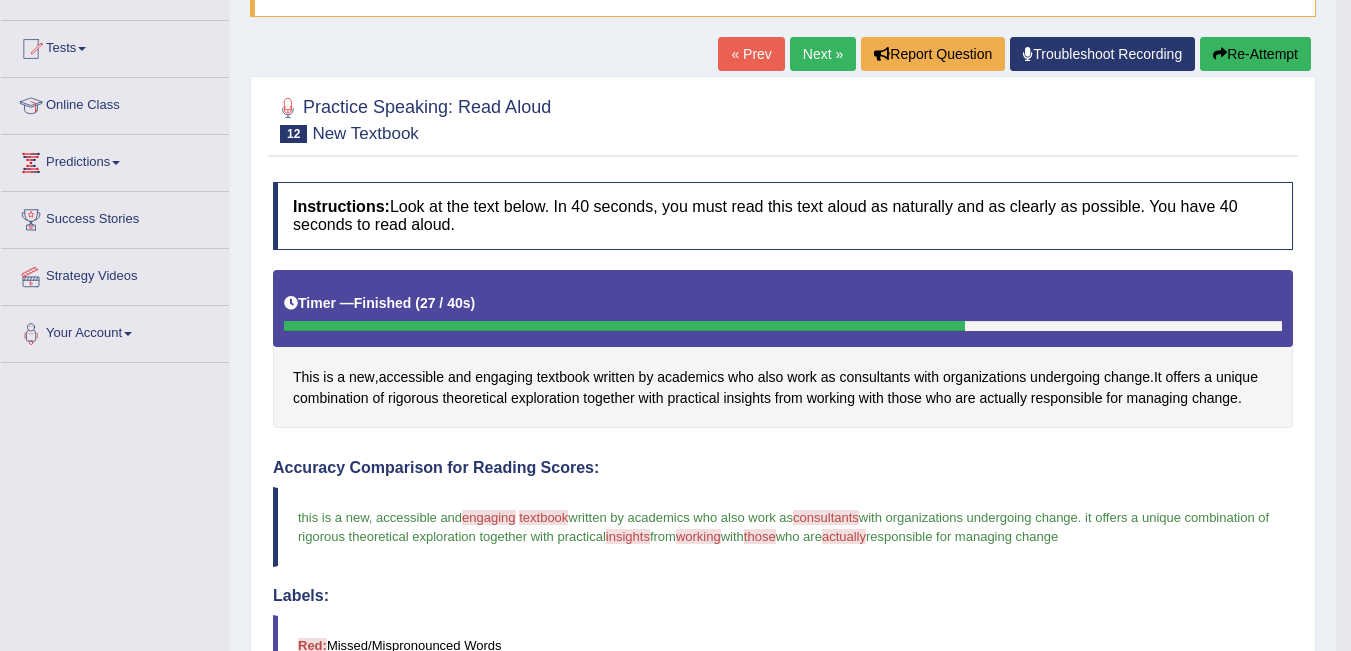 scroll, scrollTop: 199, scrollLeft: 0, axis: vertical 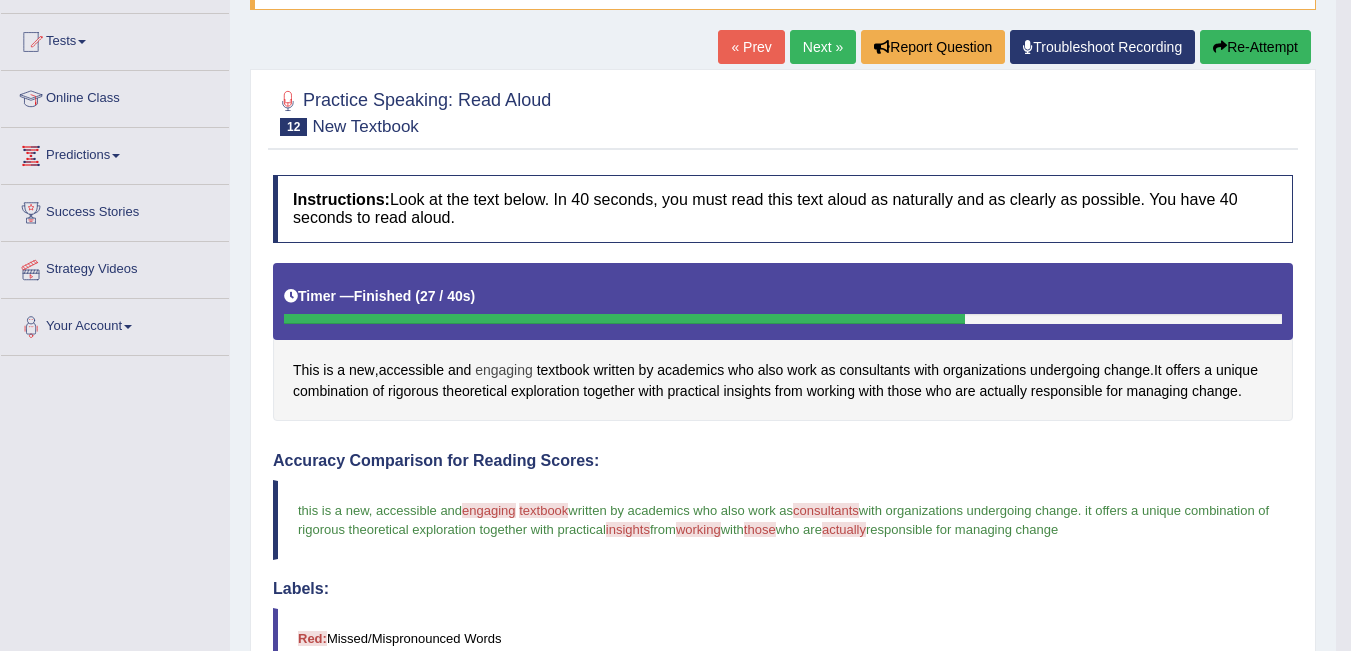 click on "engaging" at bounding box center (504, 370) 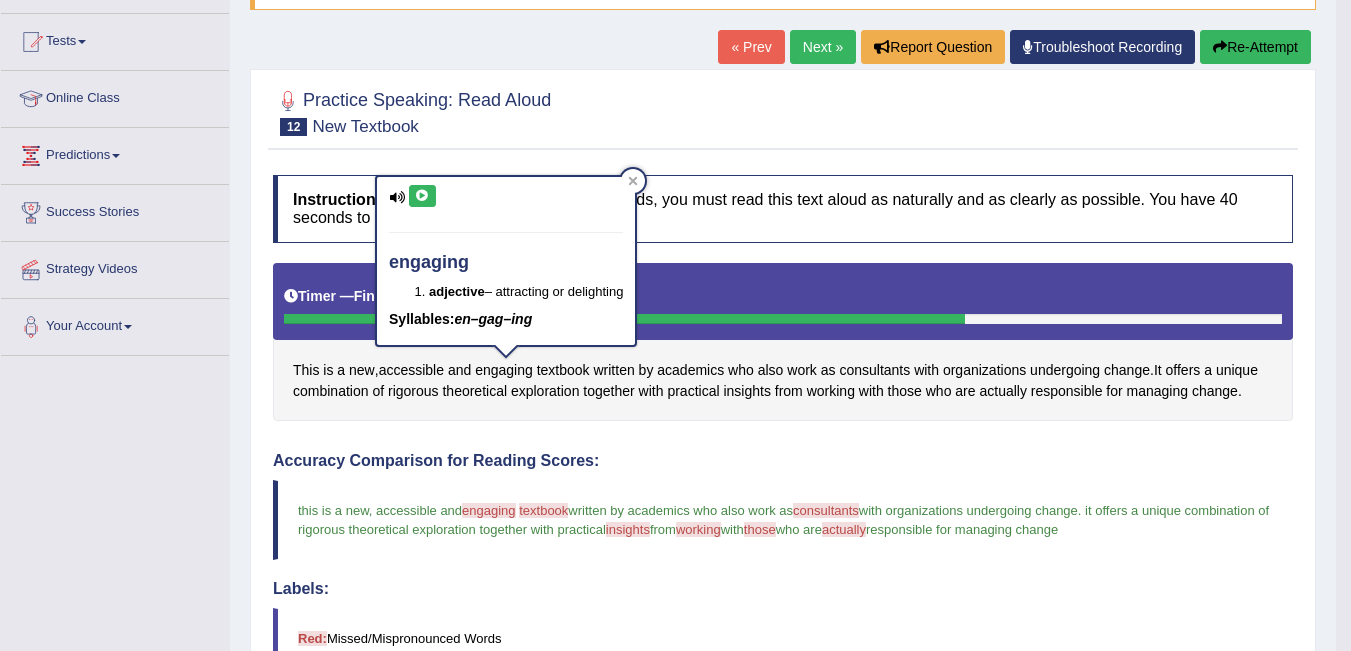 click at bounding box center [422, 196] 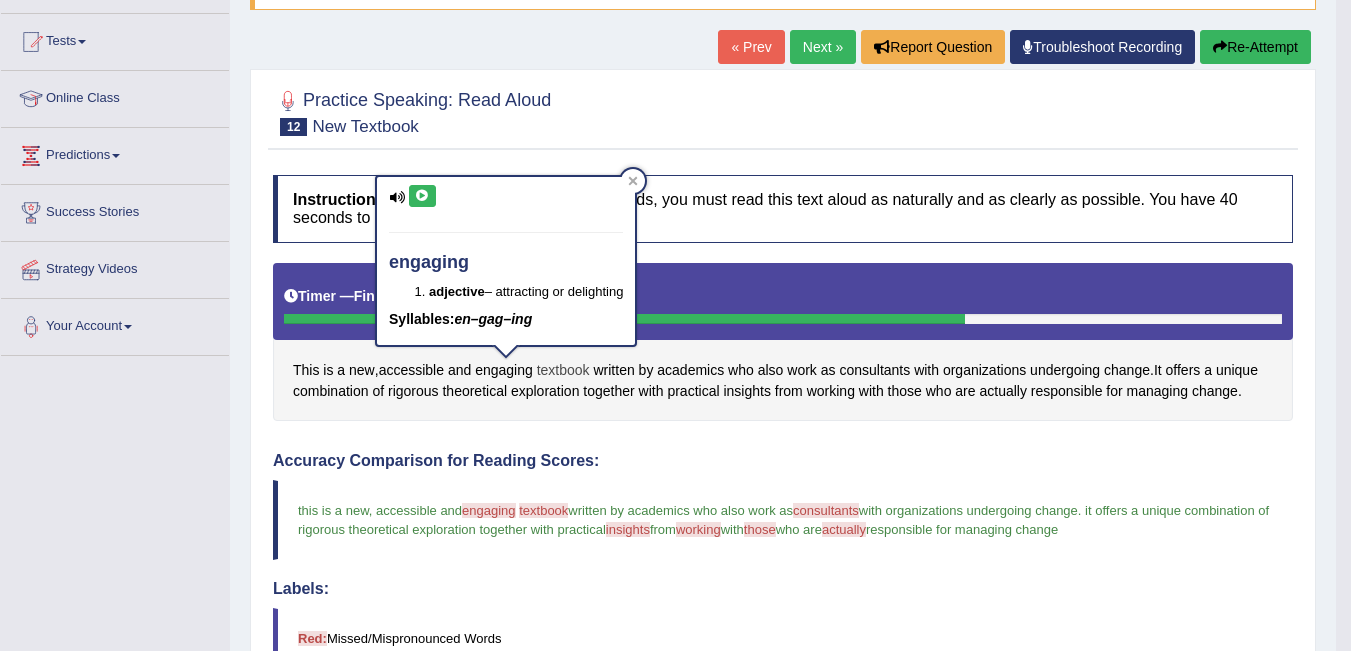 click on "textbook" at bounding box center [563, 370] 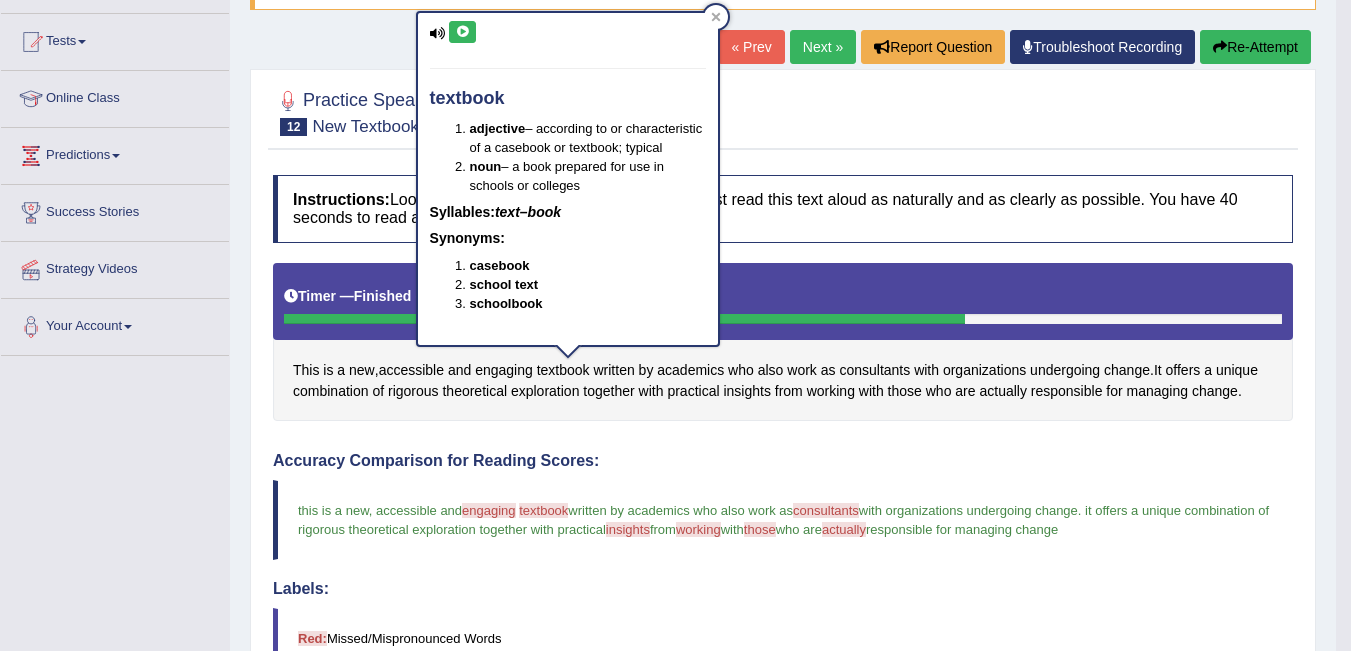 click at bounding box center [462, 32] 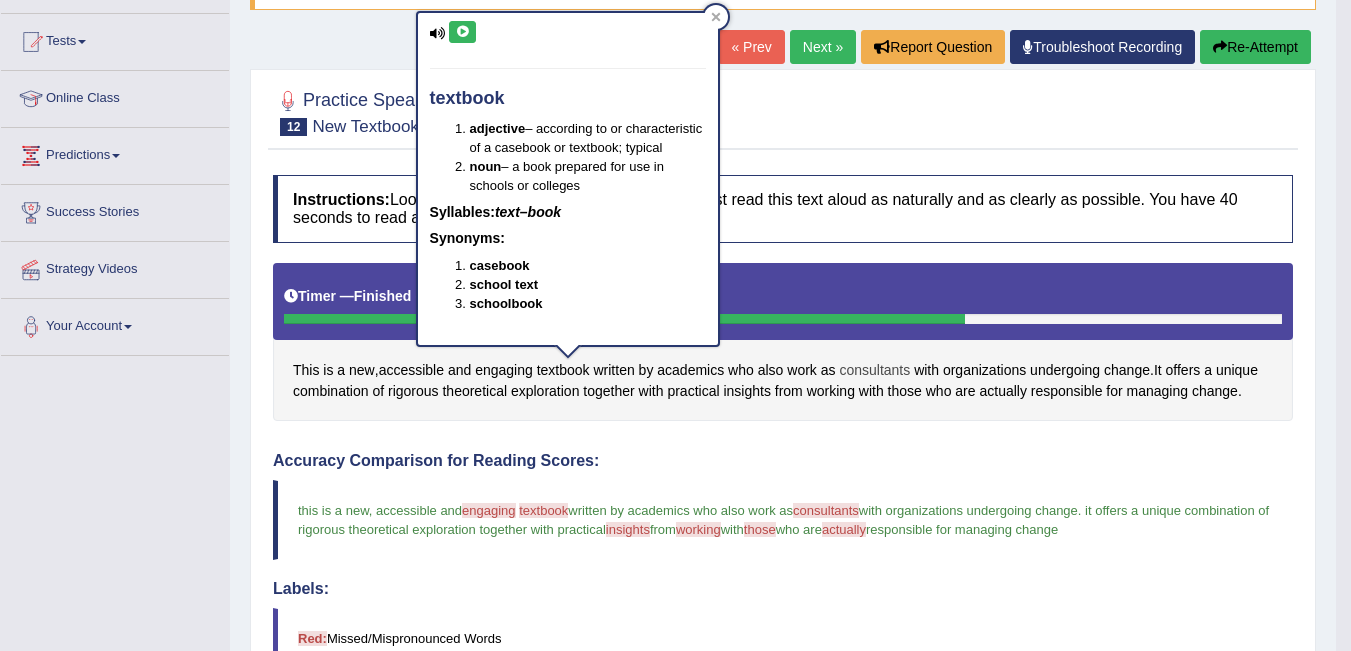 click on "consultants" at bounding box center [874, 370] 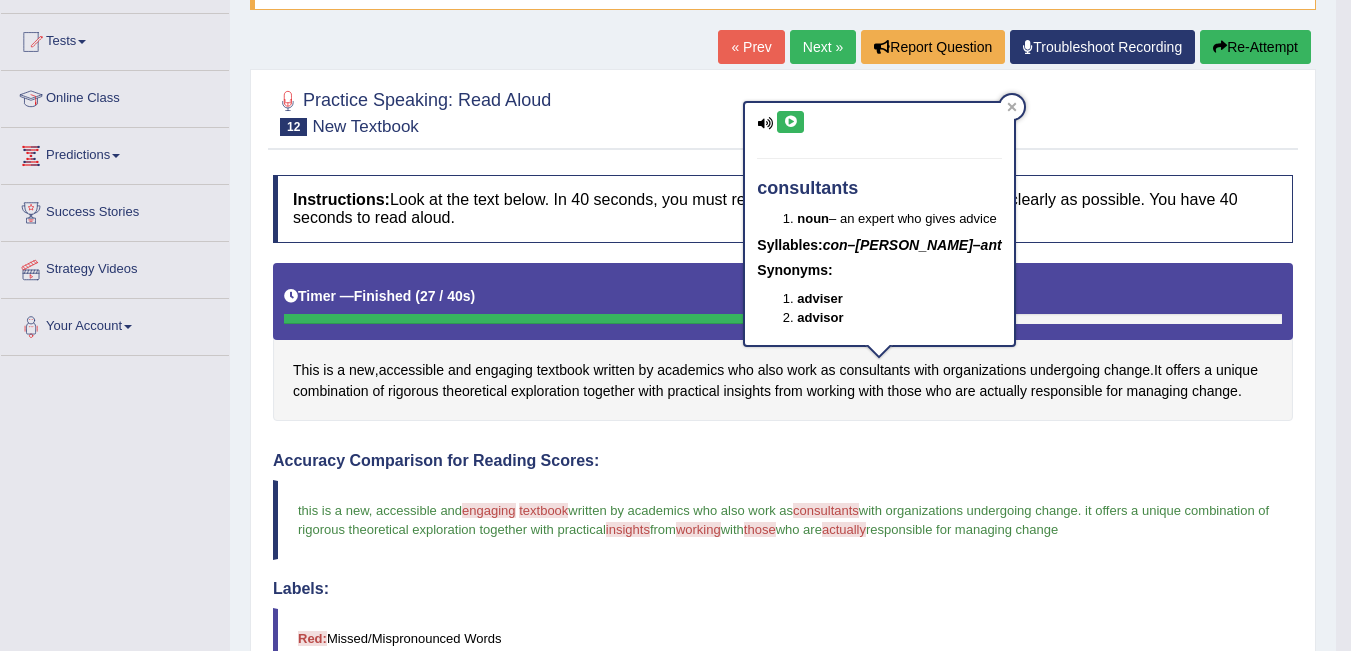click at bounding box center (790, 122) 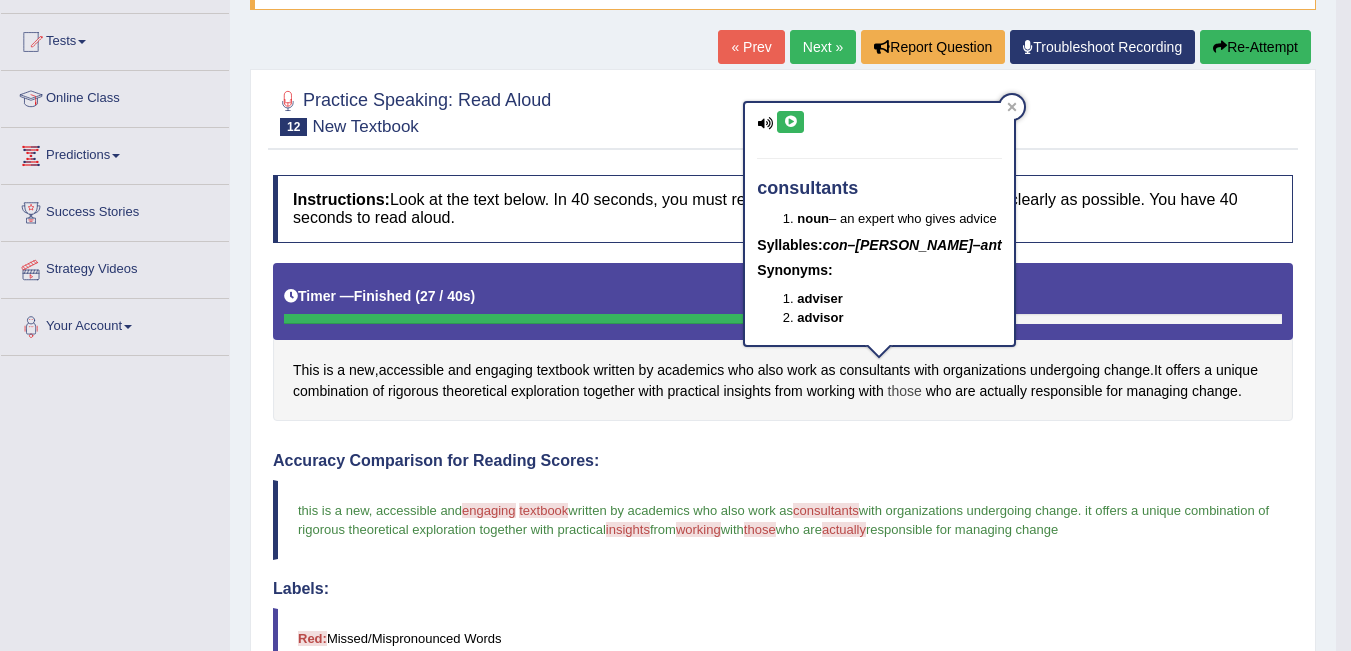click on "those" at bounding box center [905, 391] 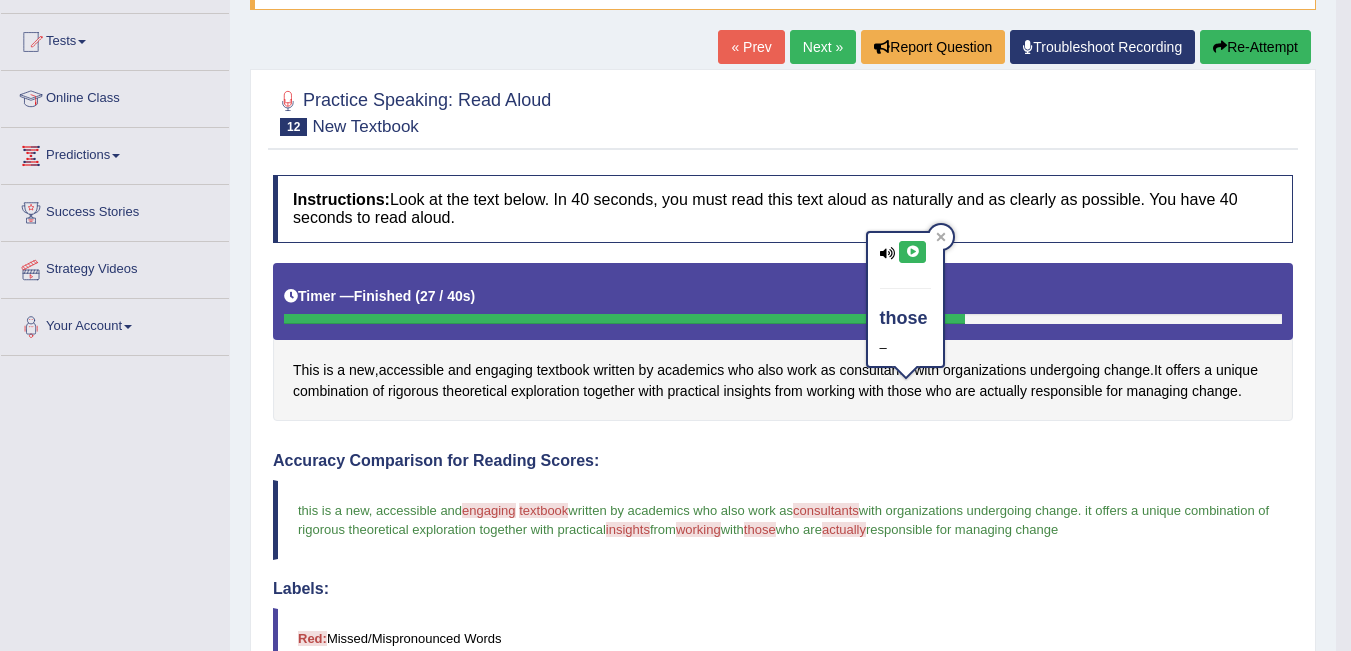 click at bounding box center (912, 252) 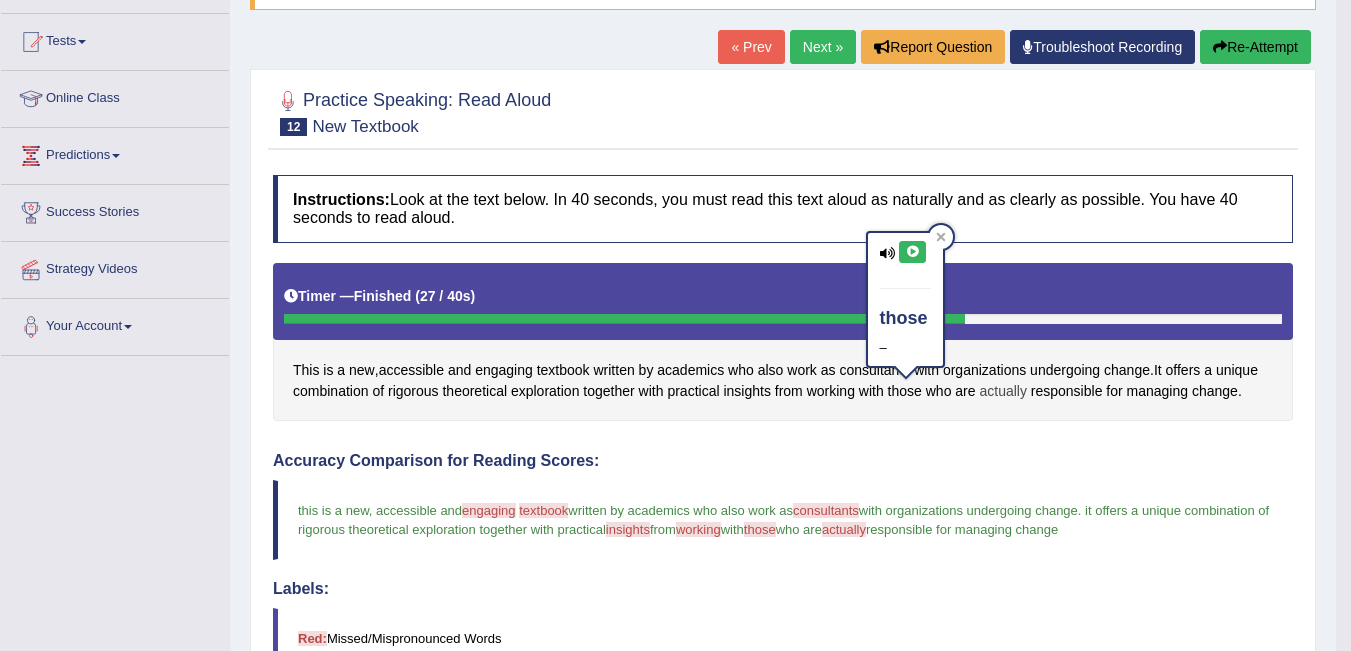 click on "actually" at bounding box center (1002, 391) 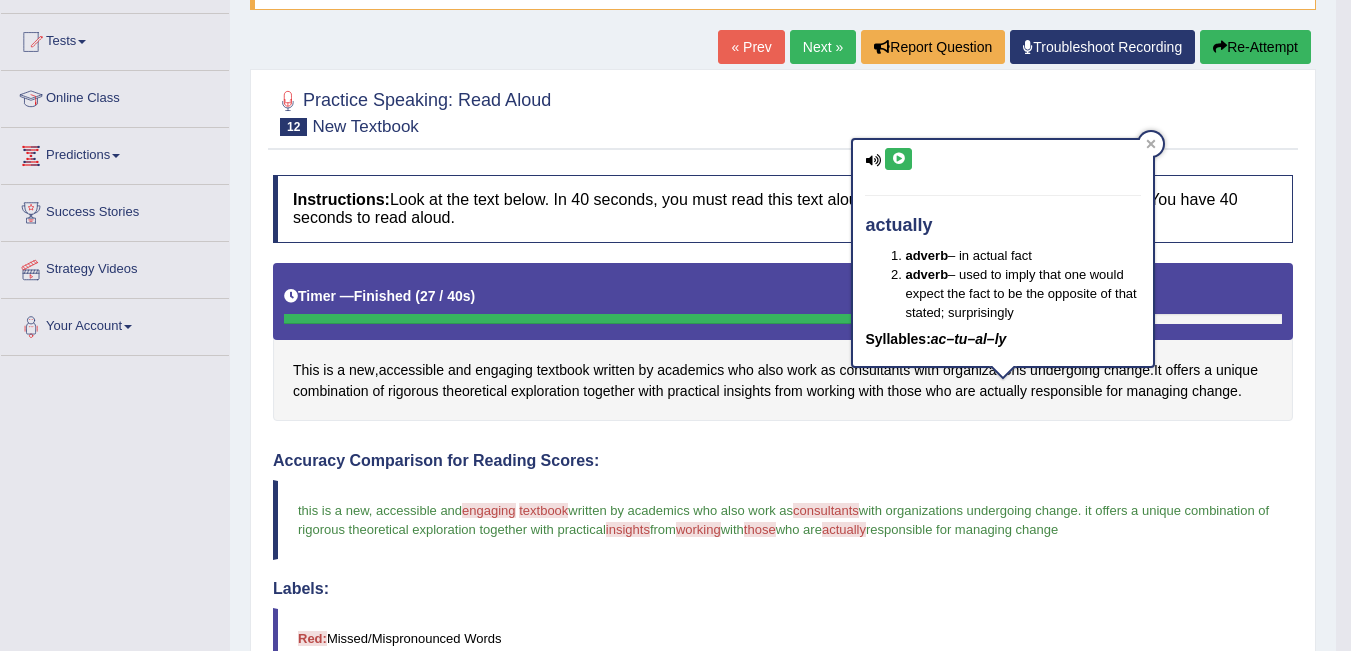 click at bounding box center (898, 159) 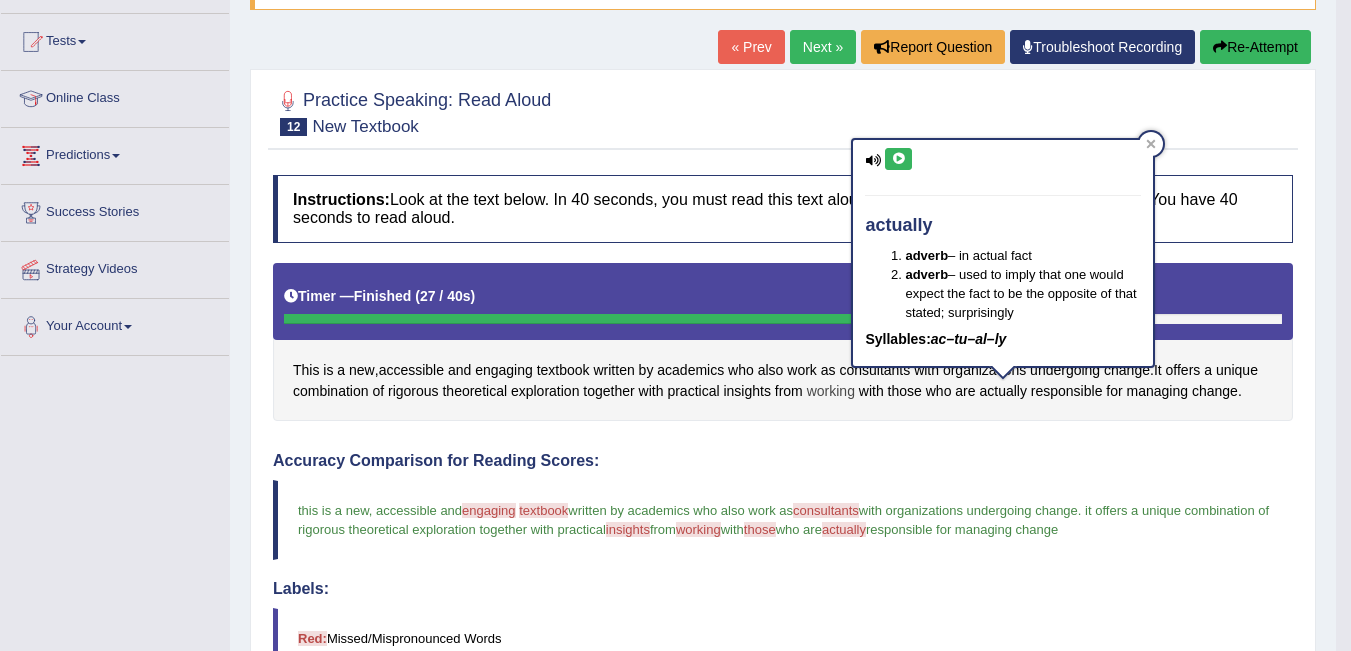 click on "working" at bounding box center [831, 391] 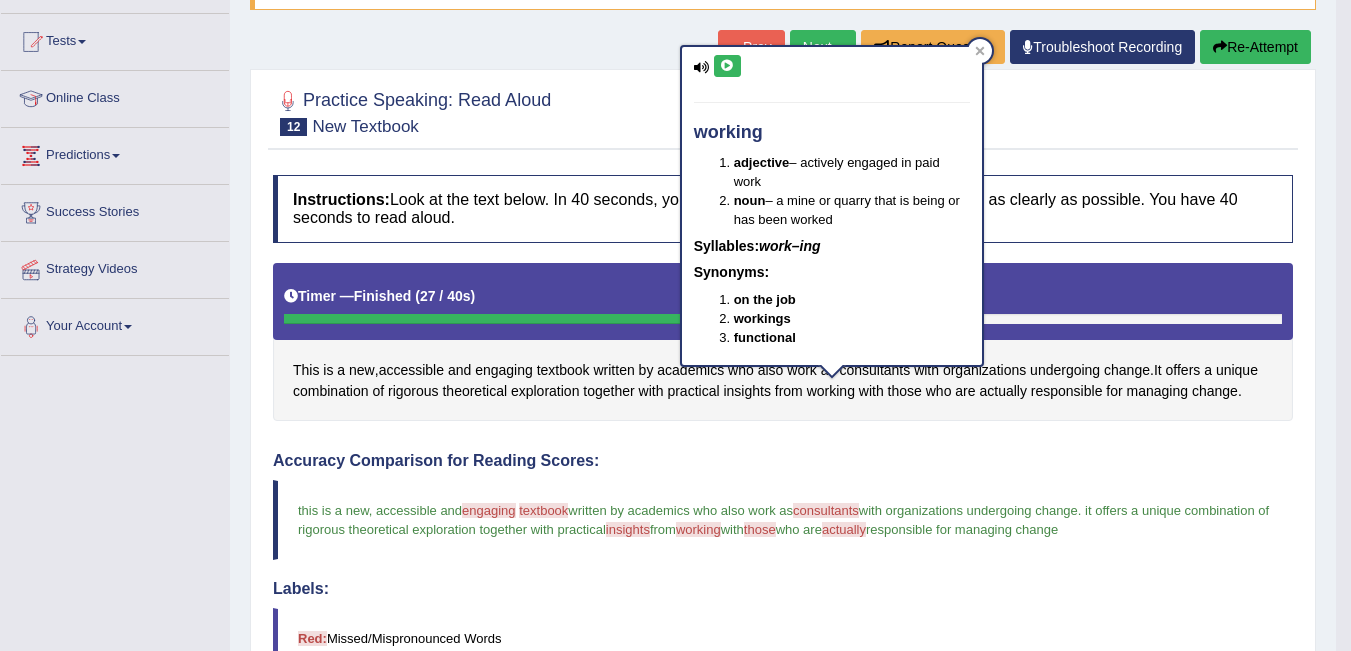 click at bounding box center (727, 66) 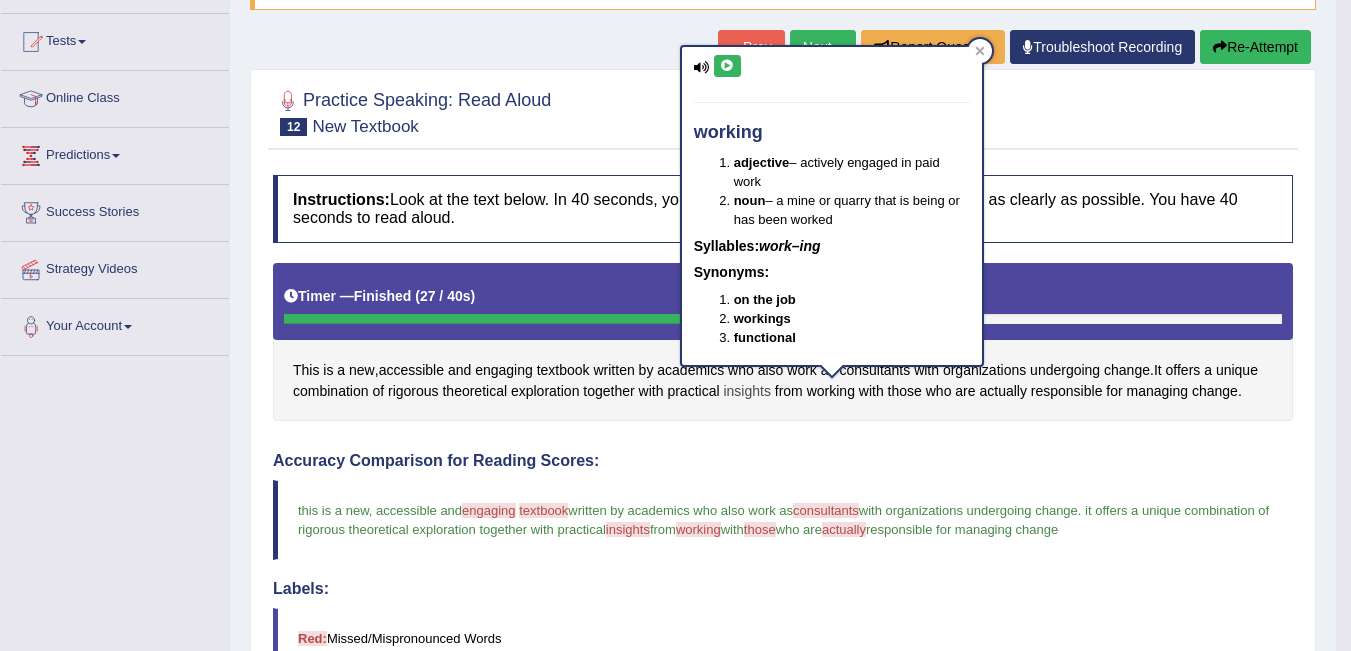 click on "insights" at bounding box center (746, 391) 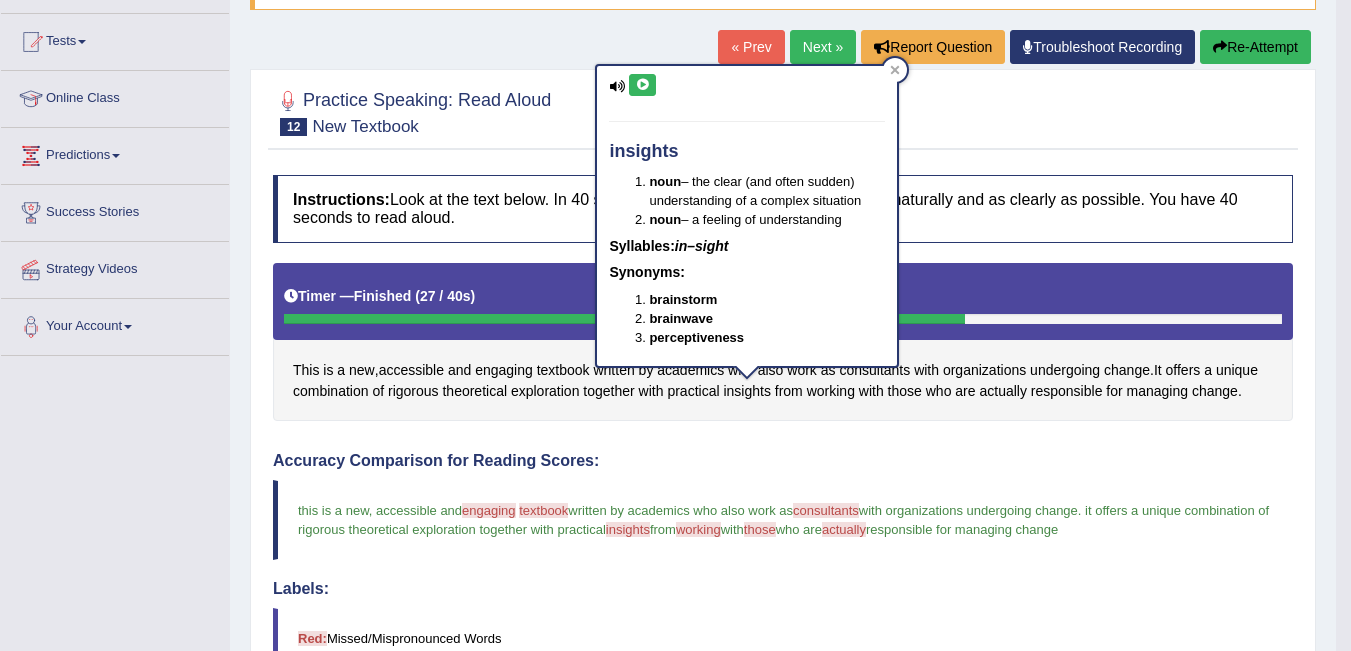 click at bounding box center [642, 85] 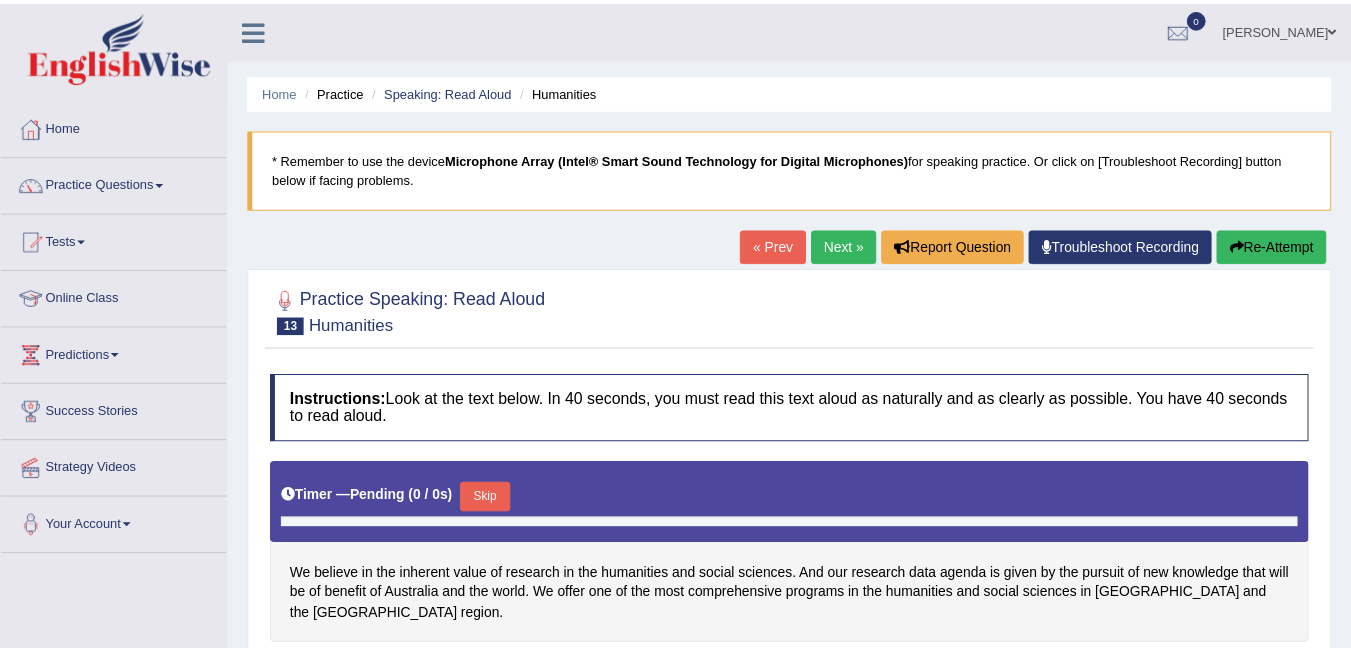 scroll, scrollTop: 0, scrollLeft: 0, axis: both 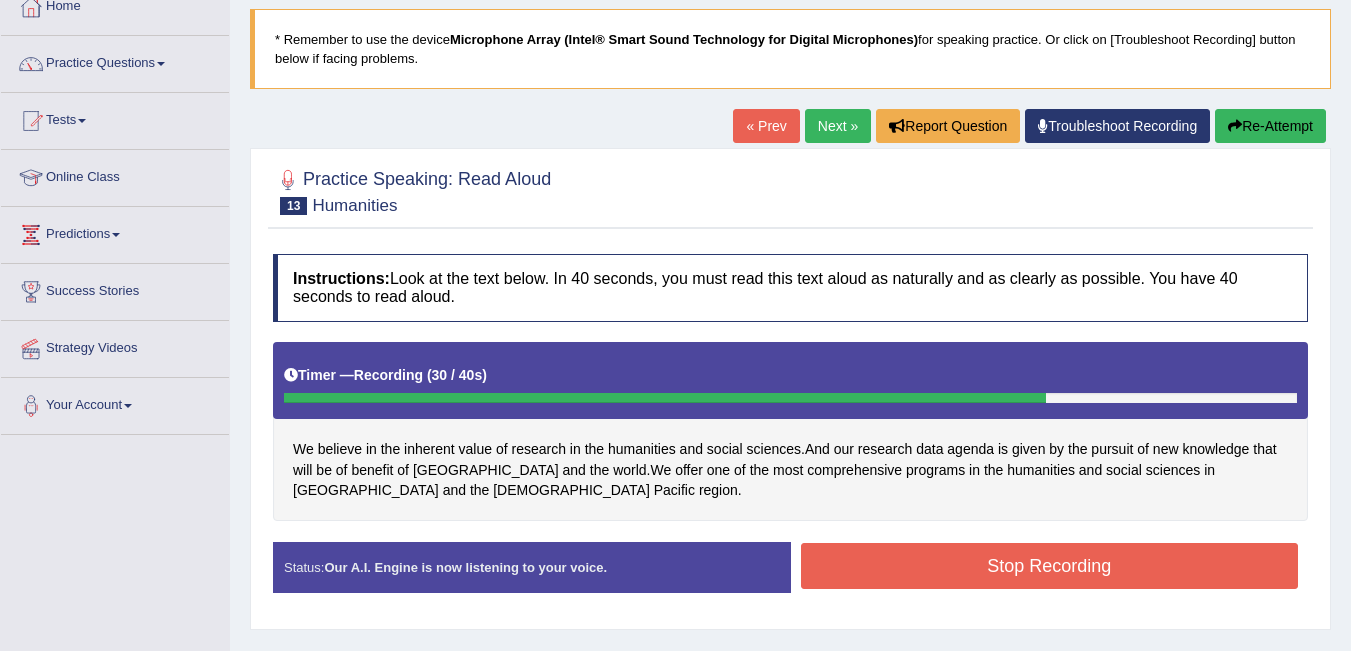 click on "Stop Recording" at bounding box center [1050, 566] 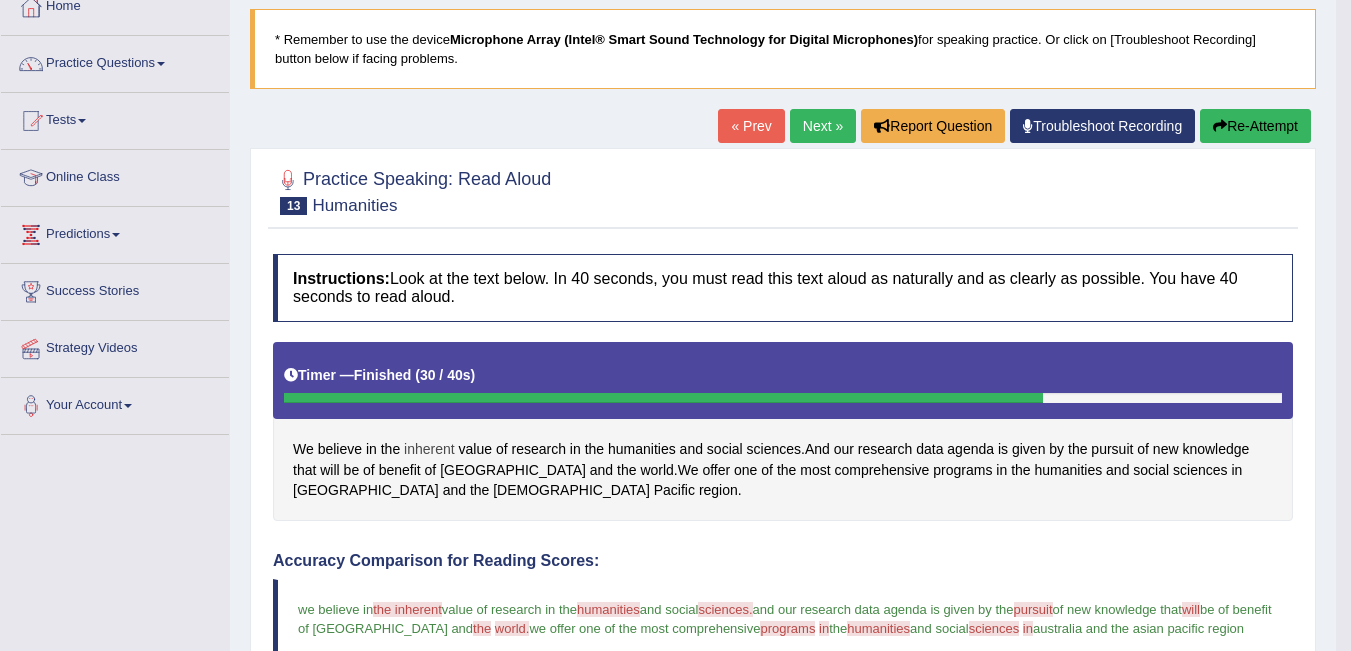 click on "inherent" at bounding box center (429, 449) 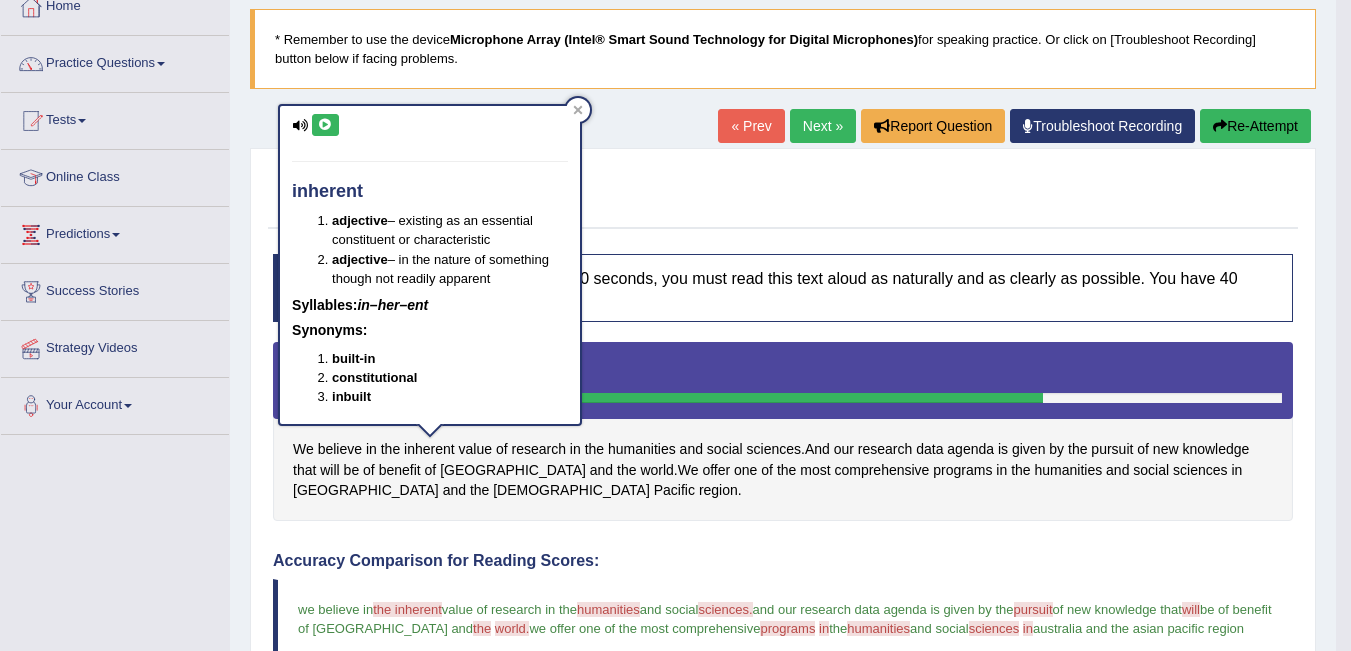 click at bounding box center (325, 125) 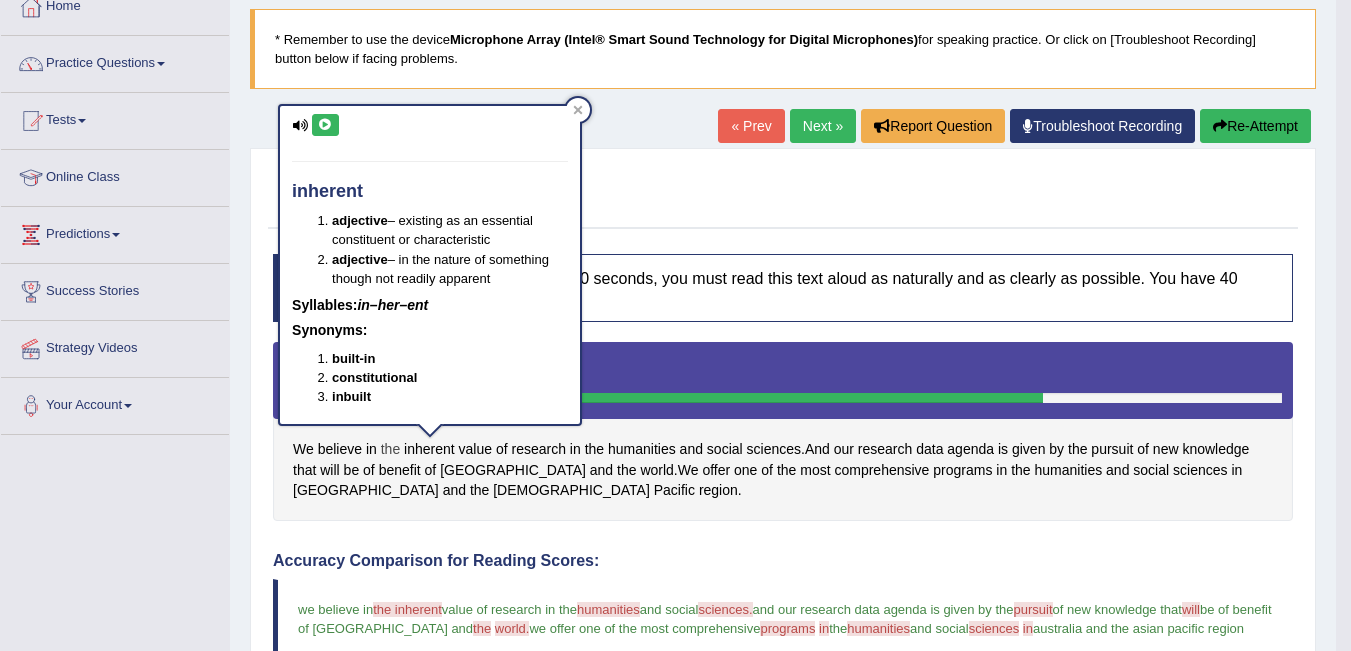 click on "the" at bounding box center (390, 449) 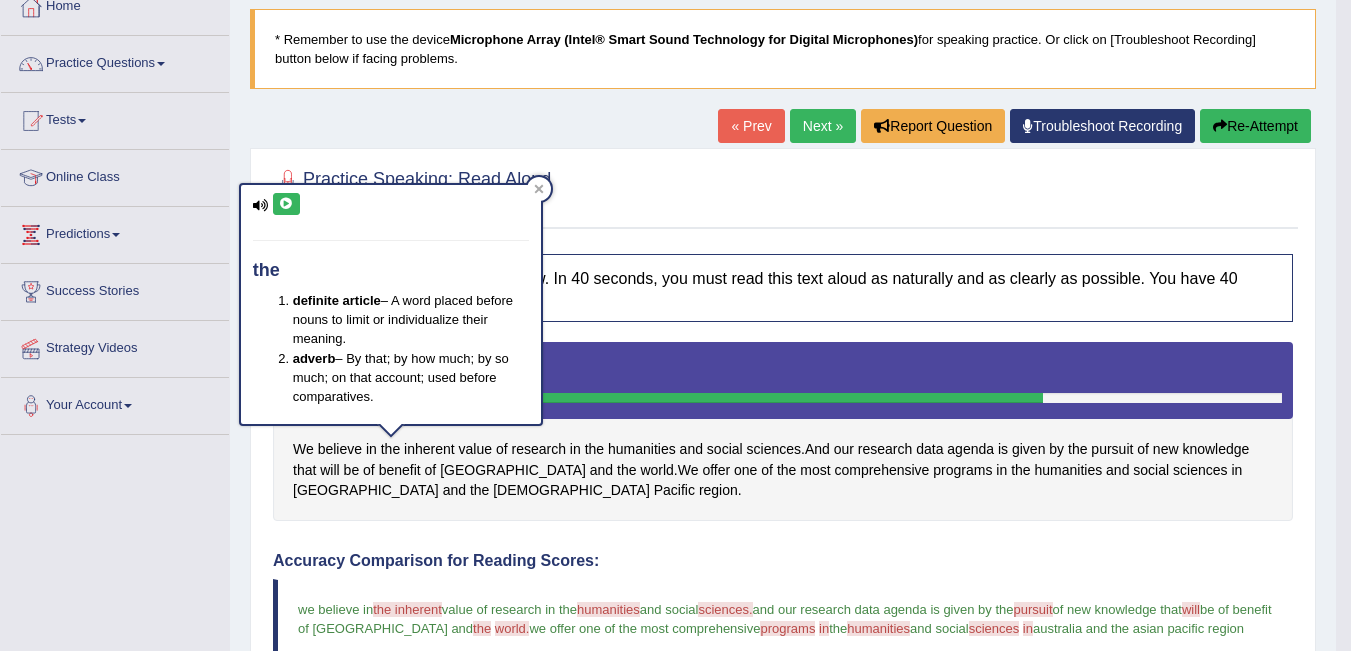 click at bounding box center (286, 204) 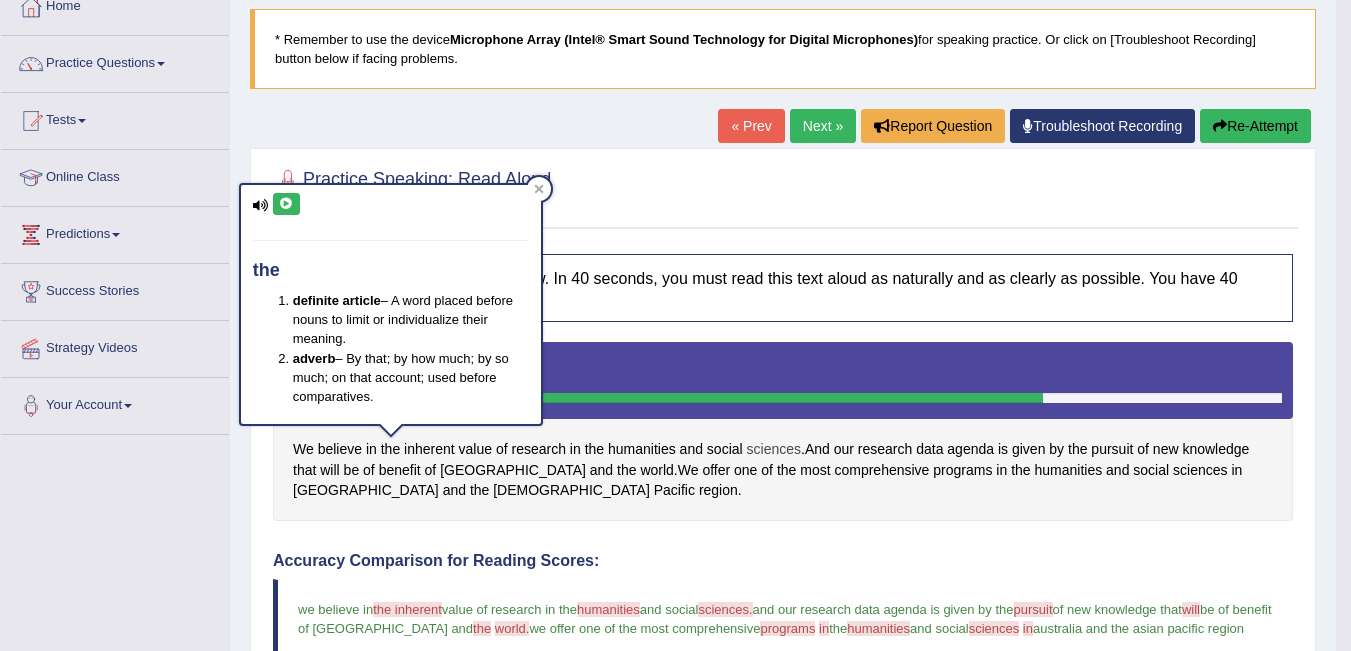 click on "sciences" at bounding box center [774, 449] 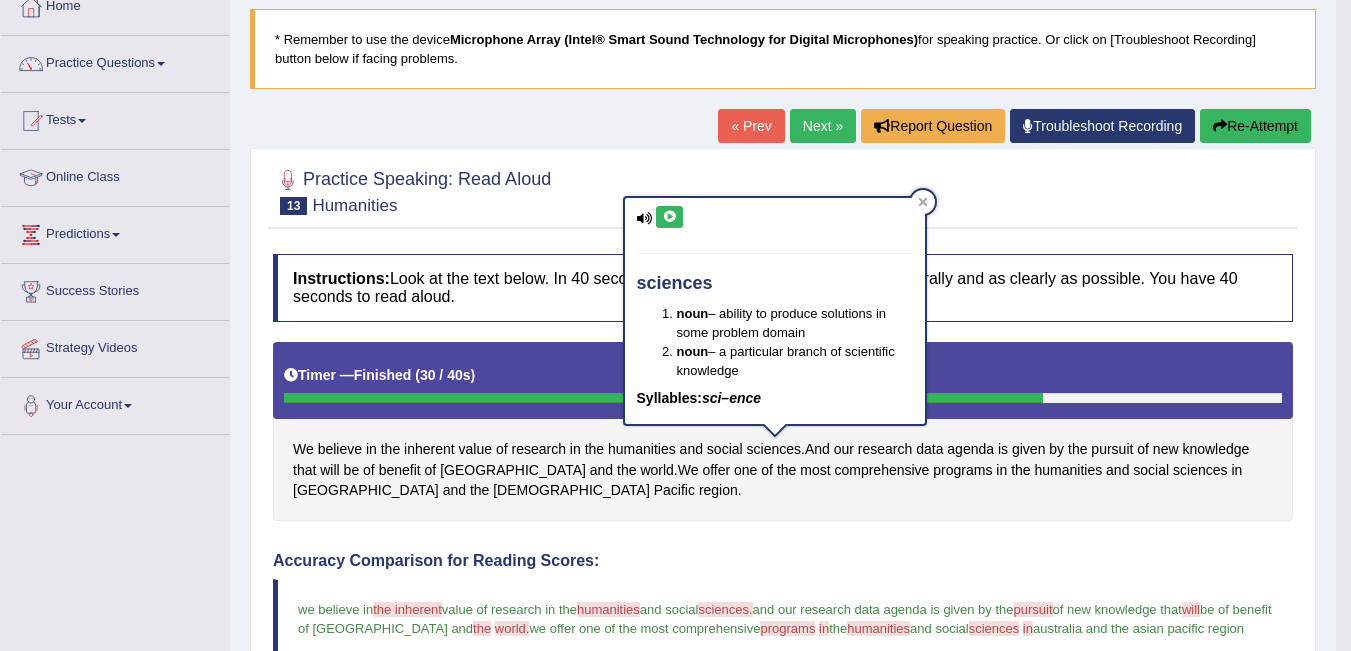 click at bounding box center [669, 217] 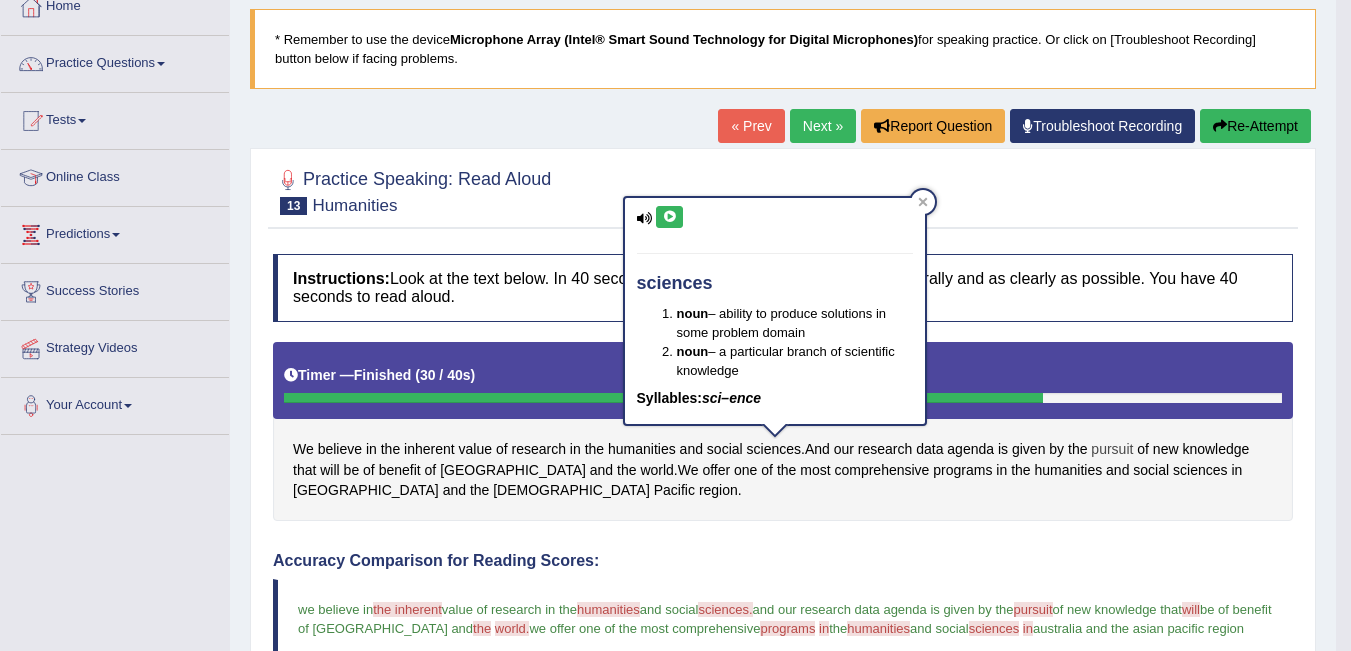 click on "pursuit" at bounding box center (1112, 449) 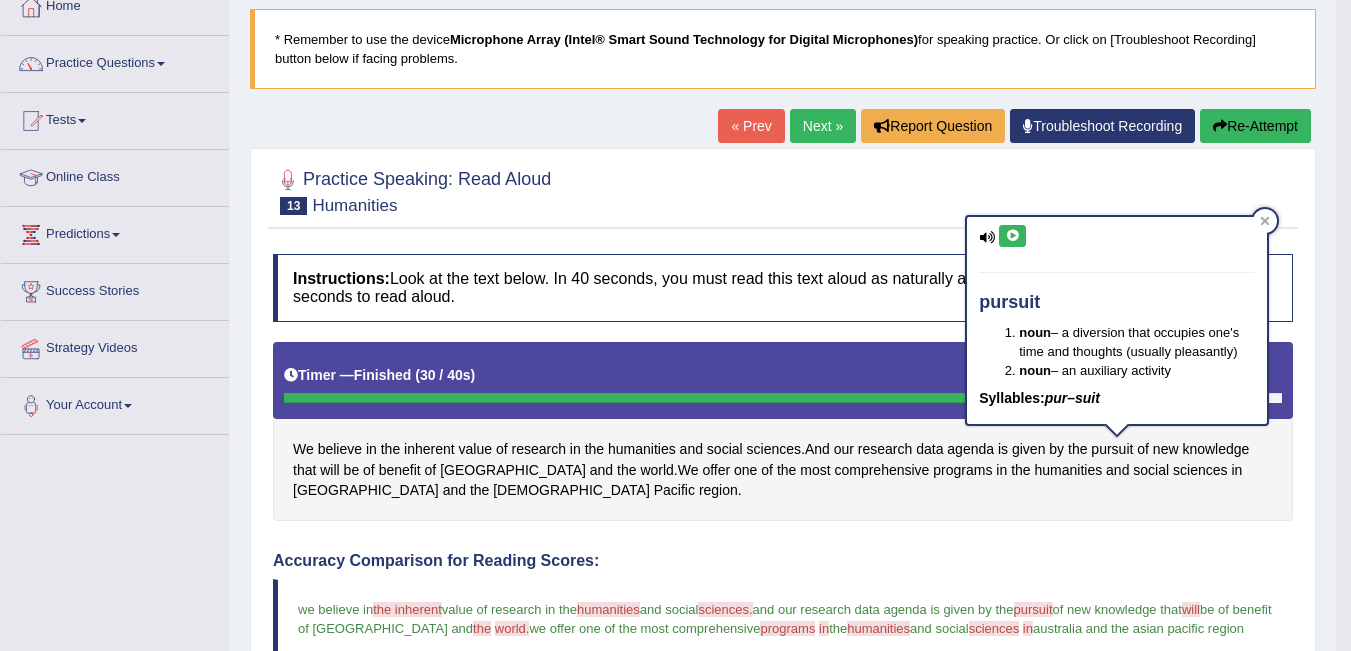 click at bounding box center [1012, 236] 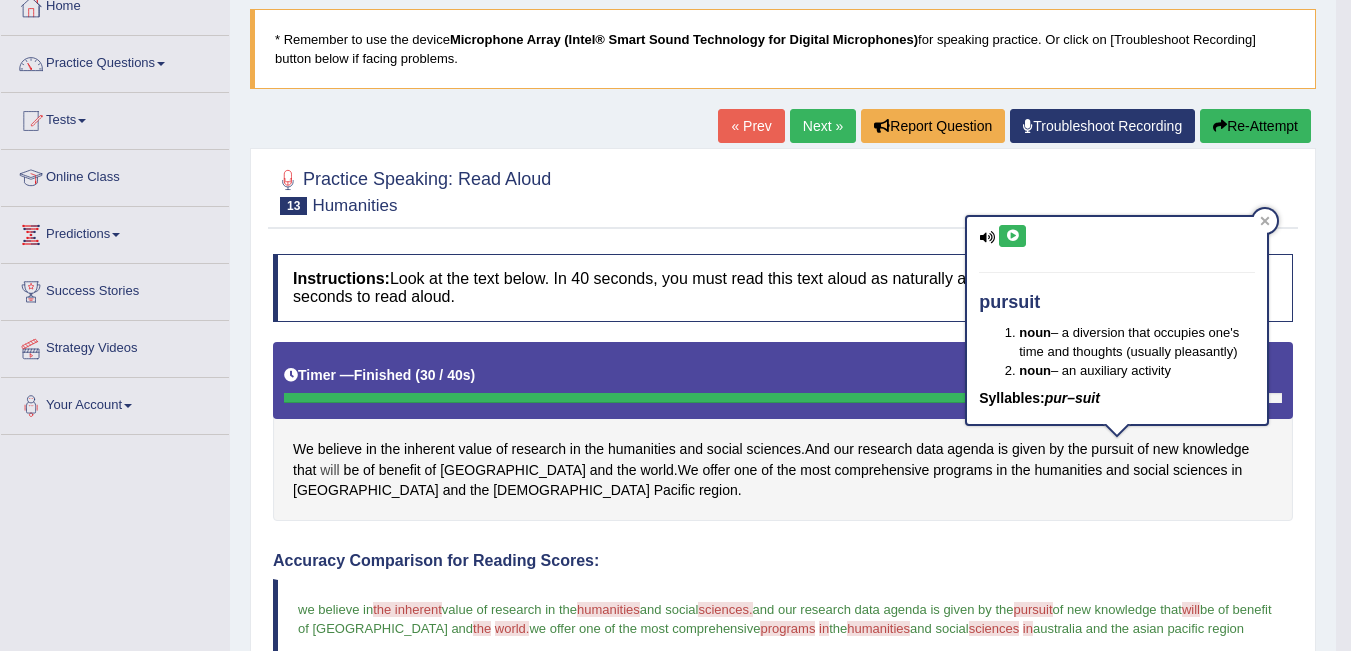 click on "will" at bounding box center [329, 470] 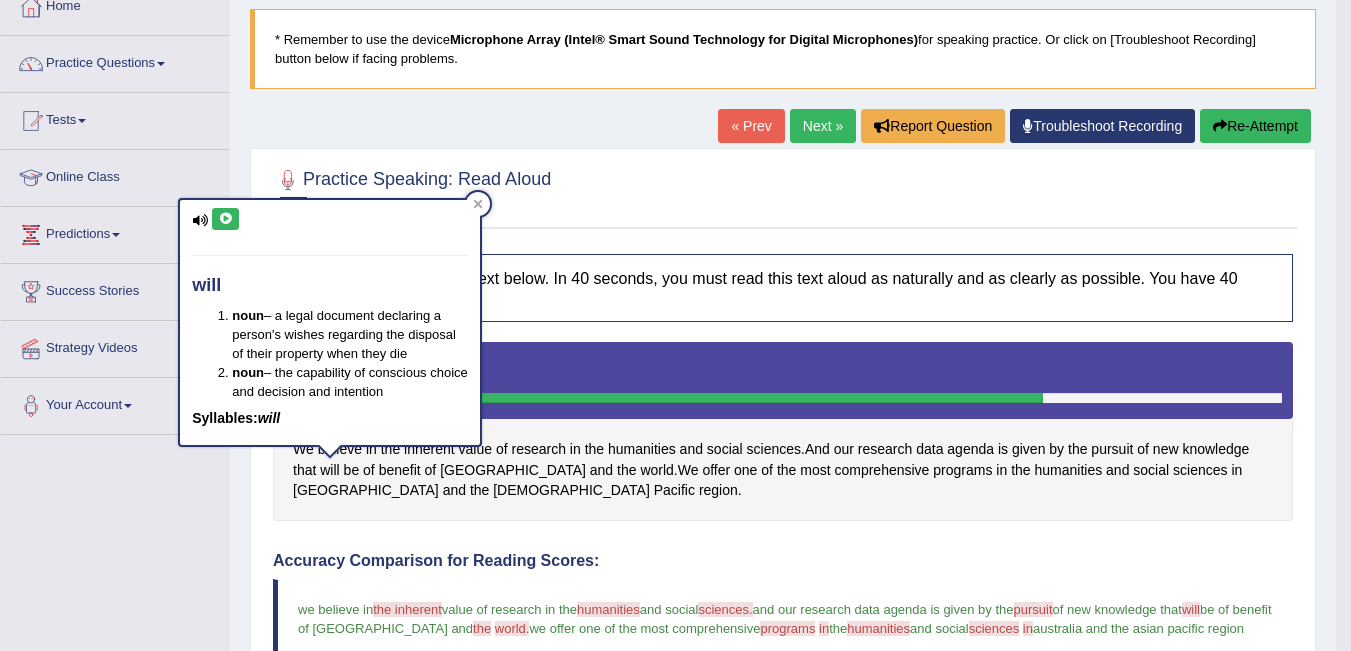click at bounding box center [225, 219] 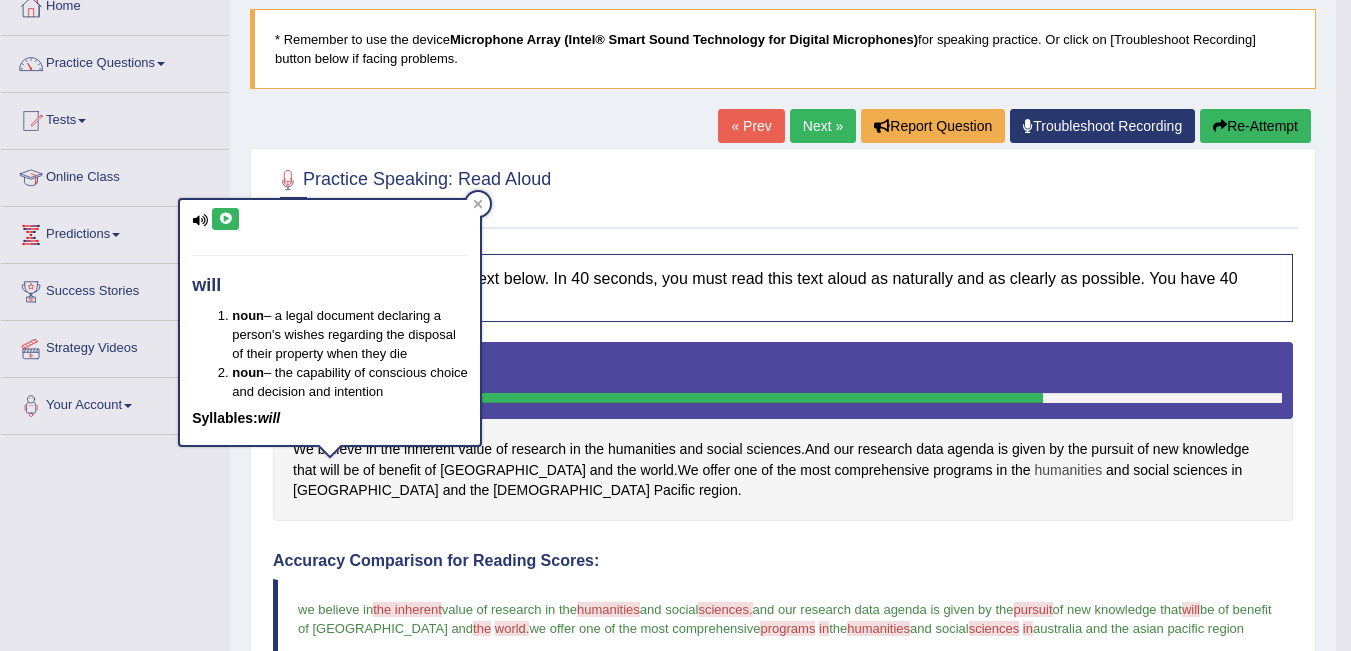 click on "humanities" at bounding box center (1068, 470) 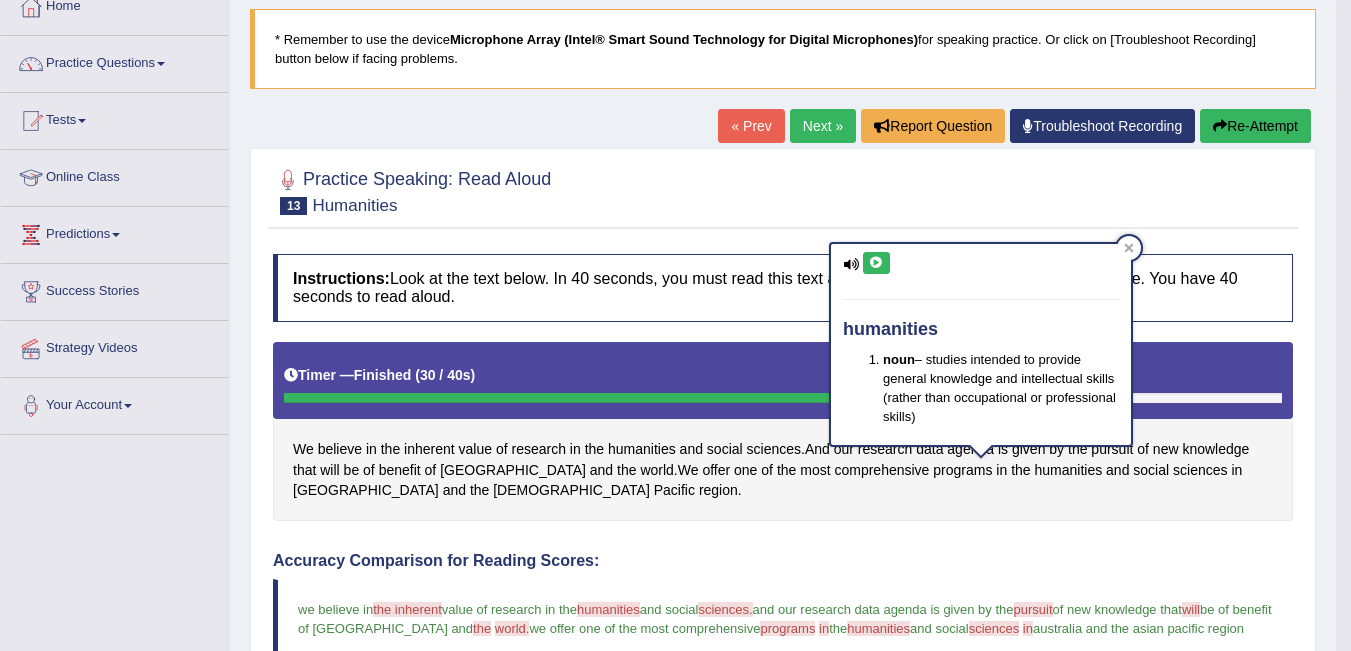 click at bounding box center (876, 263) 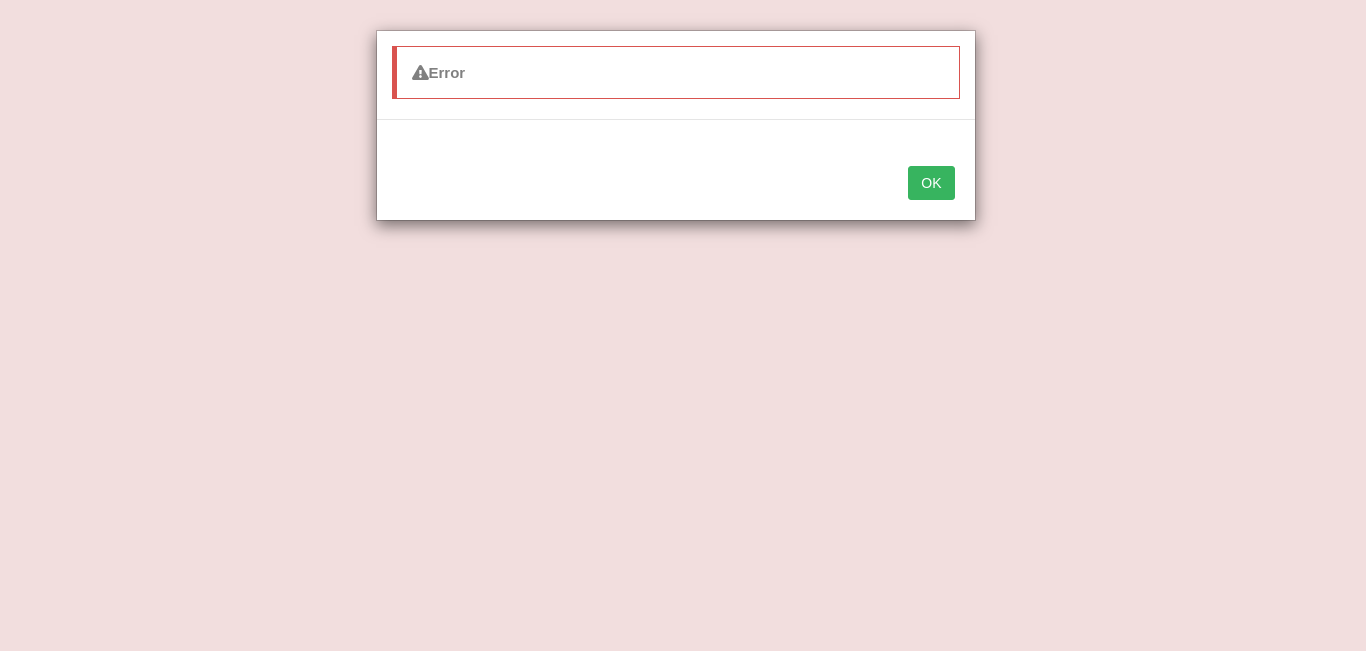 click on "OK" at bounding box center (931, 183) 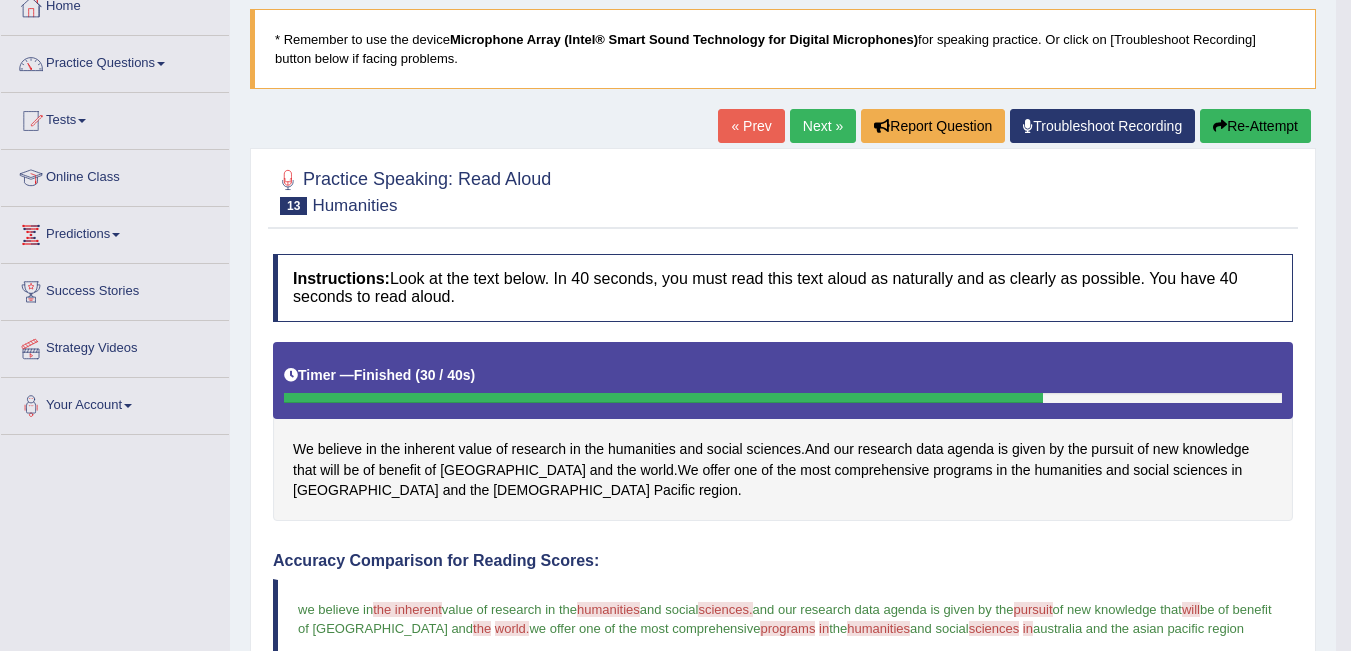 click at bounding box center [783, 190] 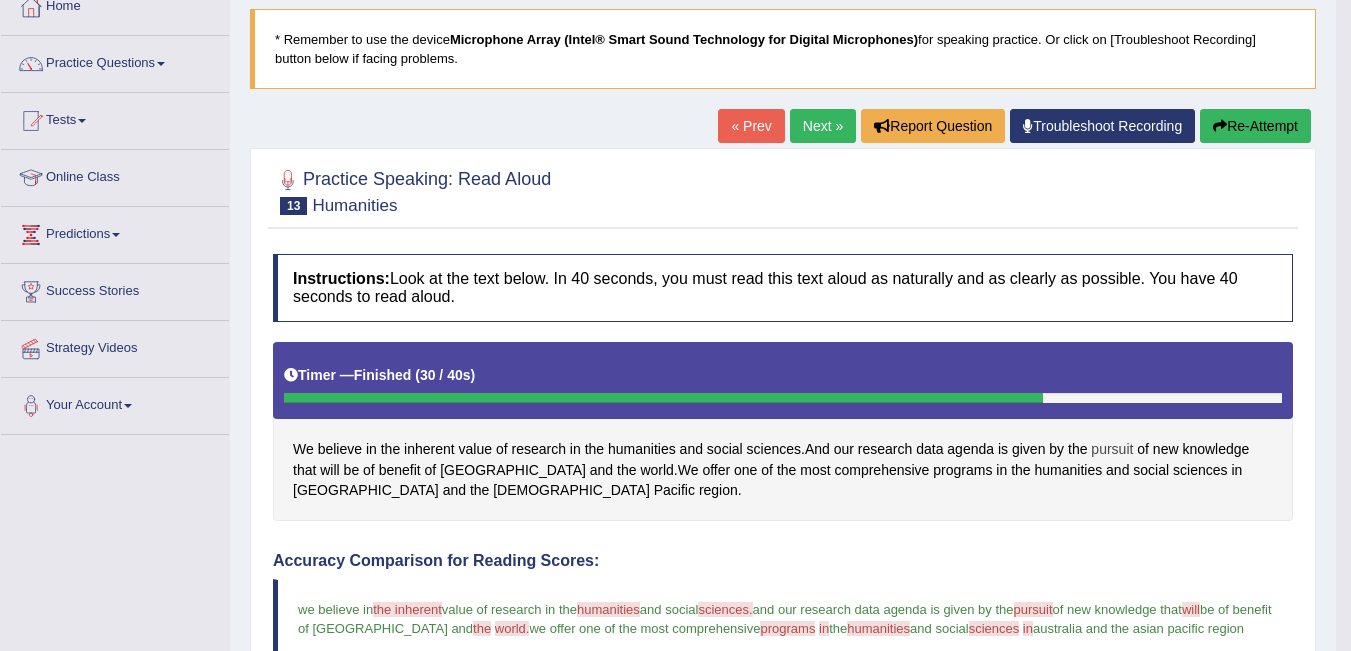 click on "pursuit" at bounding box center [1112, 449] 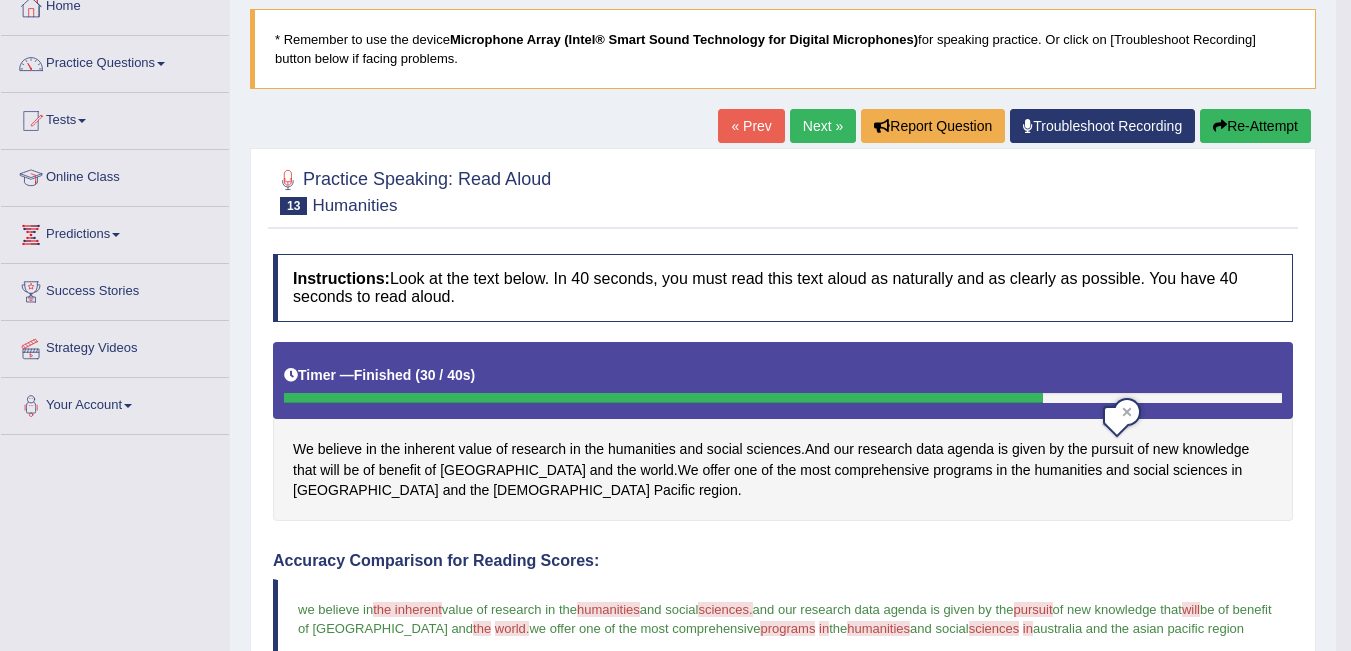 click on "Accuracy Comparison for Reading Scores:" at bounding box center [783, 561] 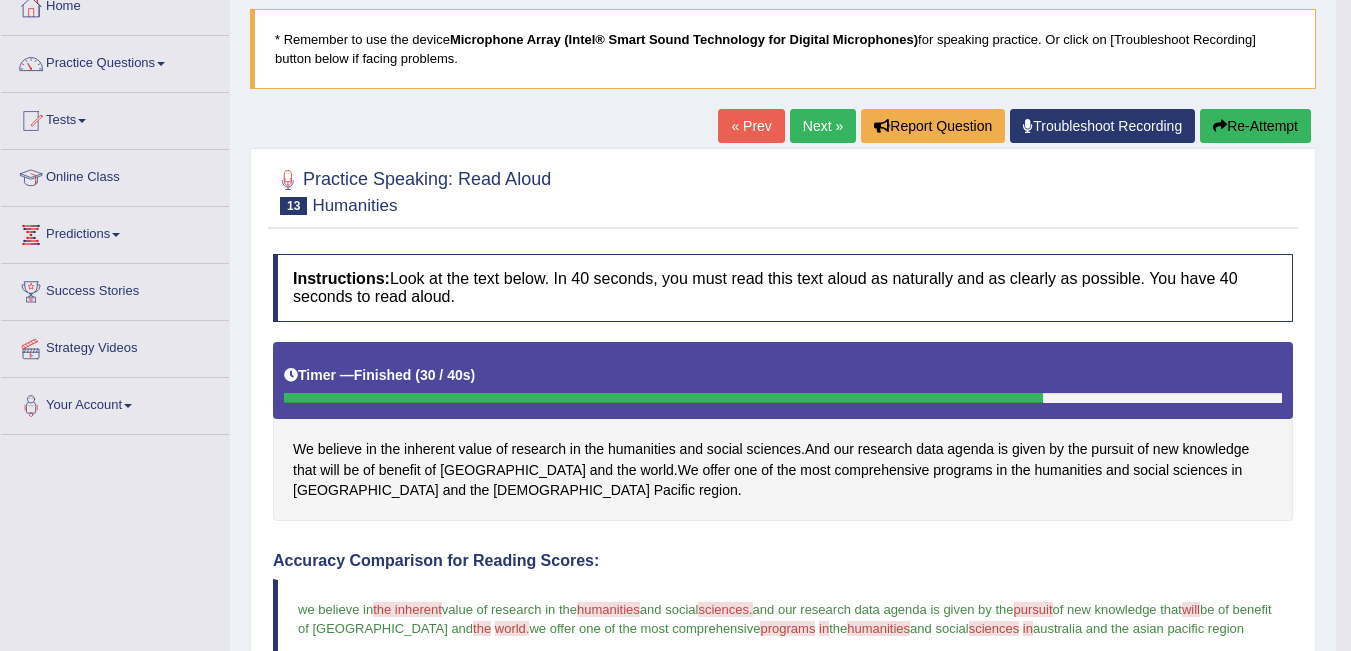 click at bounding box center [783, 190] 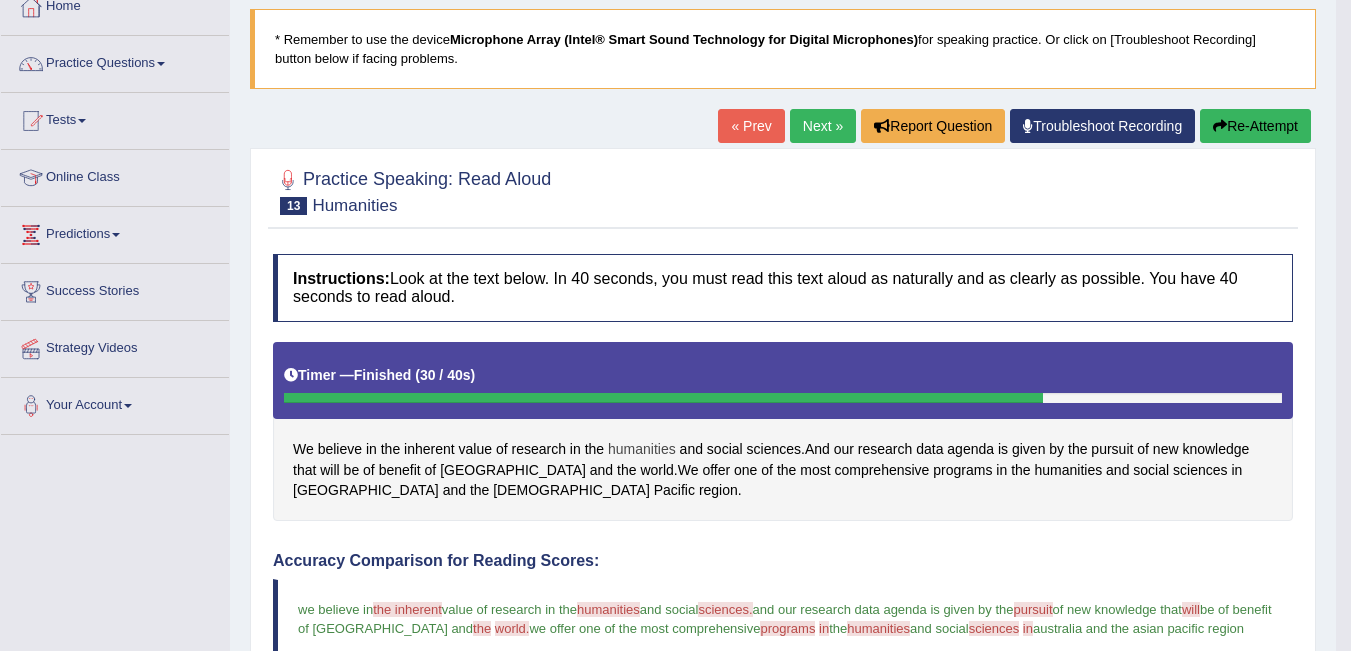 click on "humanities" at bounding box center (642, 449) 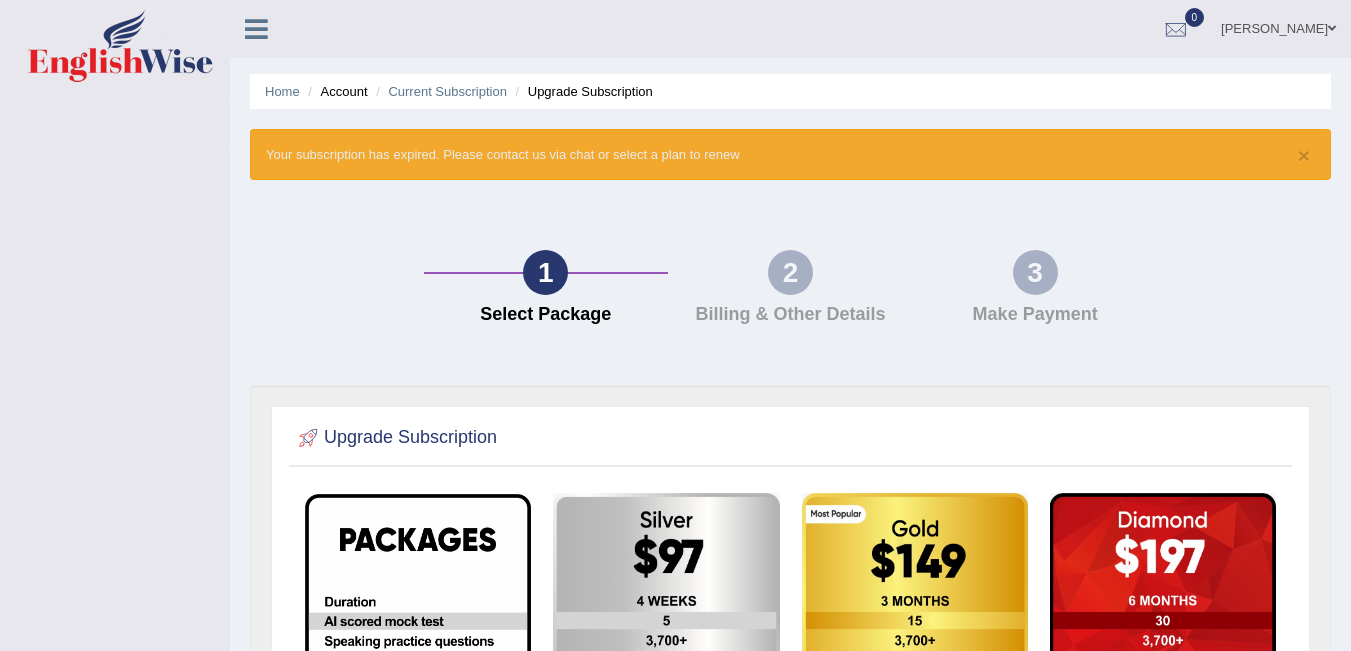 scroll, scrollTop: 0, scrollLeft: 0, axis: both 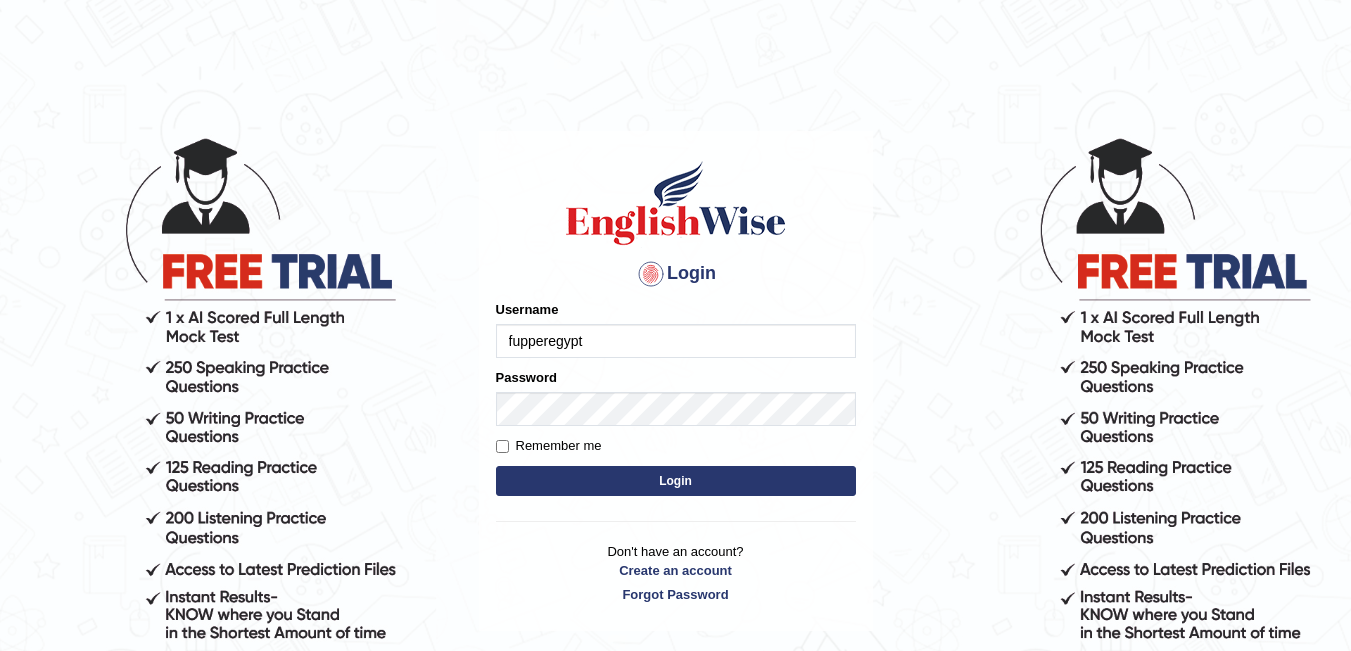 click on "Login" at bounding box center (676, 481) 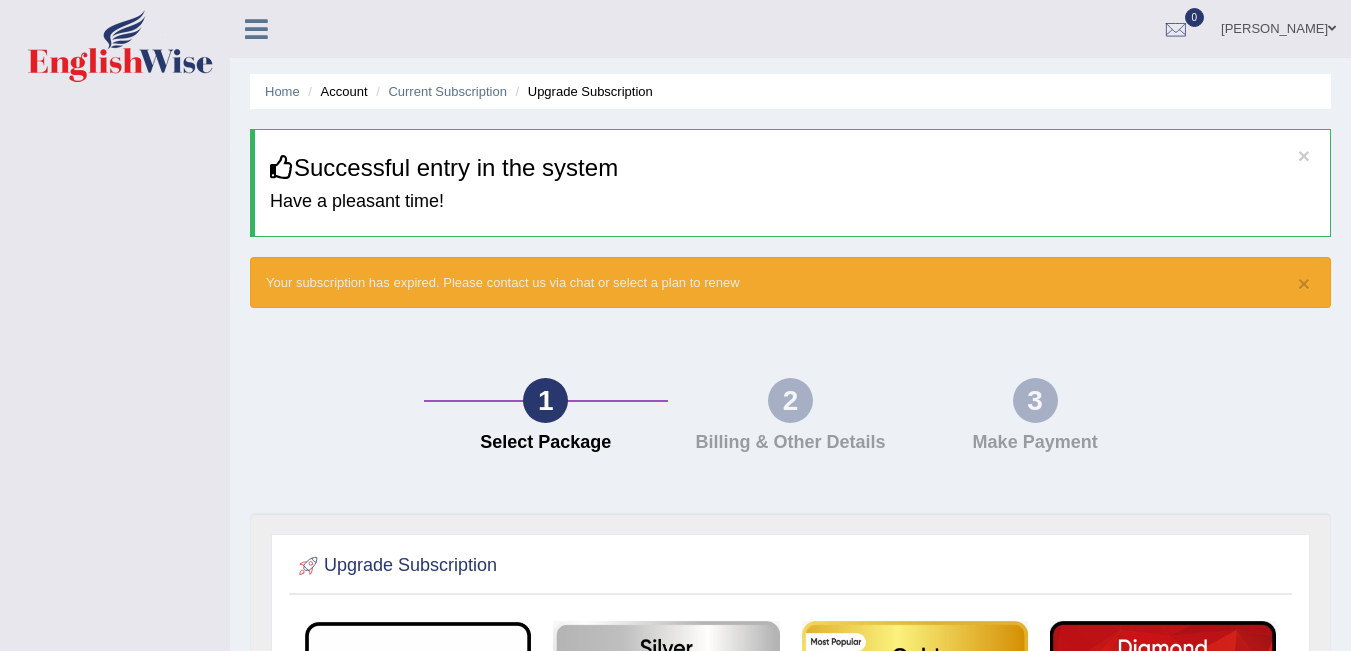 scroll, scrollTop: 0, scrollLeft: 0, axis: both 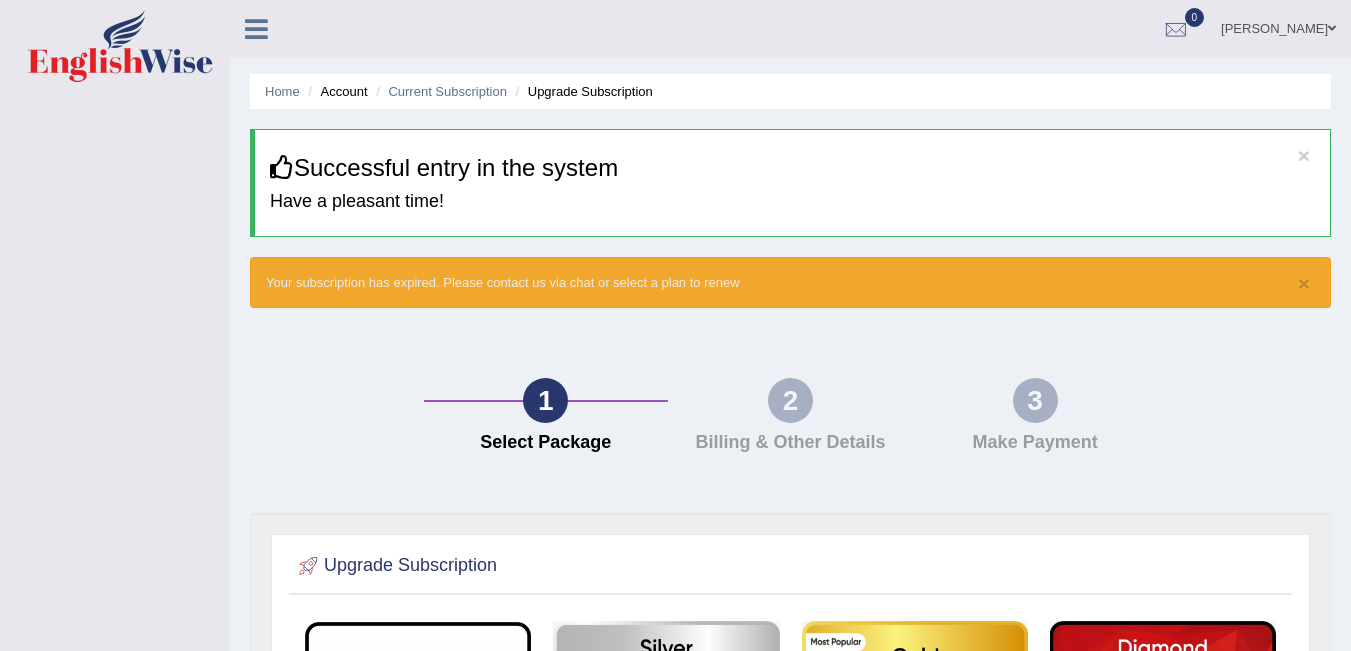 click on "Home" at bounding box center (282, 91) 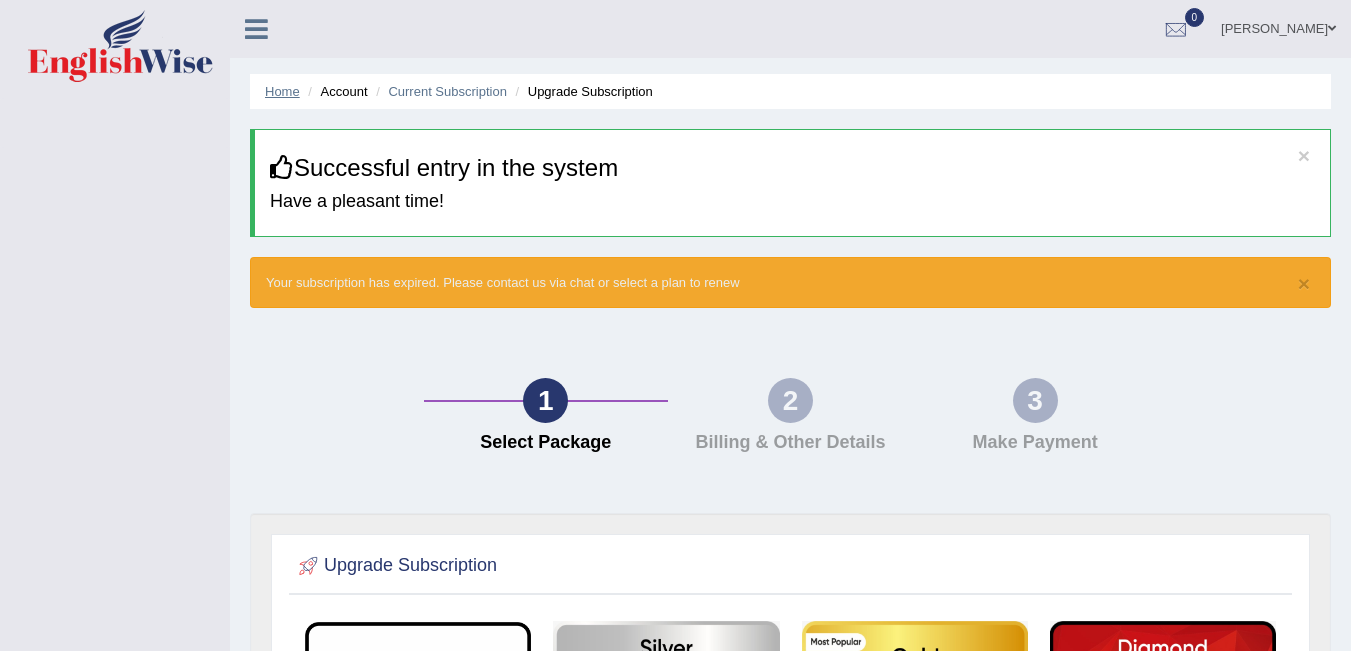 click on "Home" at bounding box center [282, 91] 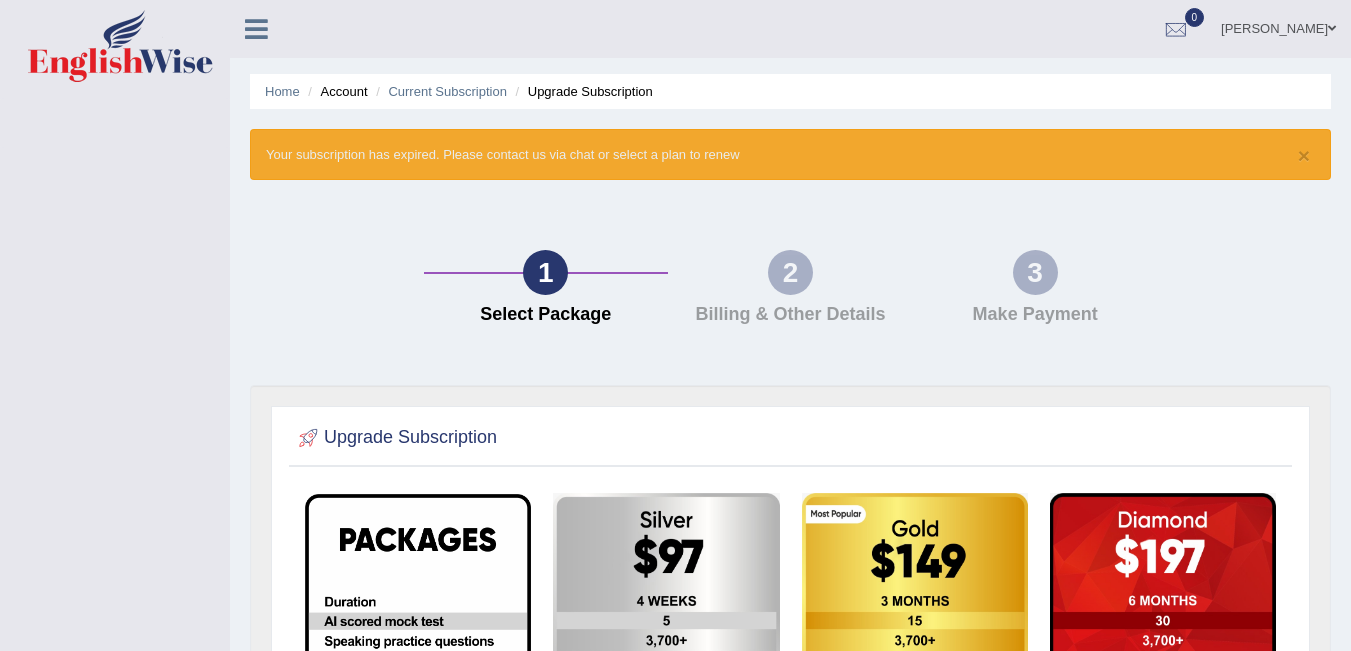 scroll, scrollTop: 0, scrollLeft: 0, axis: both 